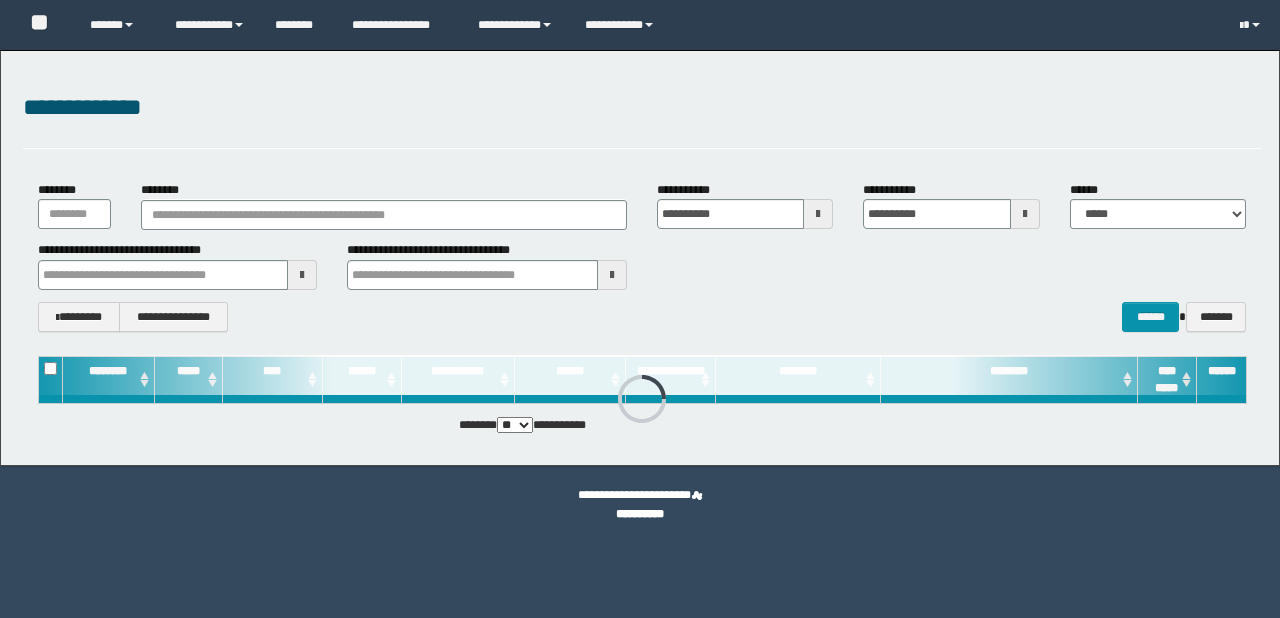 scroll, scrollTop: 0, scrollLeft: 0, axis: both 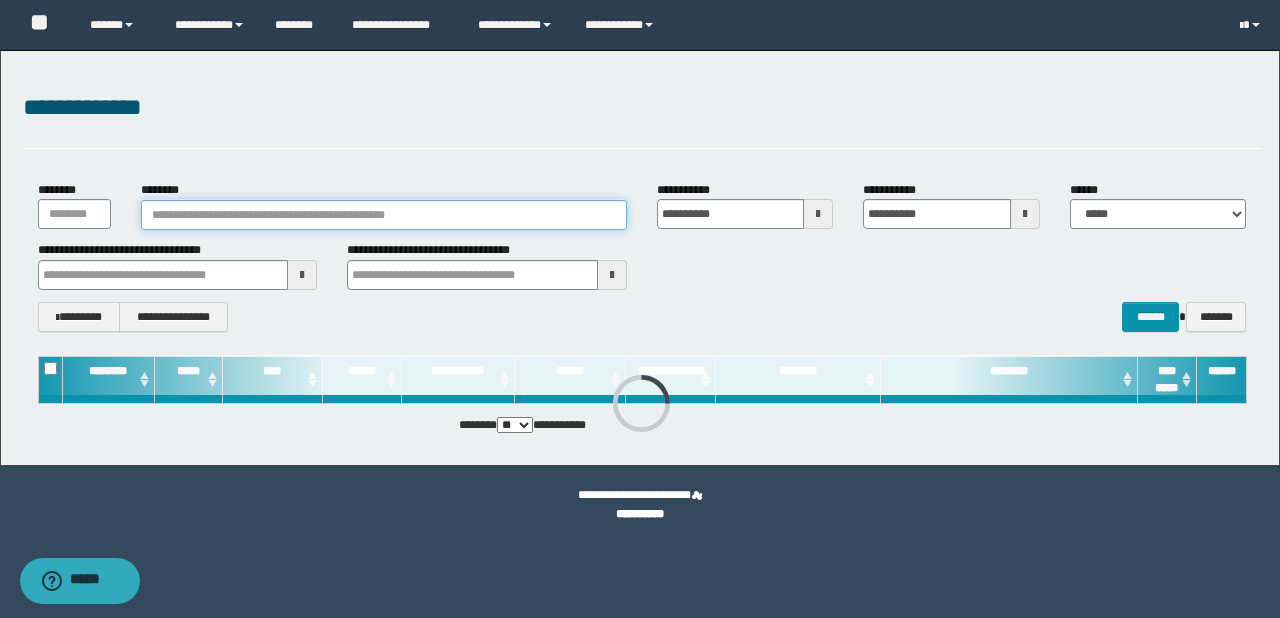 click on "********" at bounding box center [384, 215] 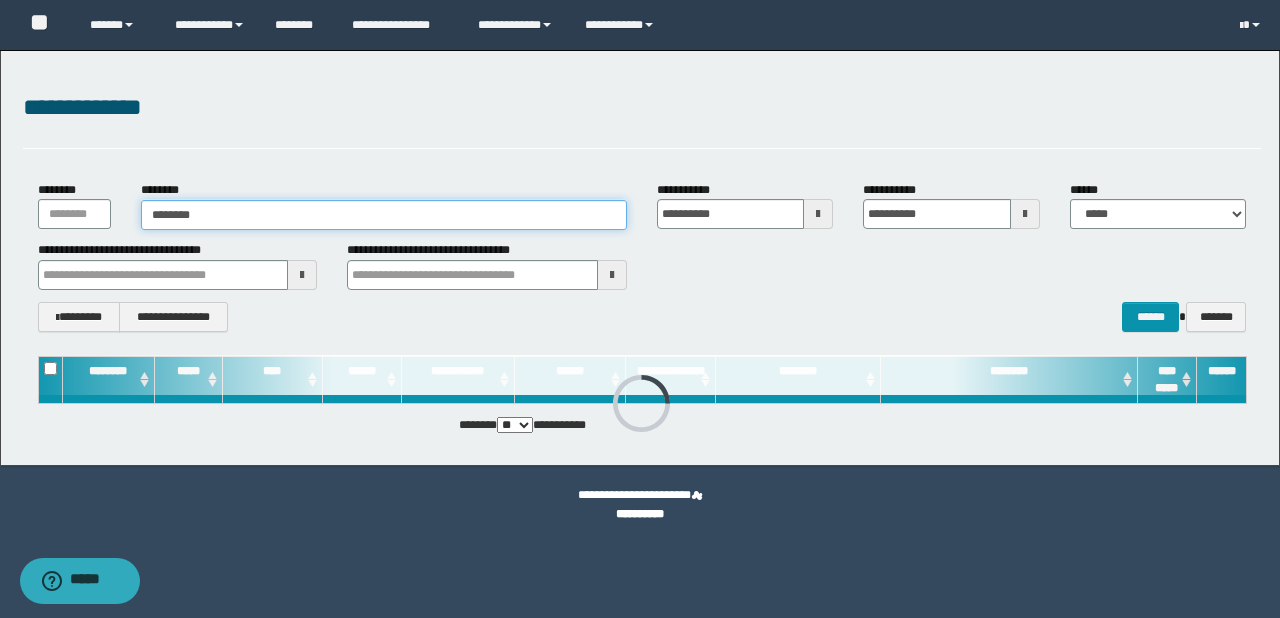 type on "********" 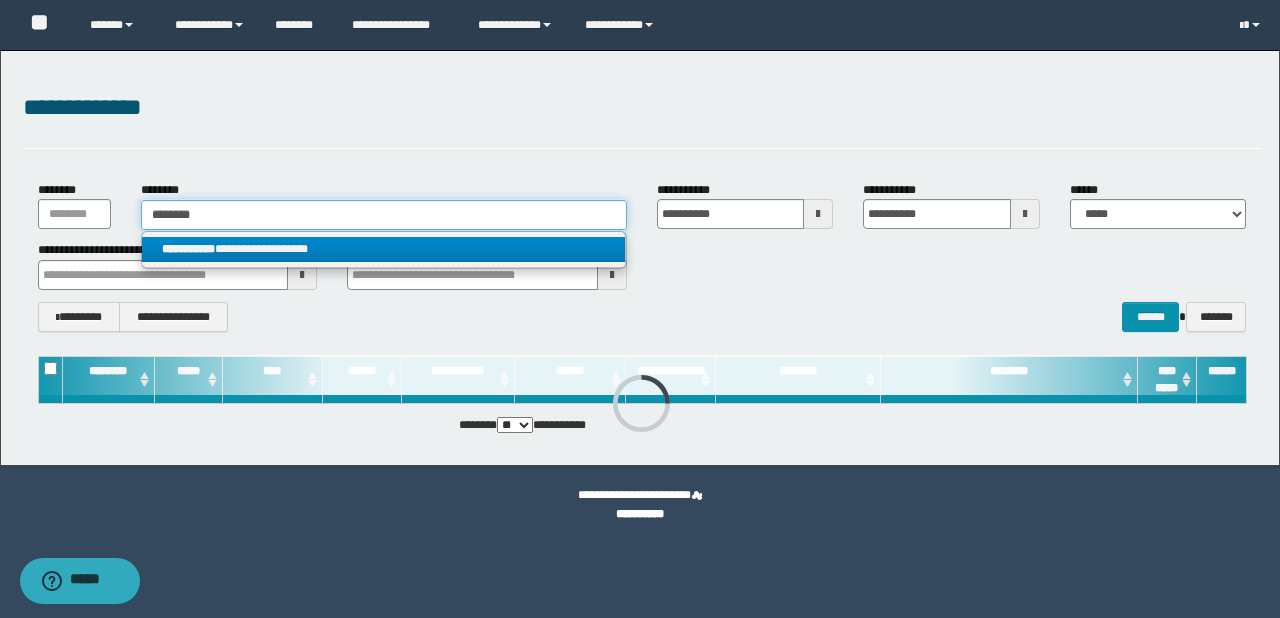 type on "********" 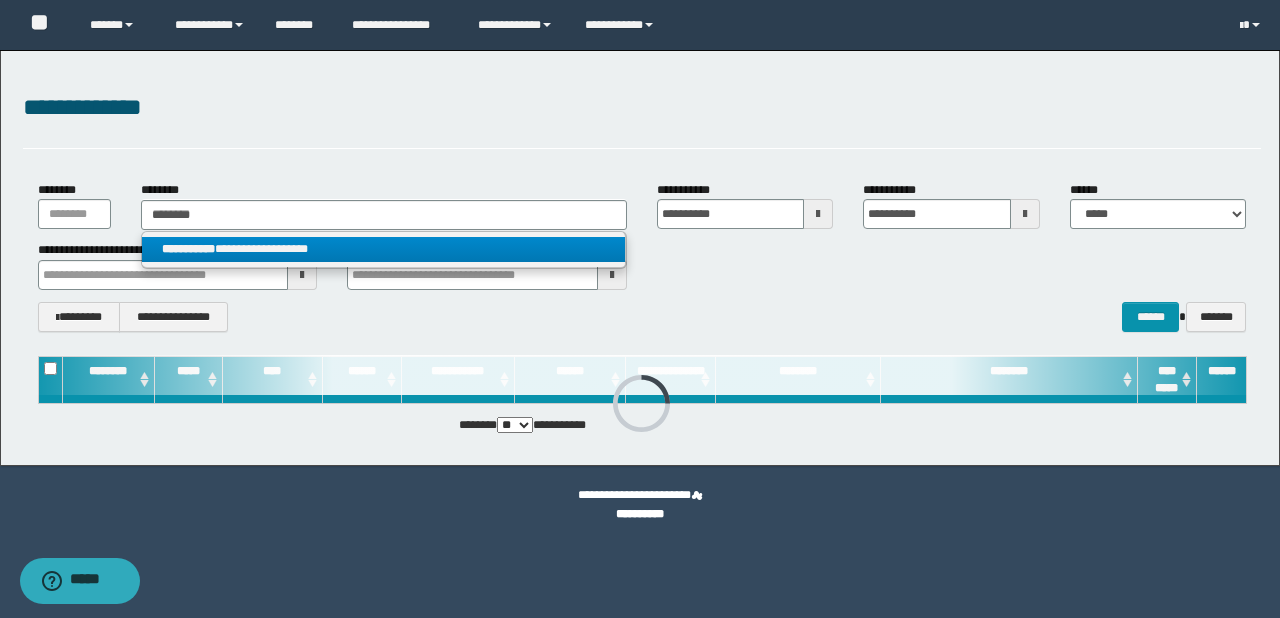 click on "**********" at bounding box center (384, 249) 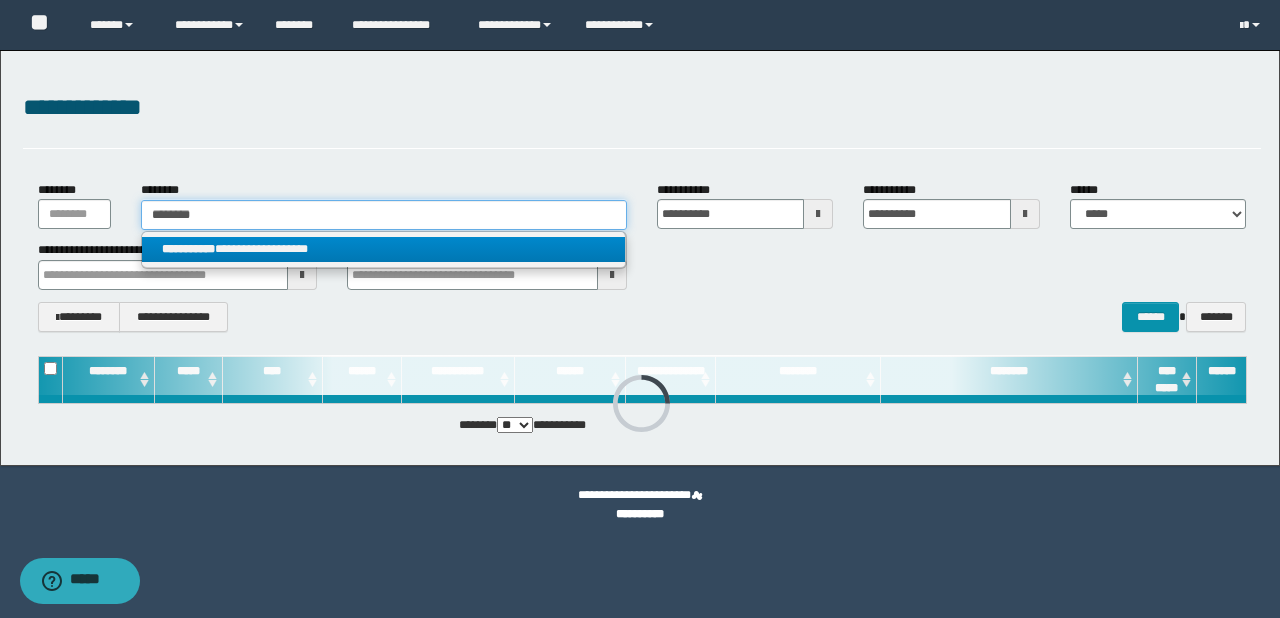 type 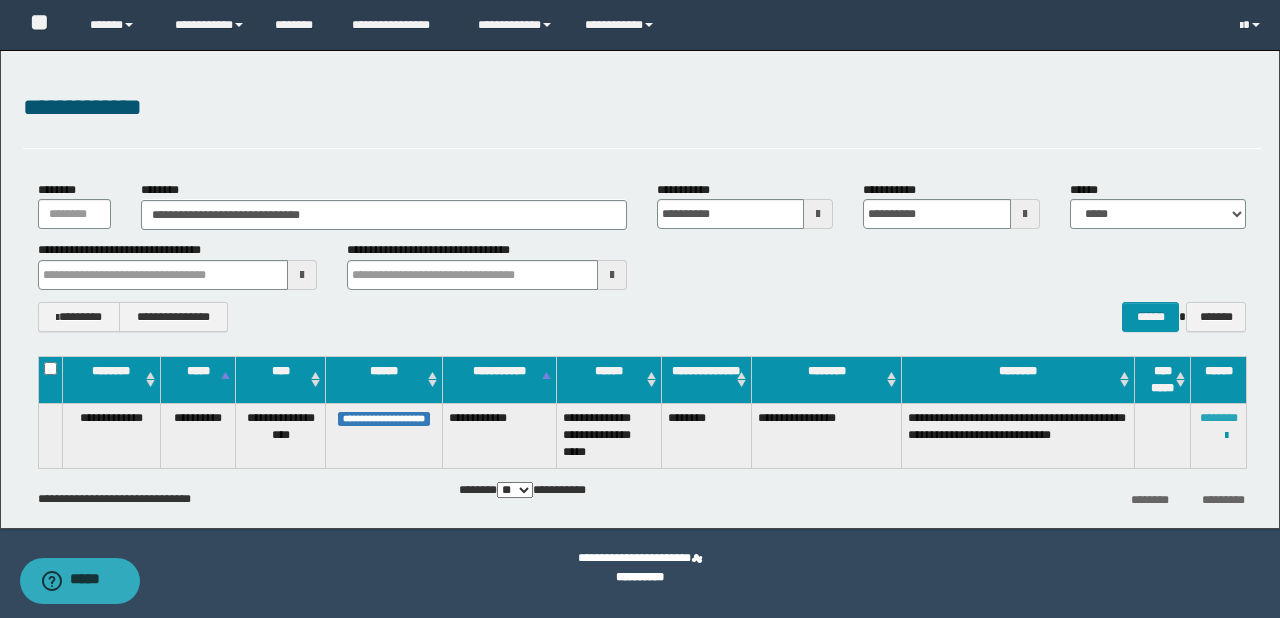 click on "********" at bounding box center (1219, 418) 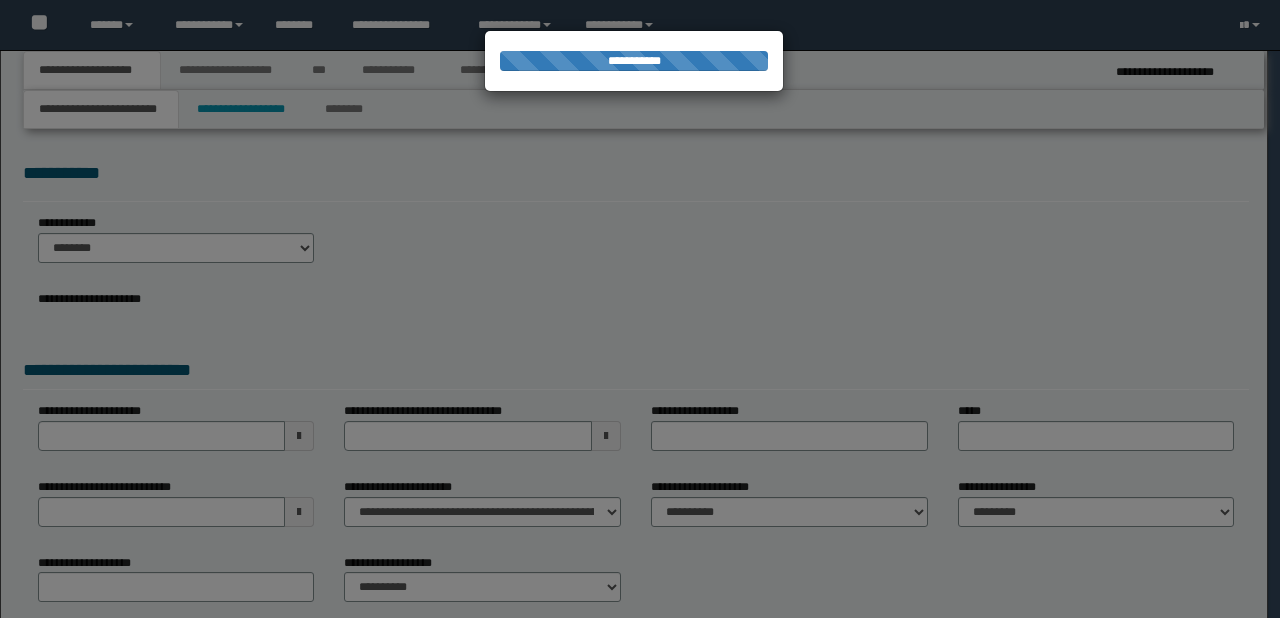 scroll, scrollTop: 0, scrollLeft: 0, axis: both 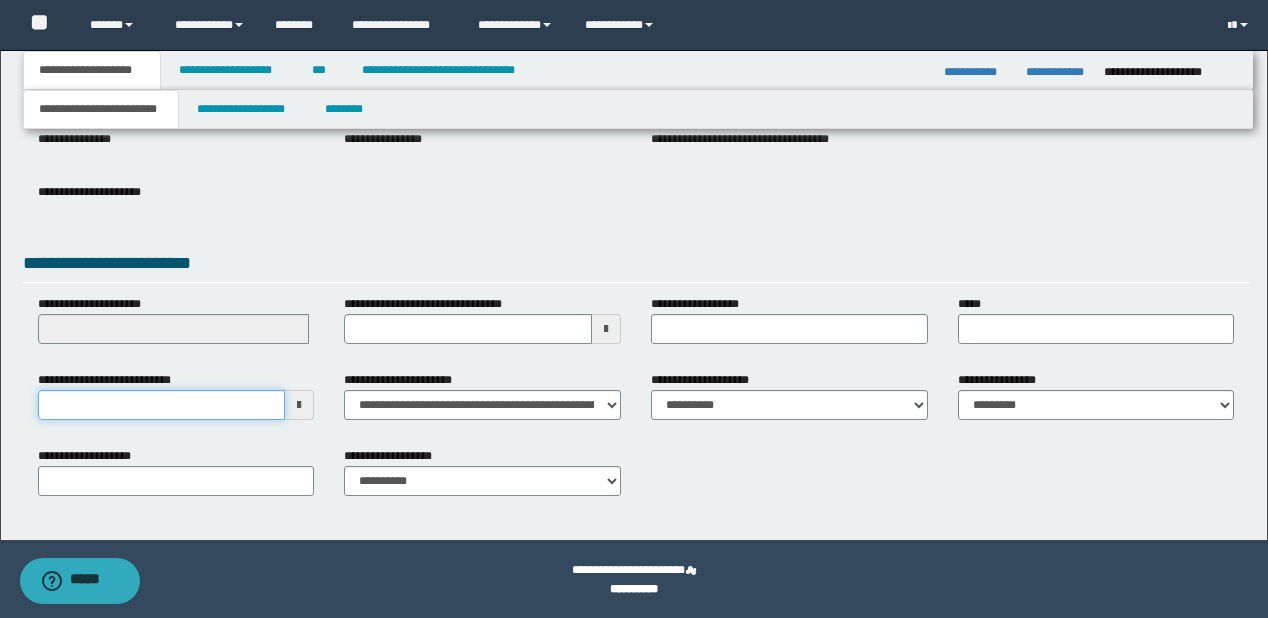 click on "**********" at bounding box center [162, 405] 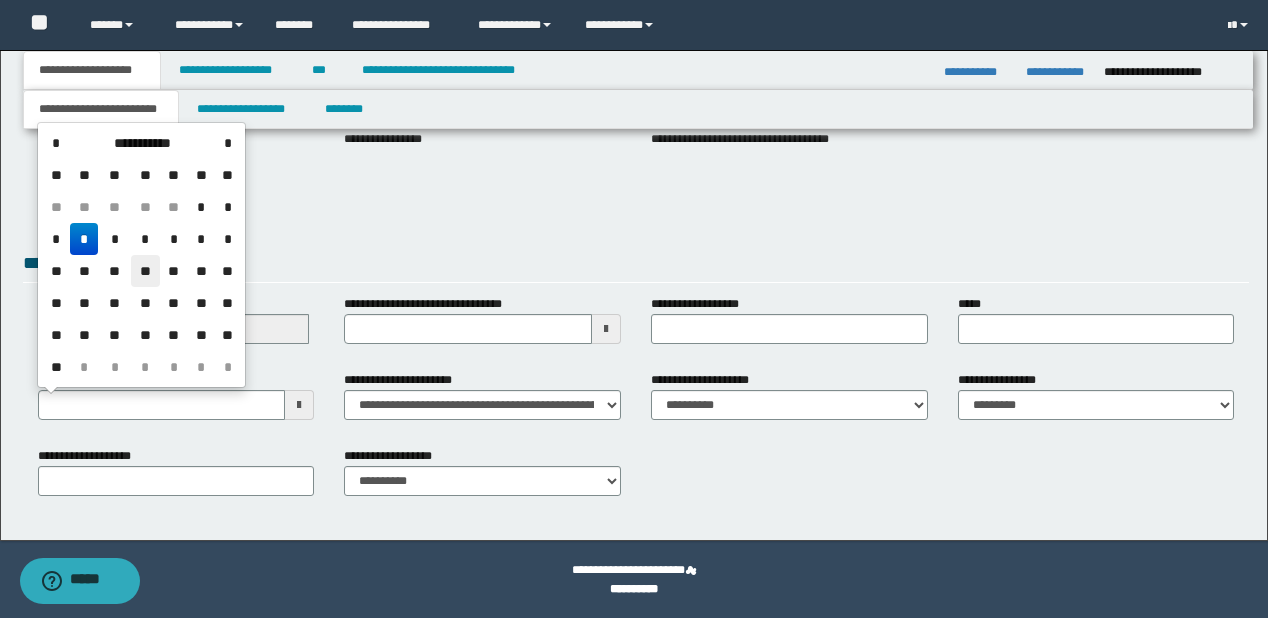 click on "**" at bounding box center [145, 271] 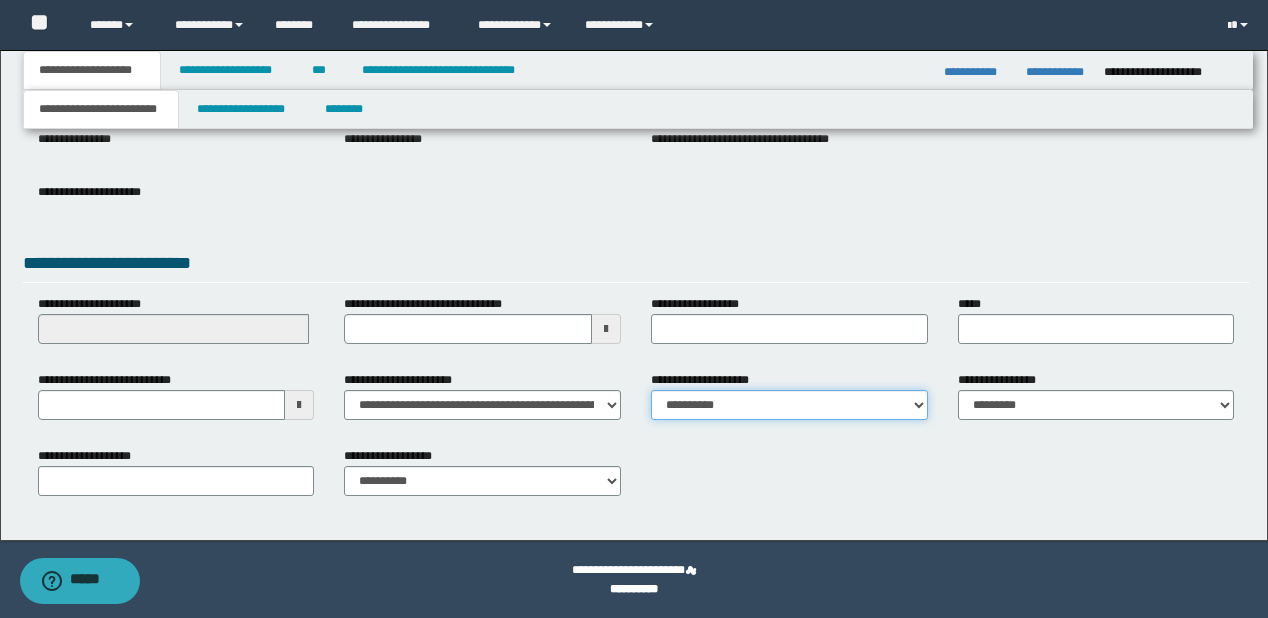 click on "**********" at bounding box center [789, 405] 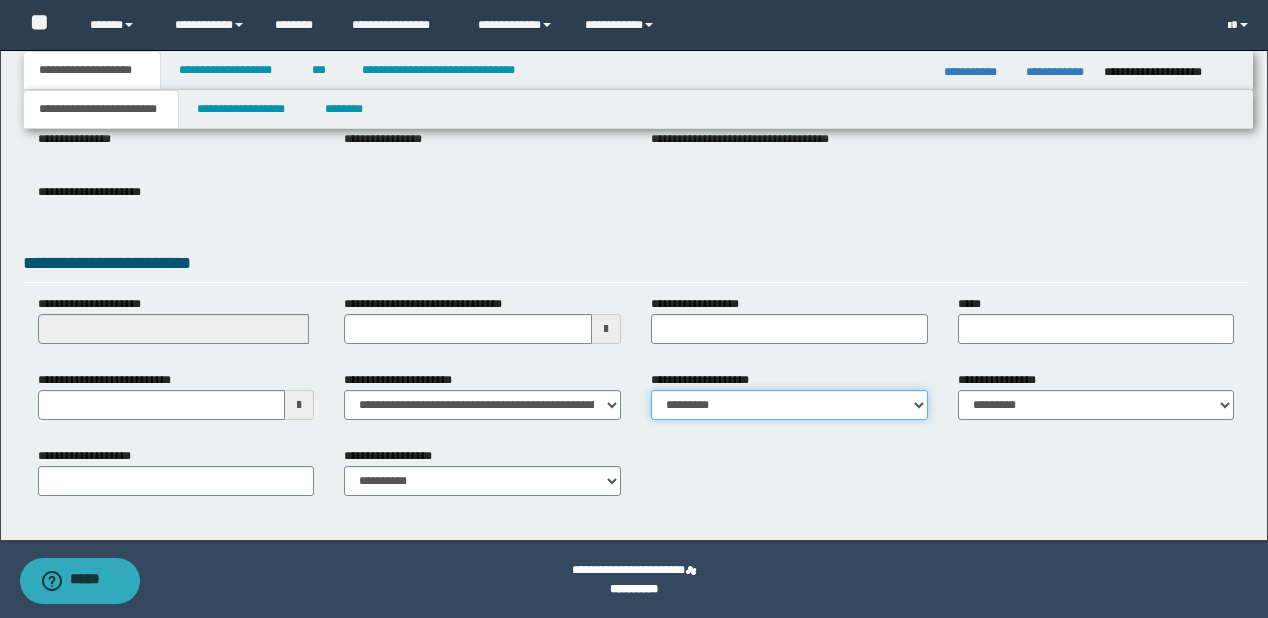 click on "**********" at bounding box center (789, 405) 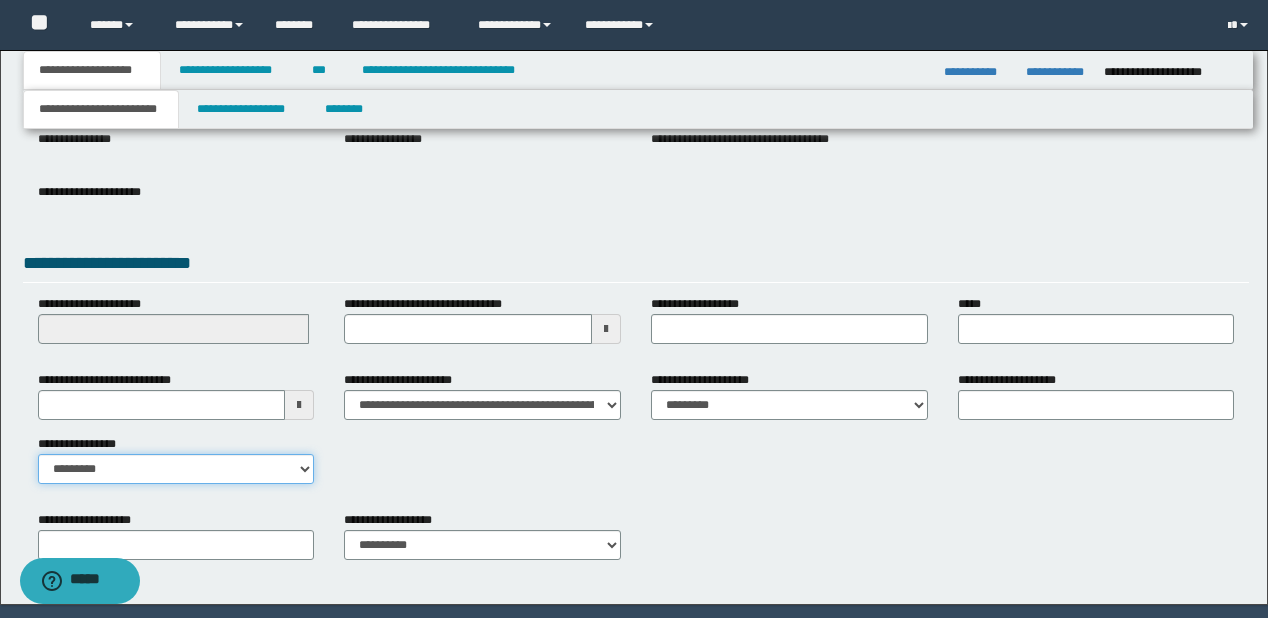 click on "**********" at bounding box center (176, 469) 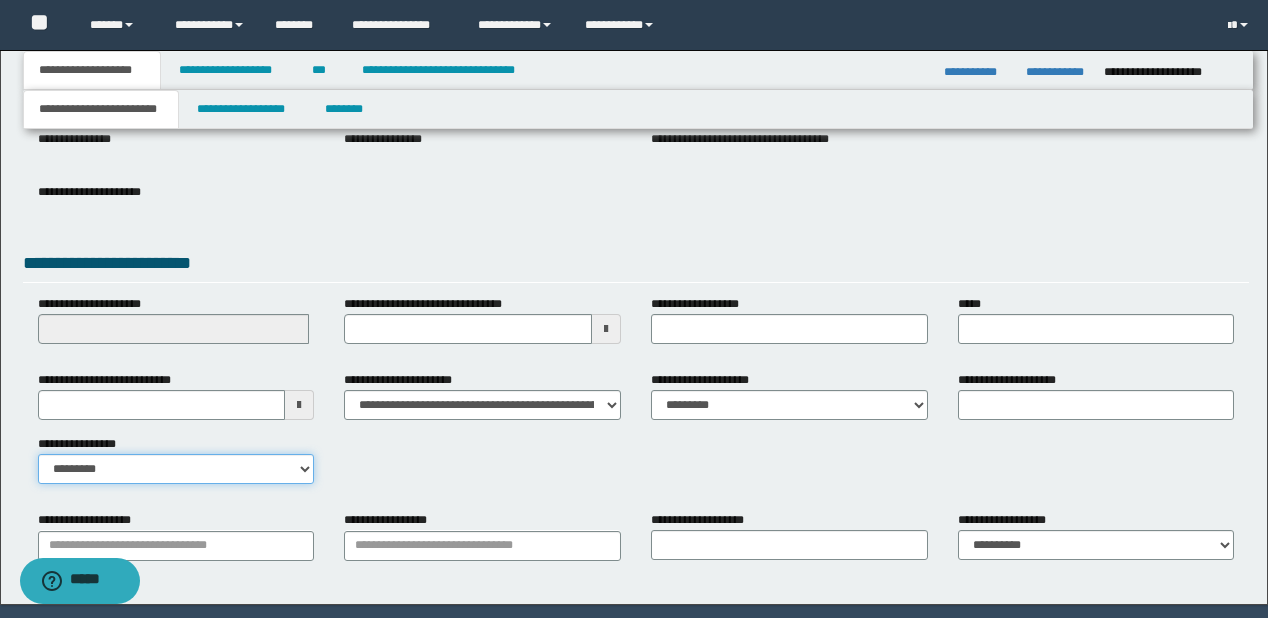 scroll, scrollTop: 328, scrollLeft: 0, axis: vertical 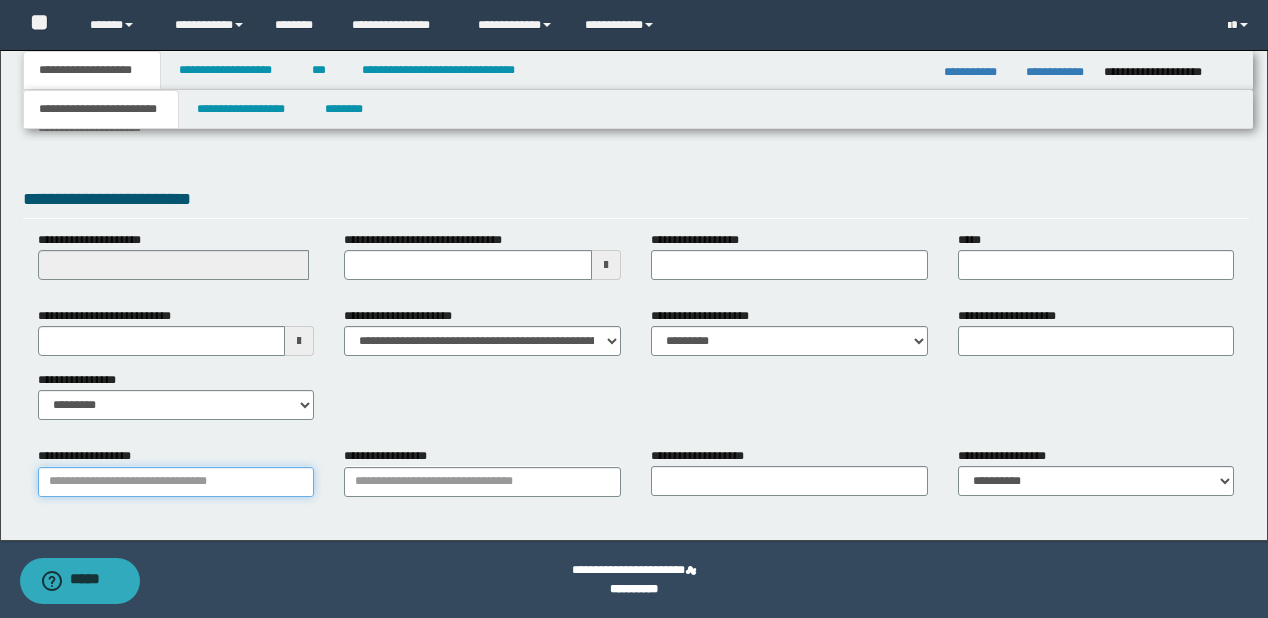 click on "**********" at bounding box center (176, 482) 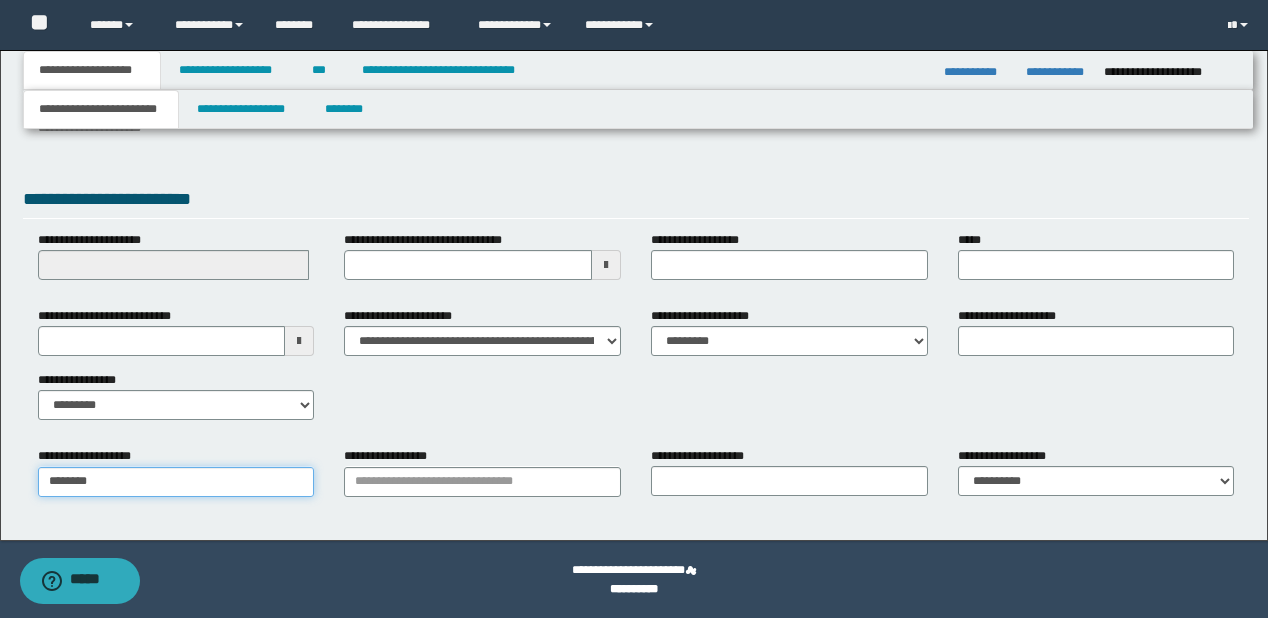 type on "*********" 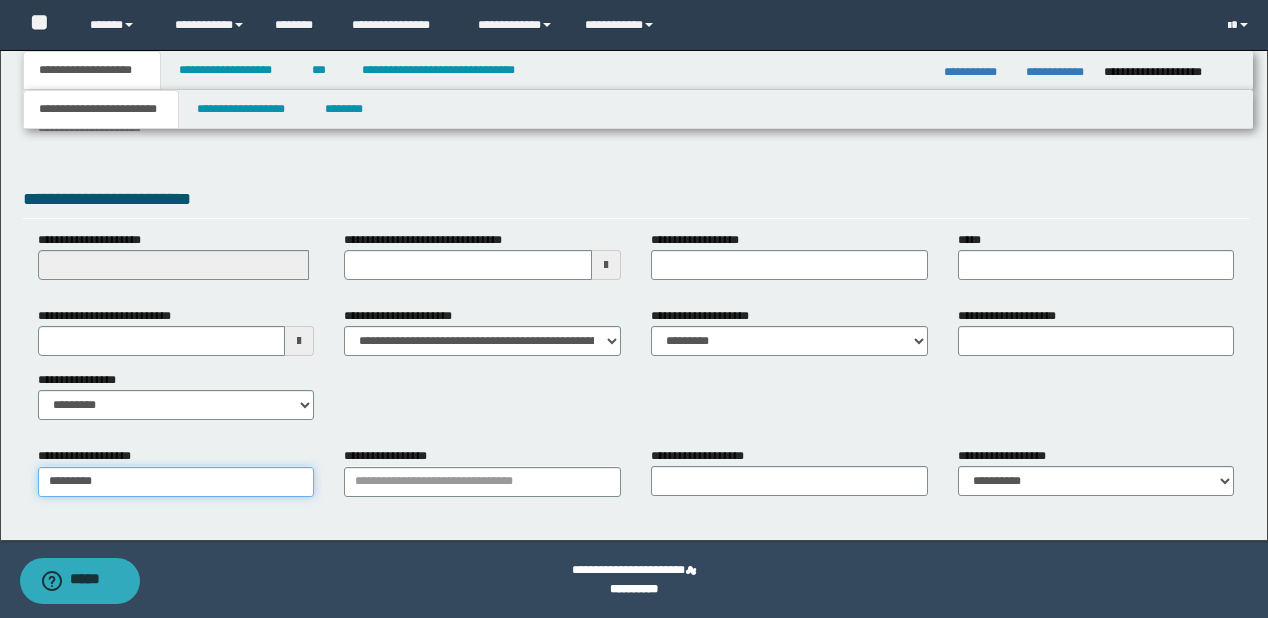 type on "*********" 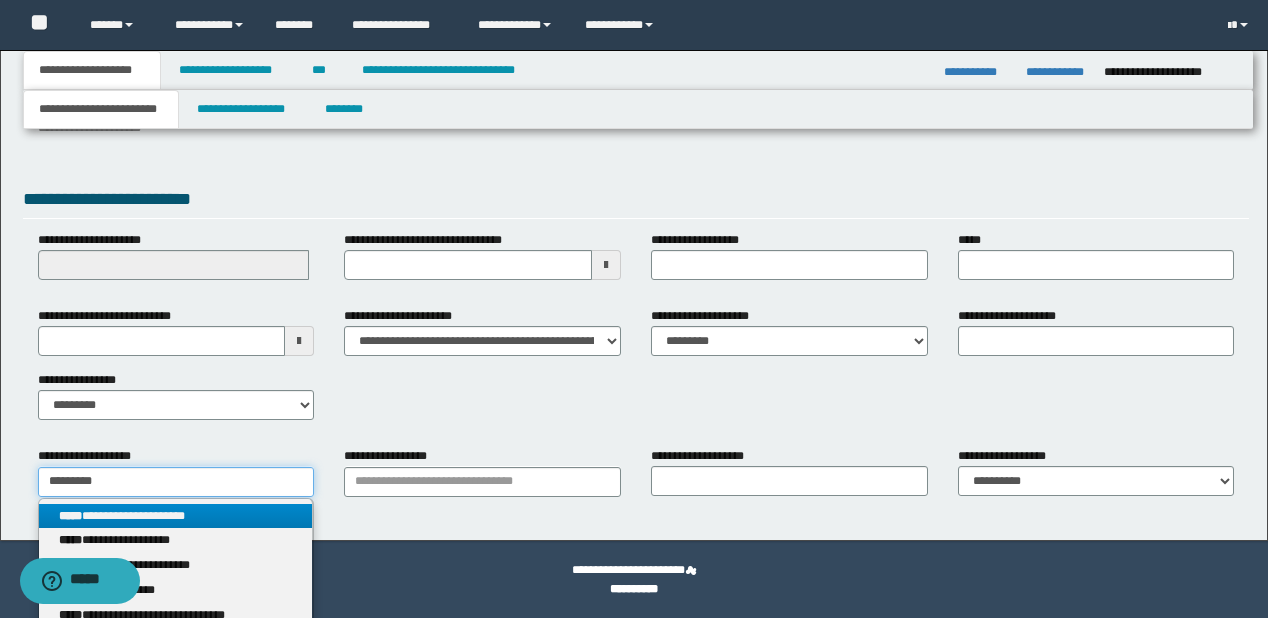 type on "*********" 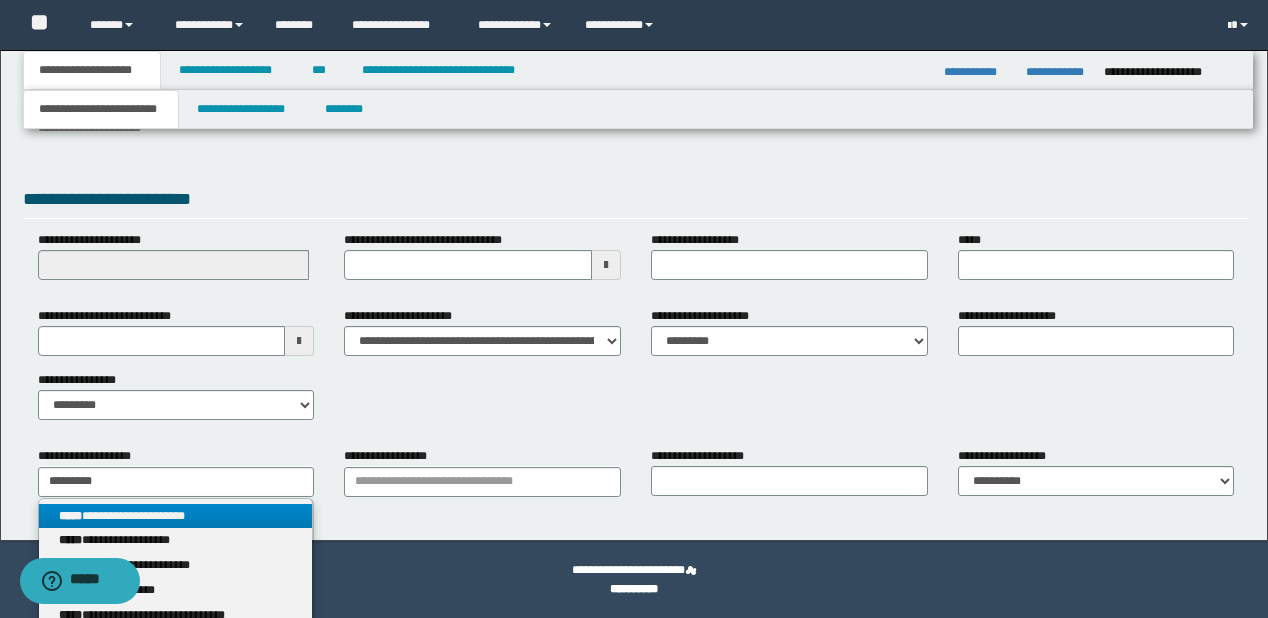 click on "**********" at bounding box center (176, 516) 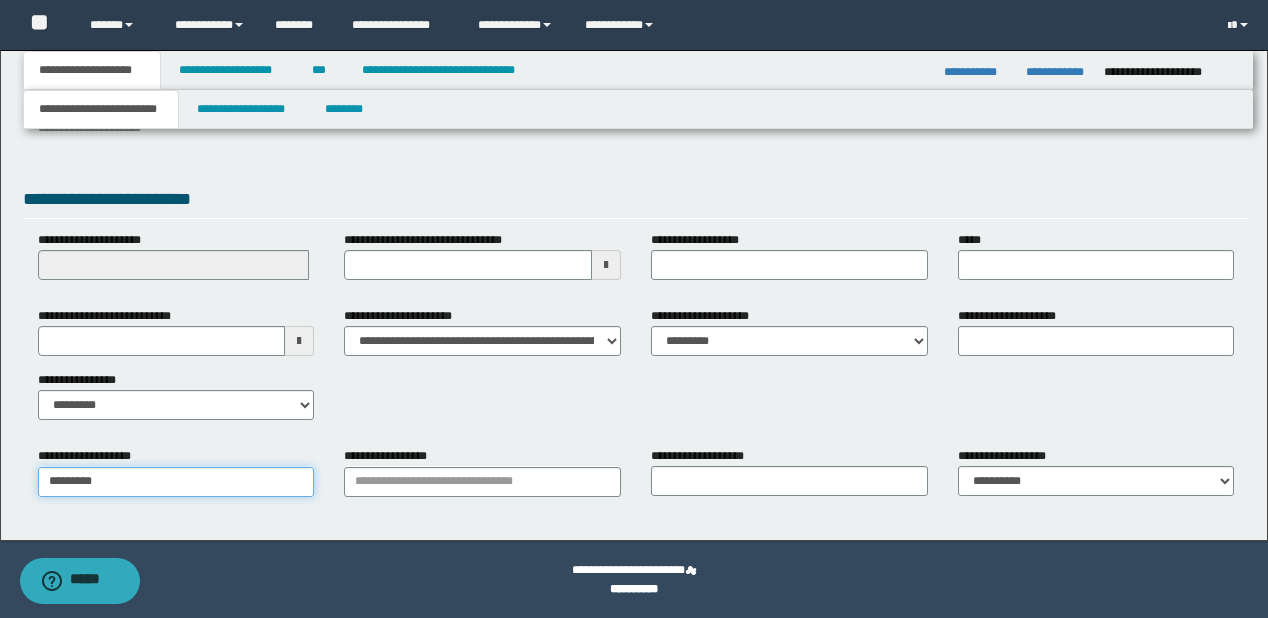 type on "*********" 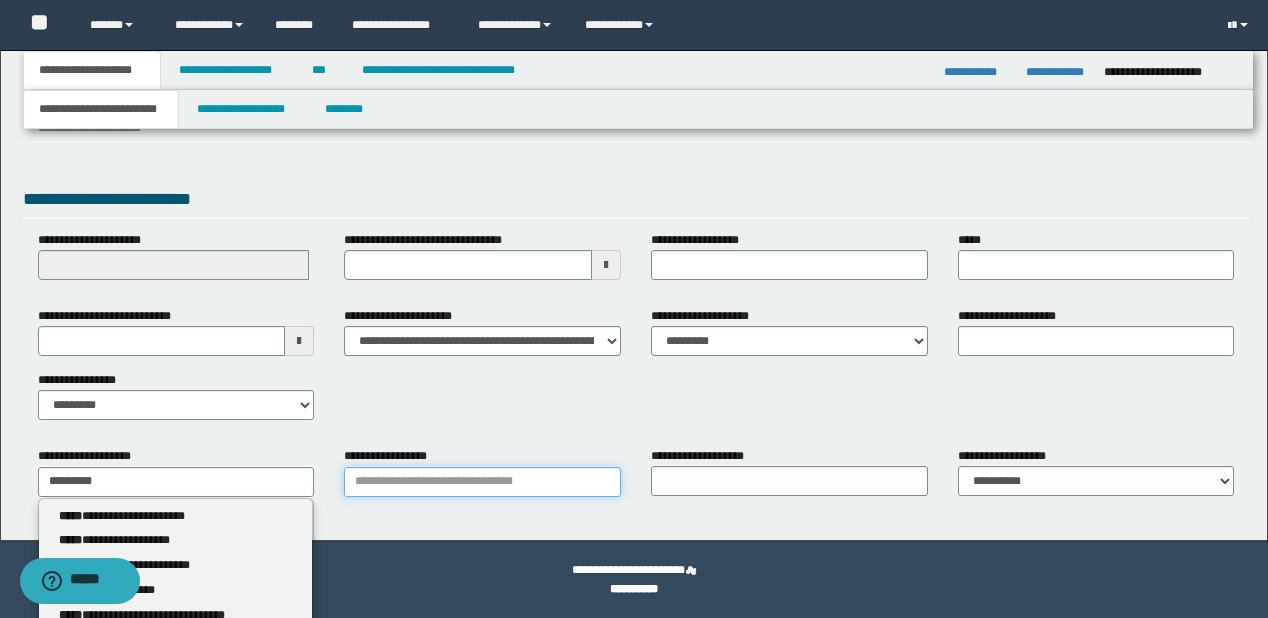 type 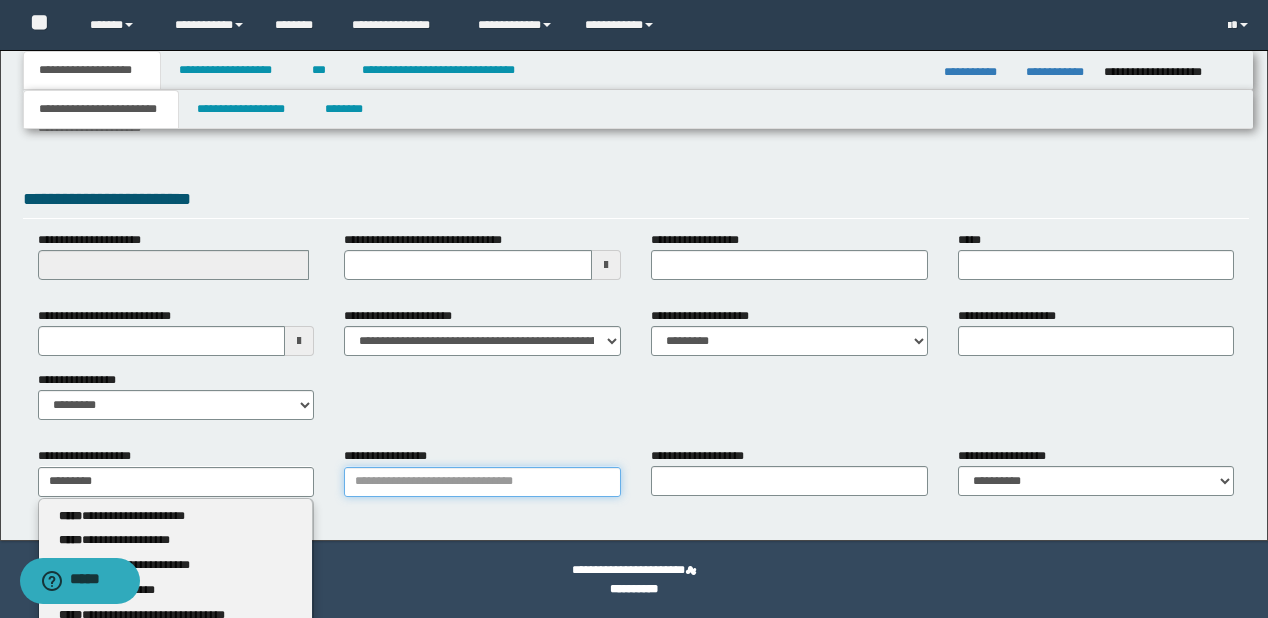 click on "**********" at bounding box center (482, 482) 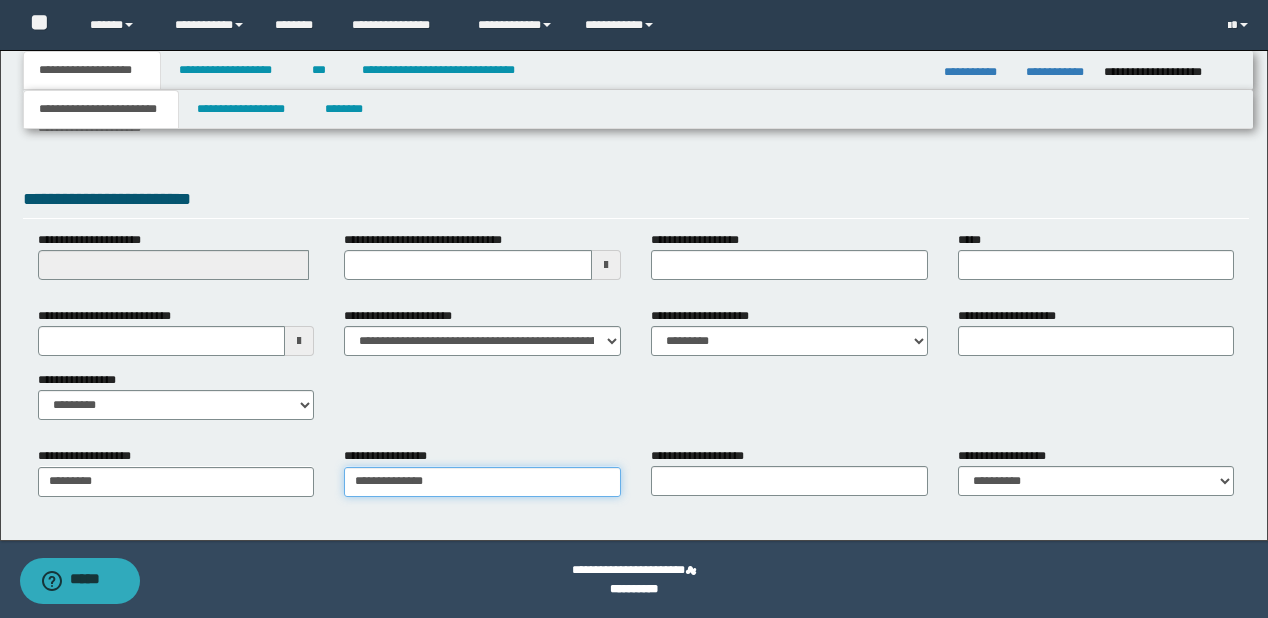 type on "**********" 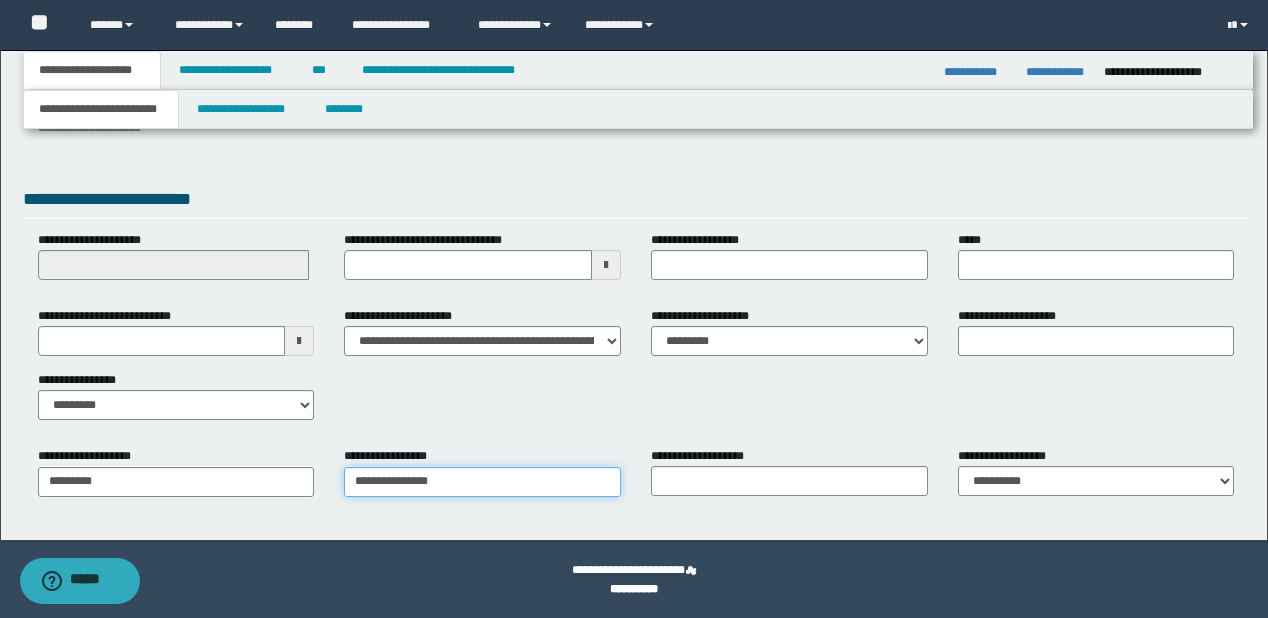 type on "**********" 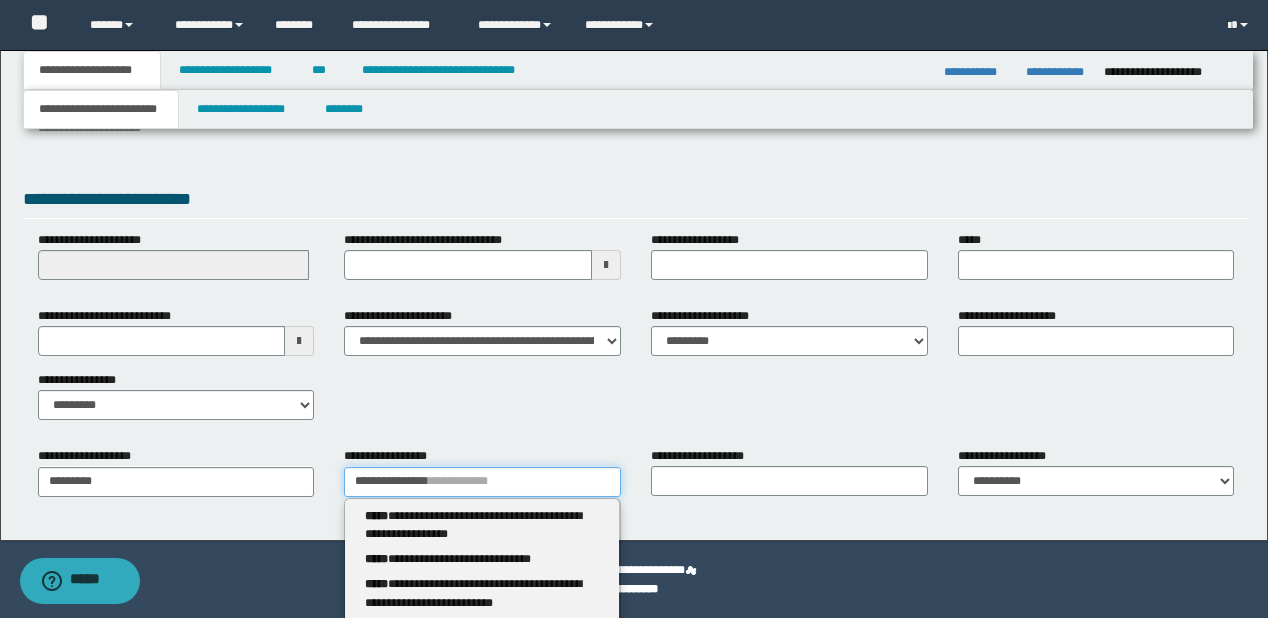 type 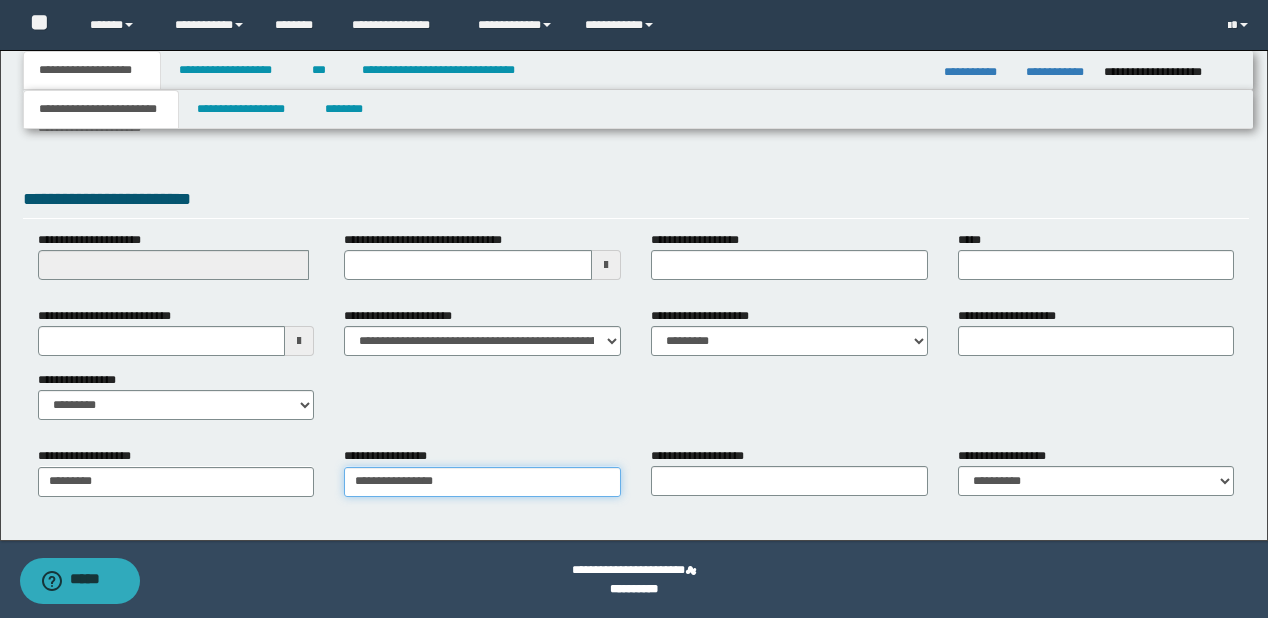 type on "**********" 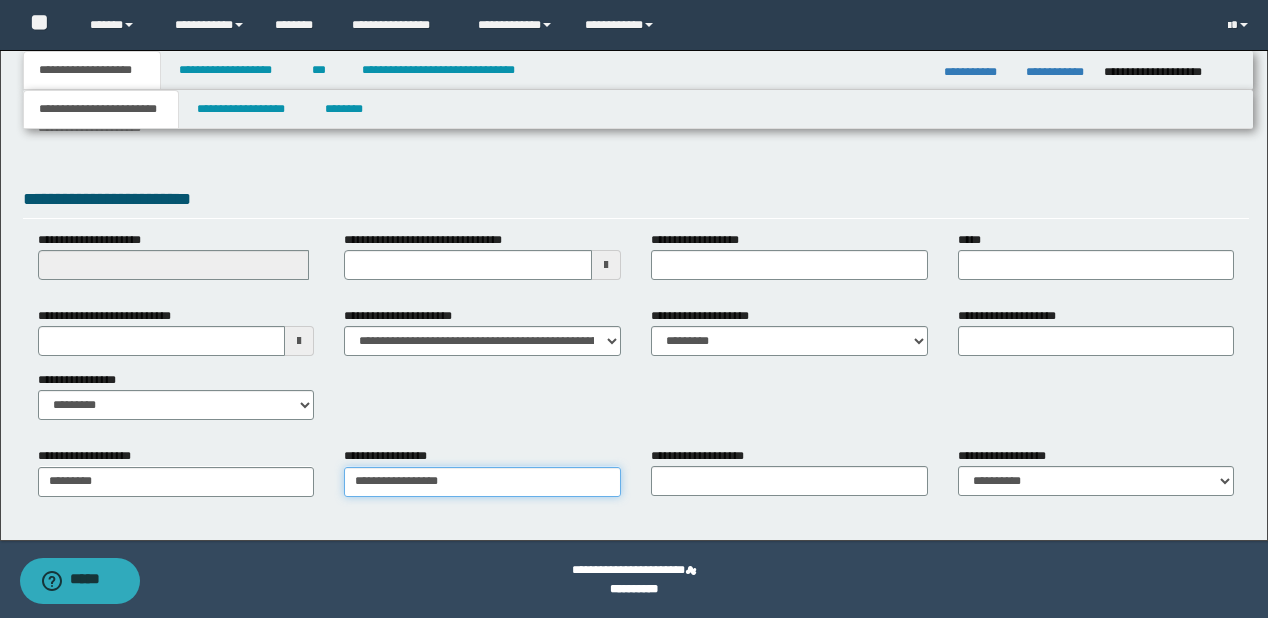 type on "**********" 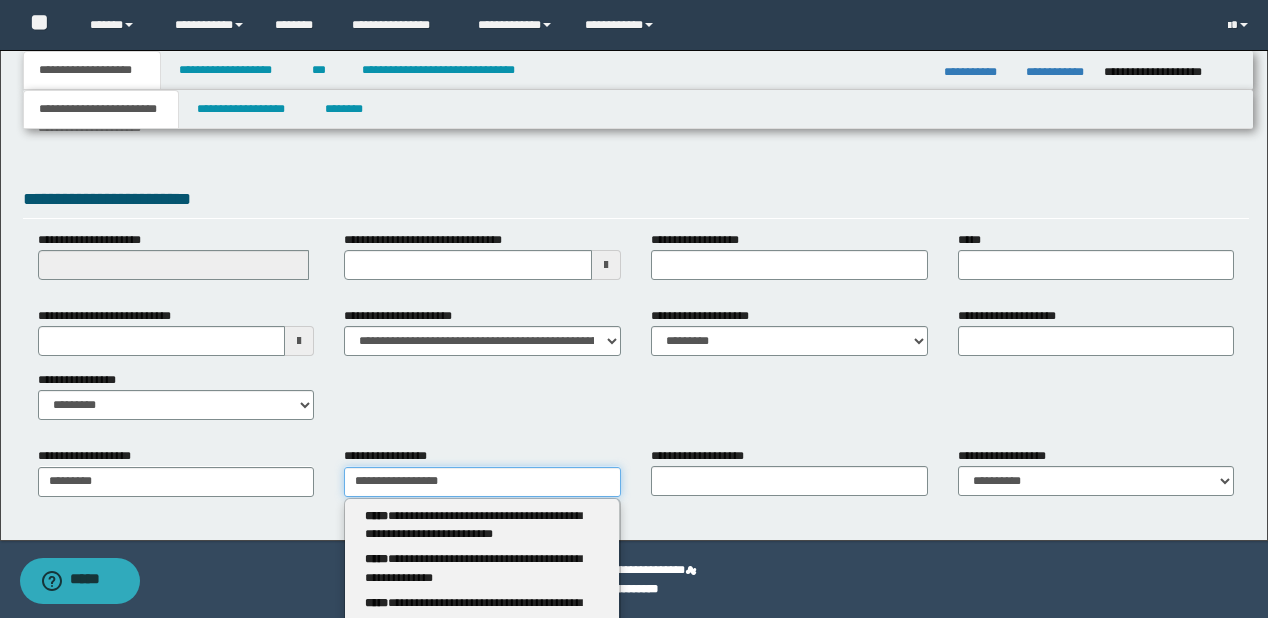type 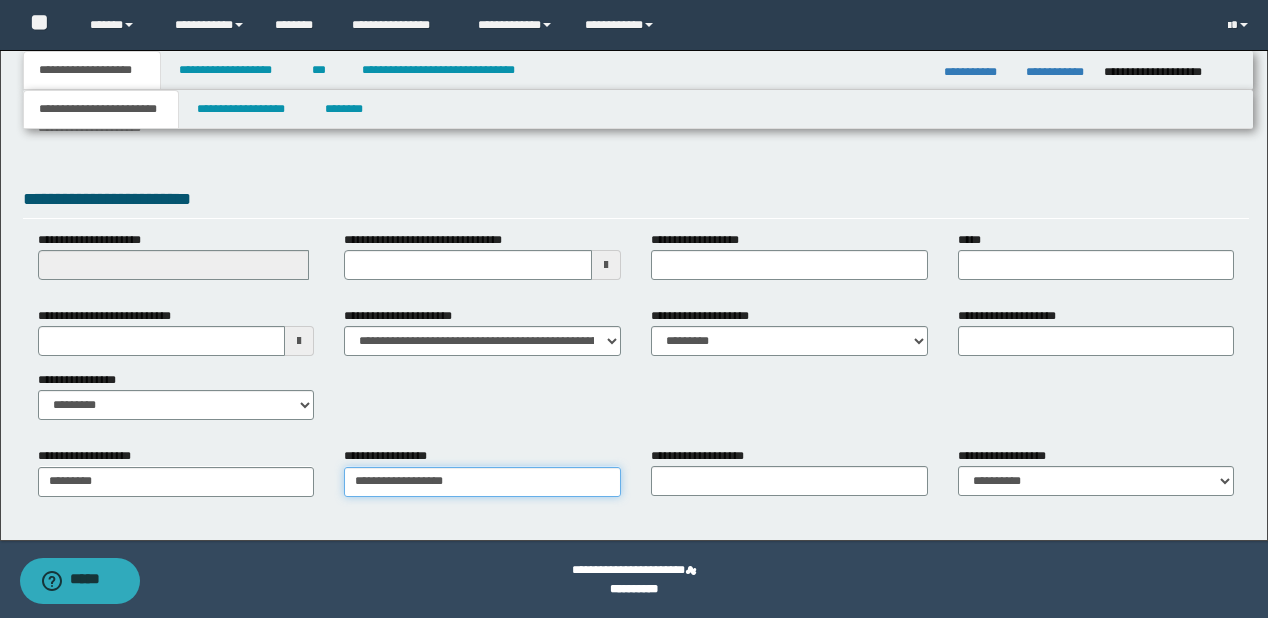 type on "**********" 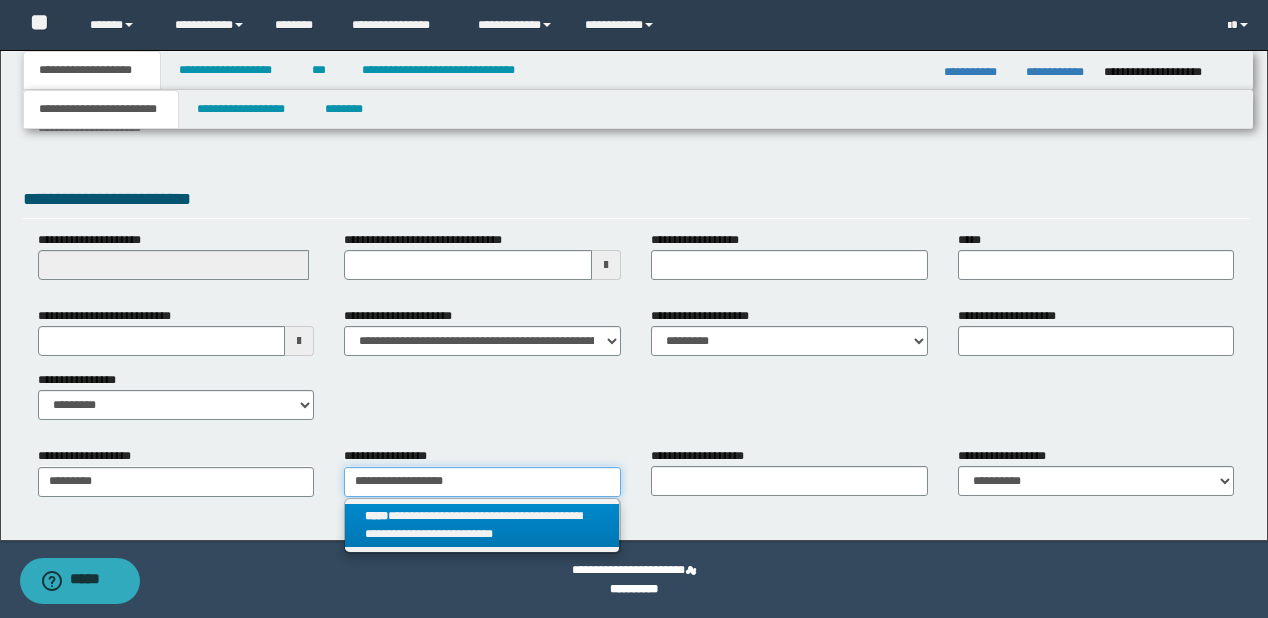 type on "**********" 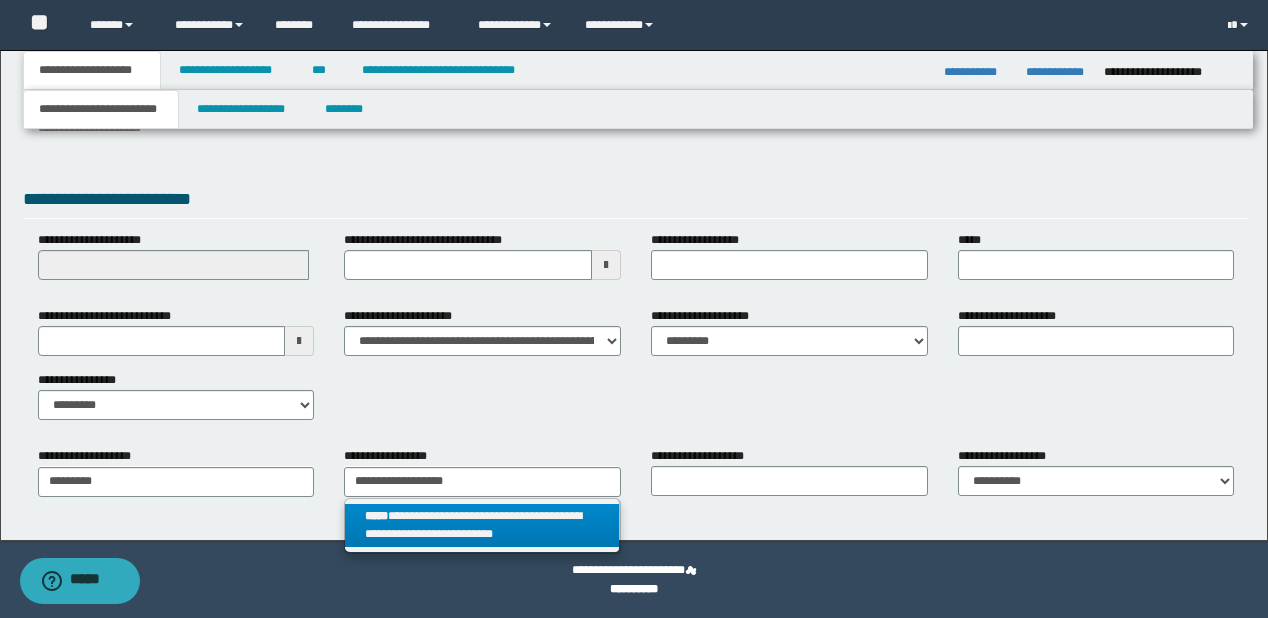 click on "**********" at bounding box center [482, 526] 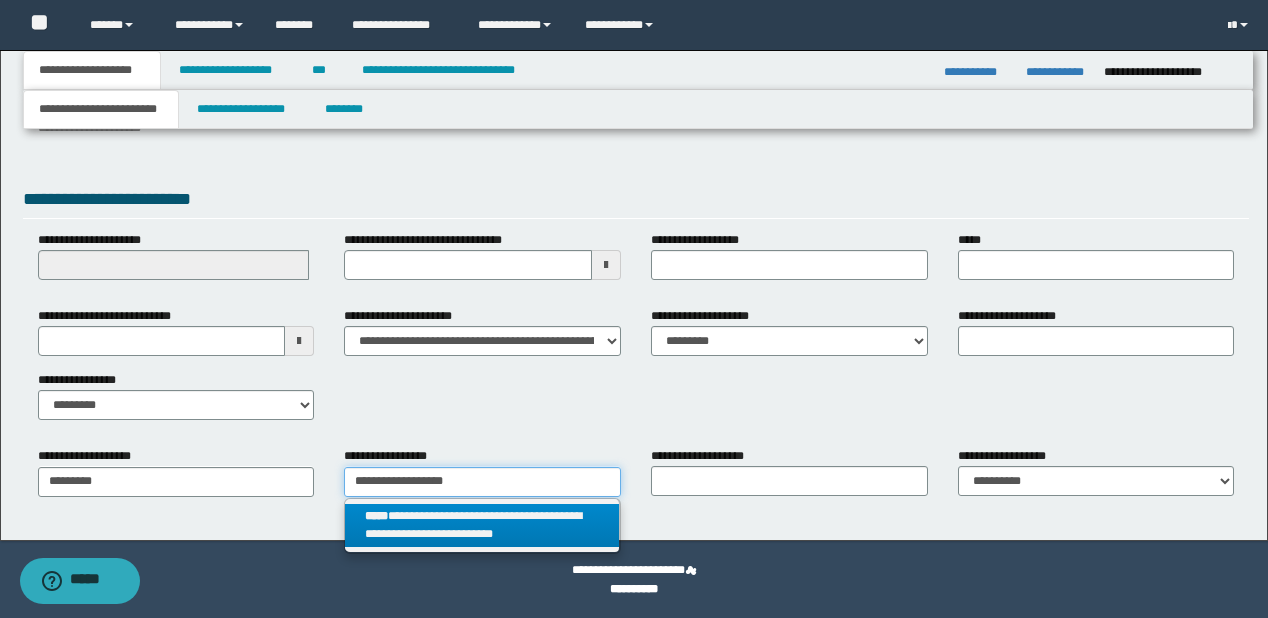 type 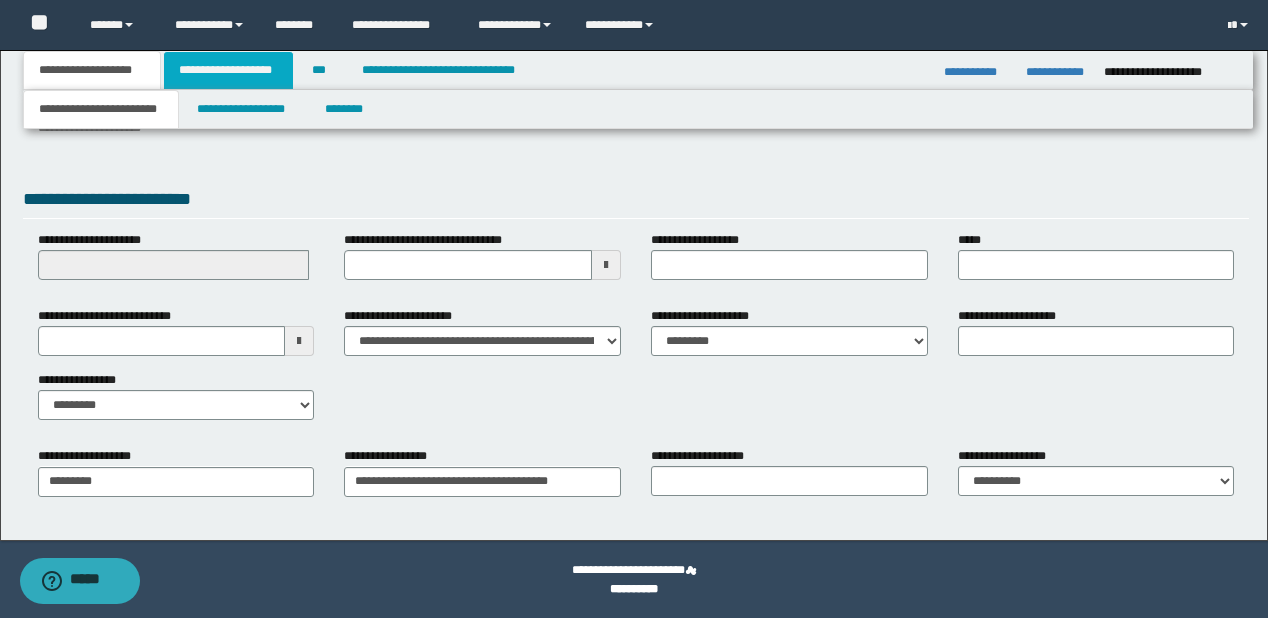 click on "**********" at bounding box center [228, 70] 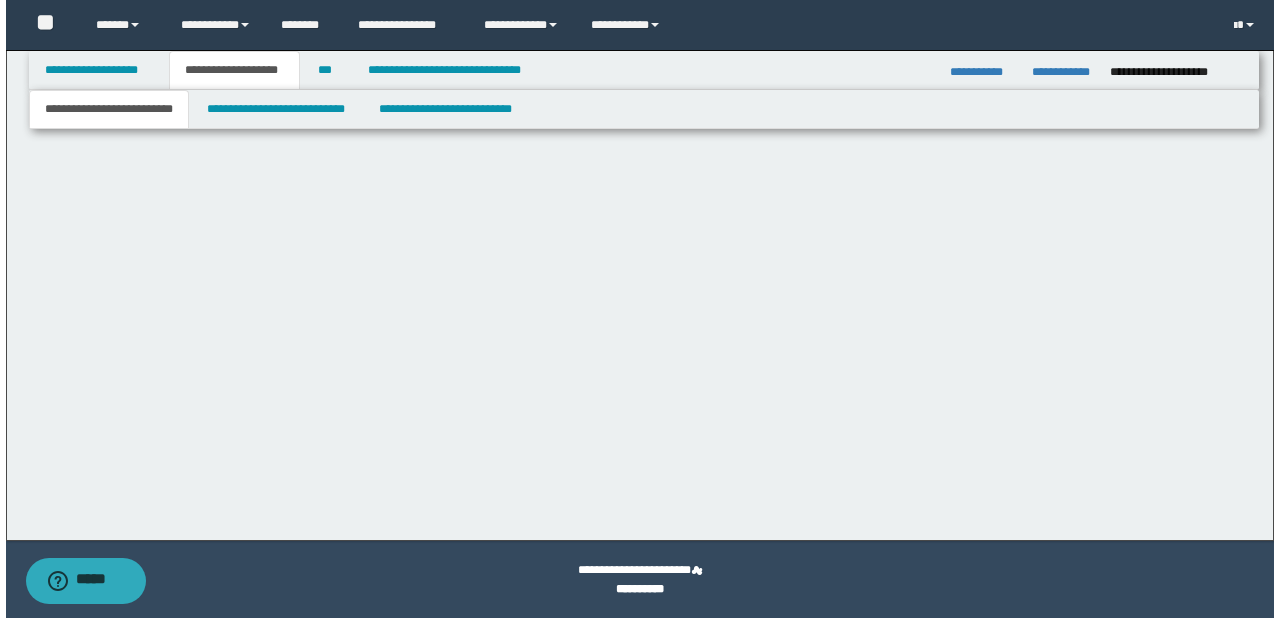 scroll, scrollTop: 0, scrollLeft: 0, axis: both 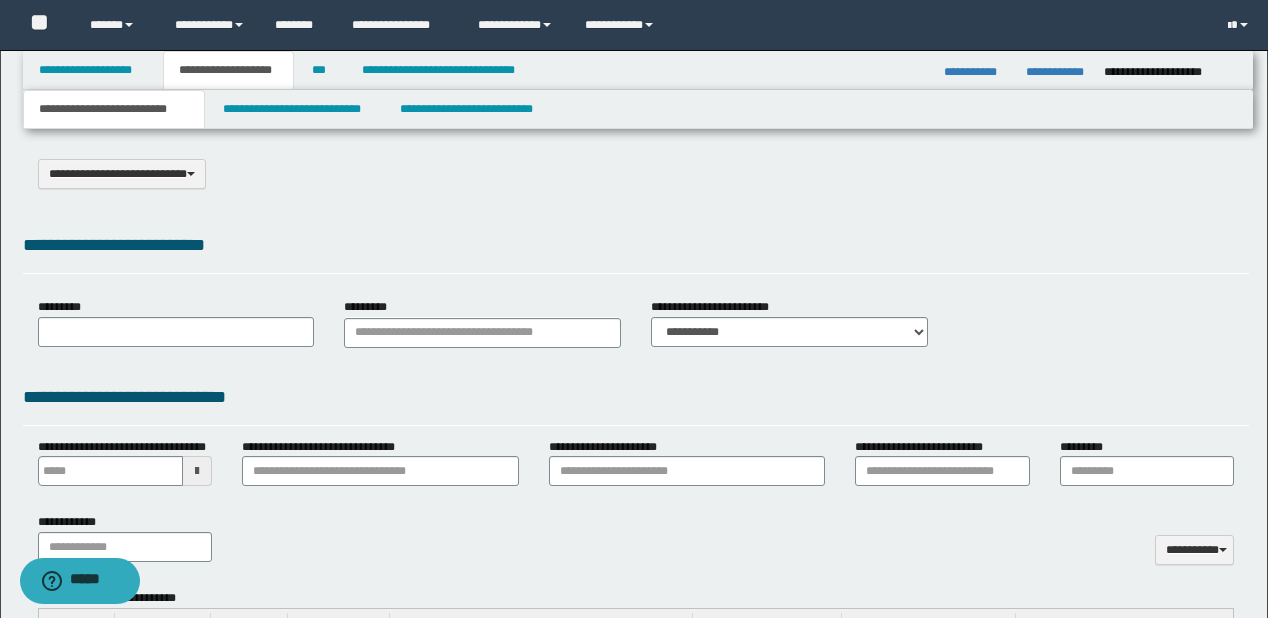 type on "**********" 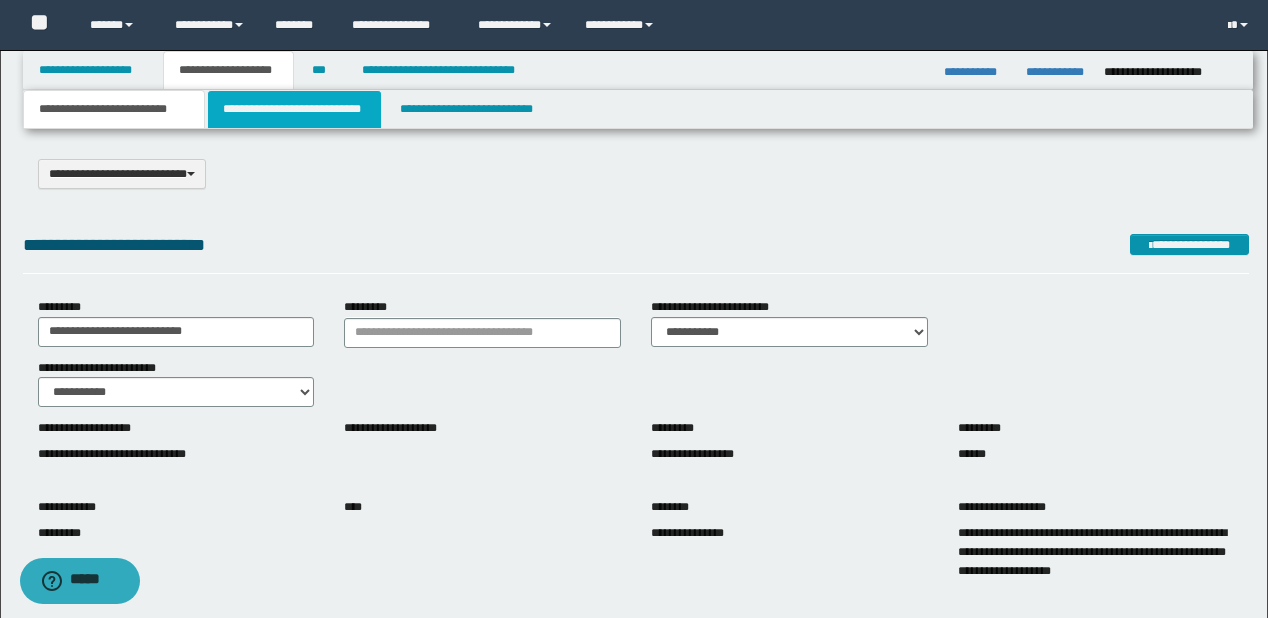 click on "**********" at bounding box center (294, 109) 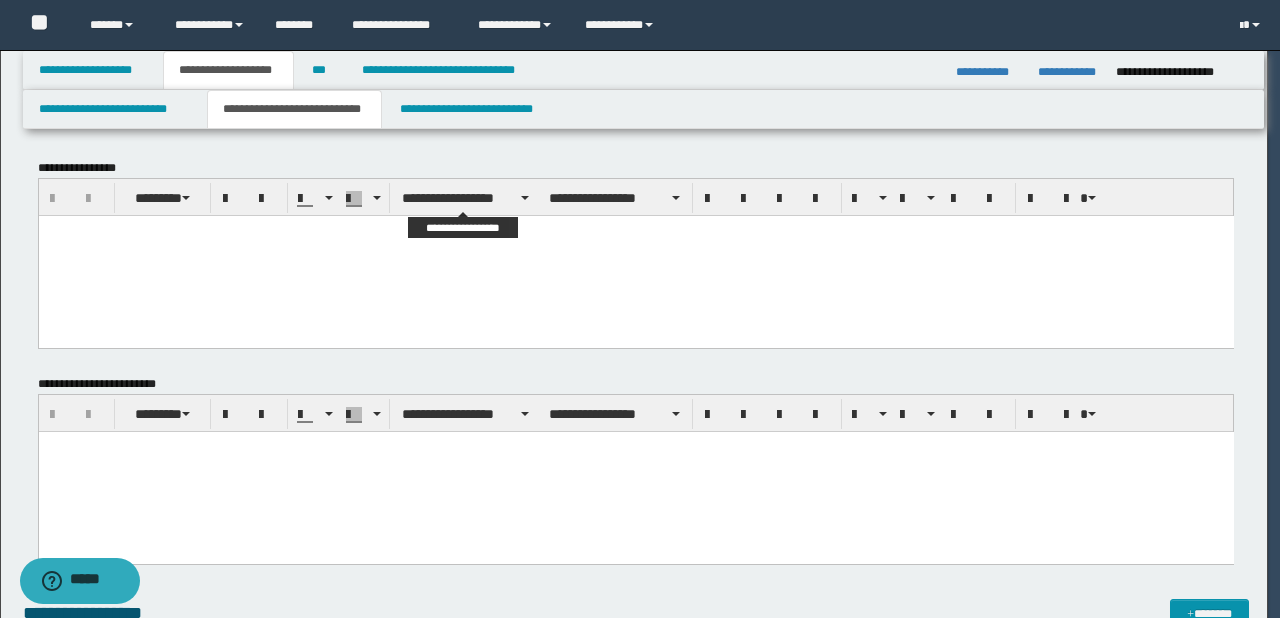 scroll, scrollTop: 0, scrollLeft: 0, axis: both 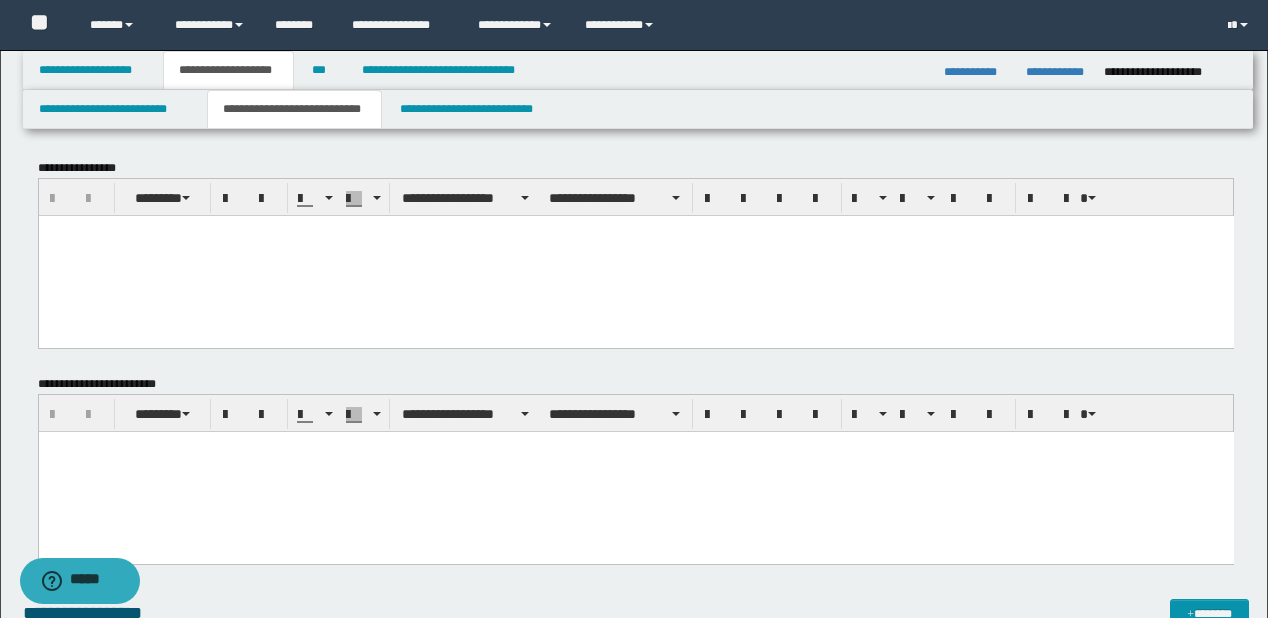 click at bounding box center [635, 255] 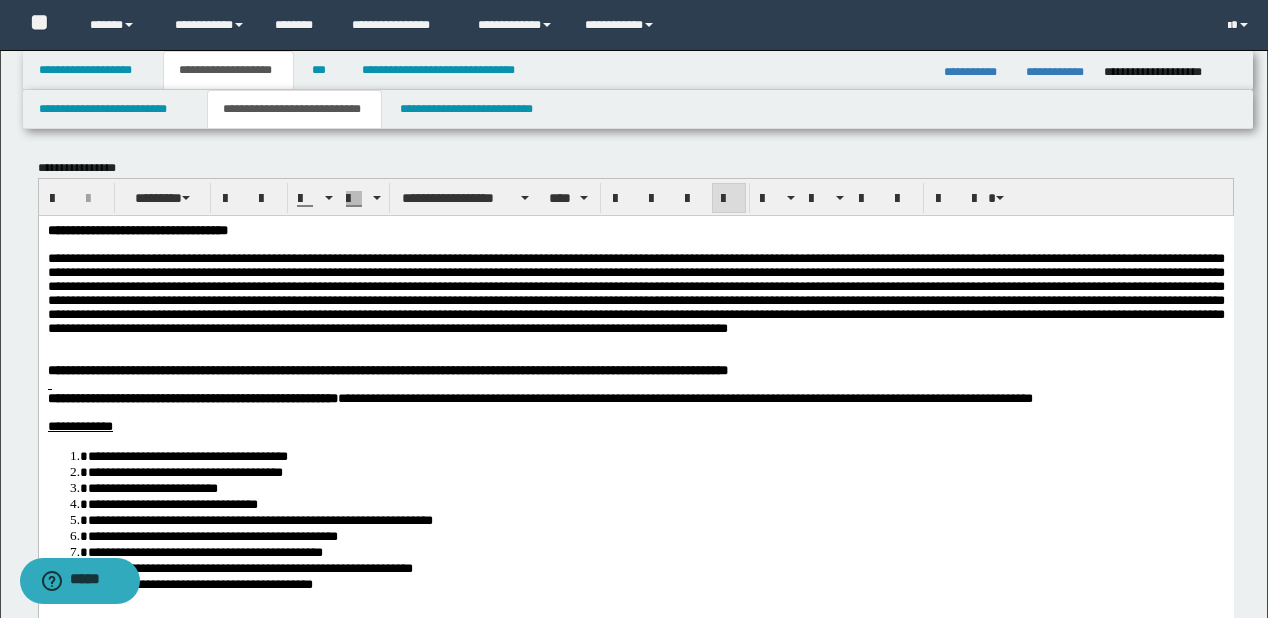 click on "**********" at bounding box center (635, 230) 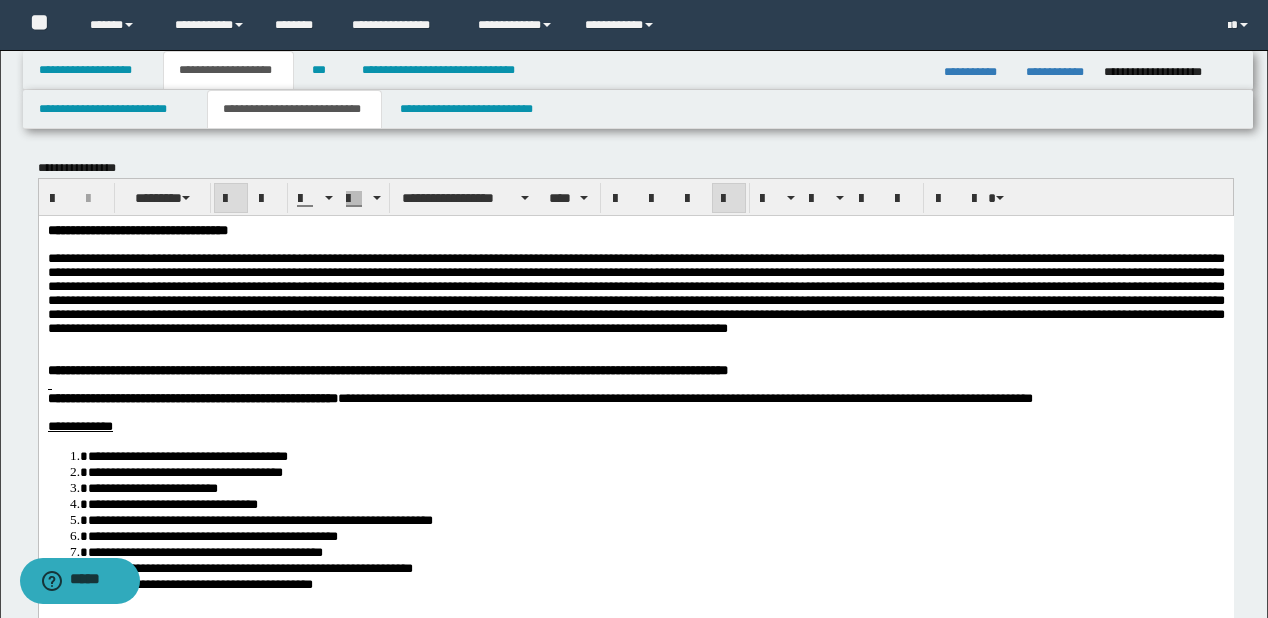 click at bounding box center (635, 293) 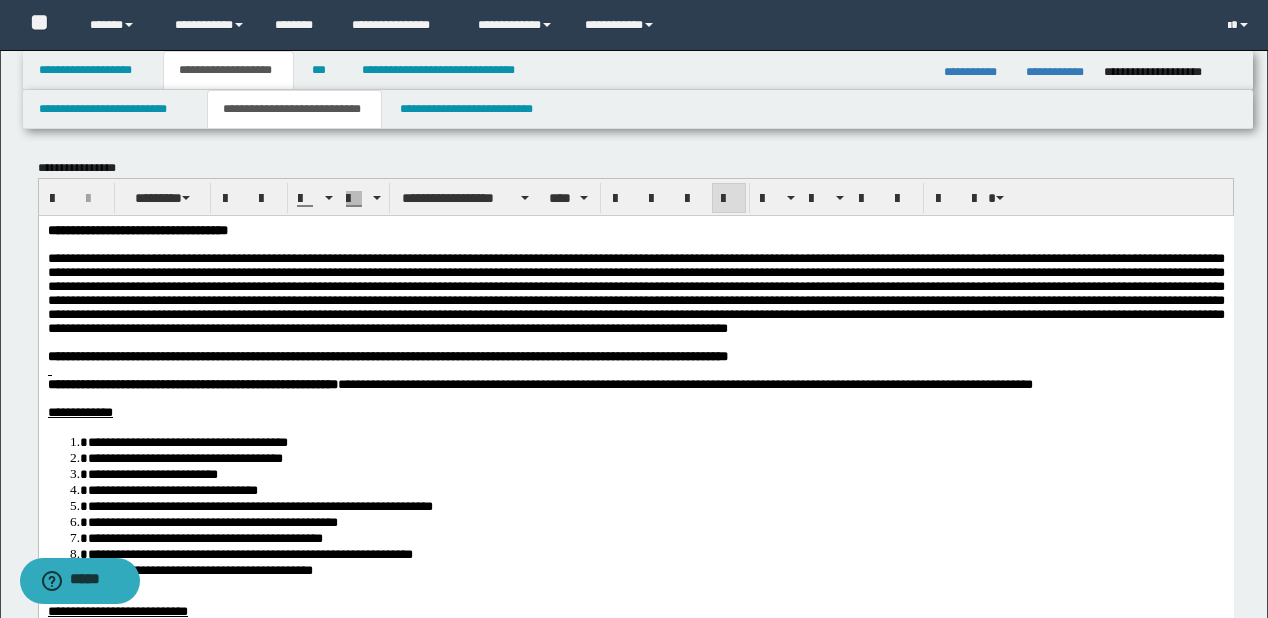click on "**********" at bounding box center (137, 229) 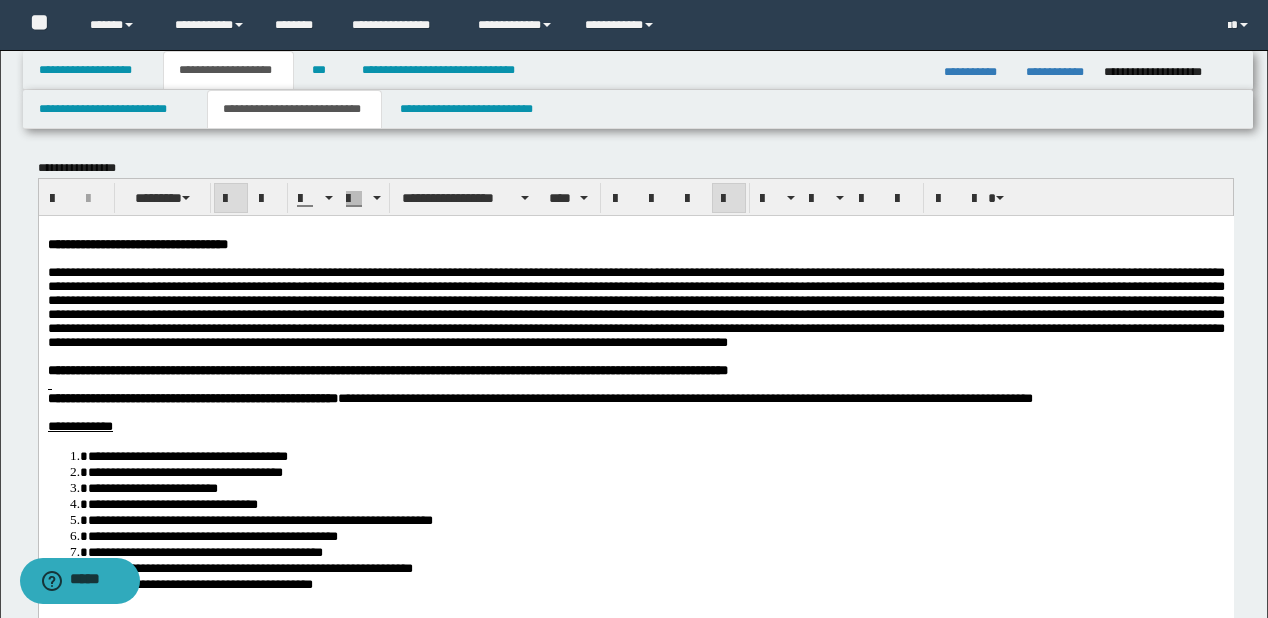 click at bounding box center (635, 384) 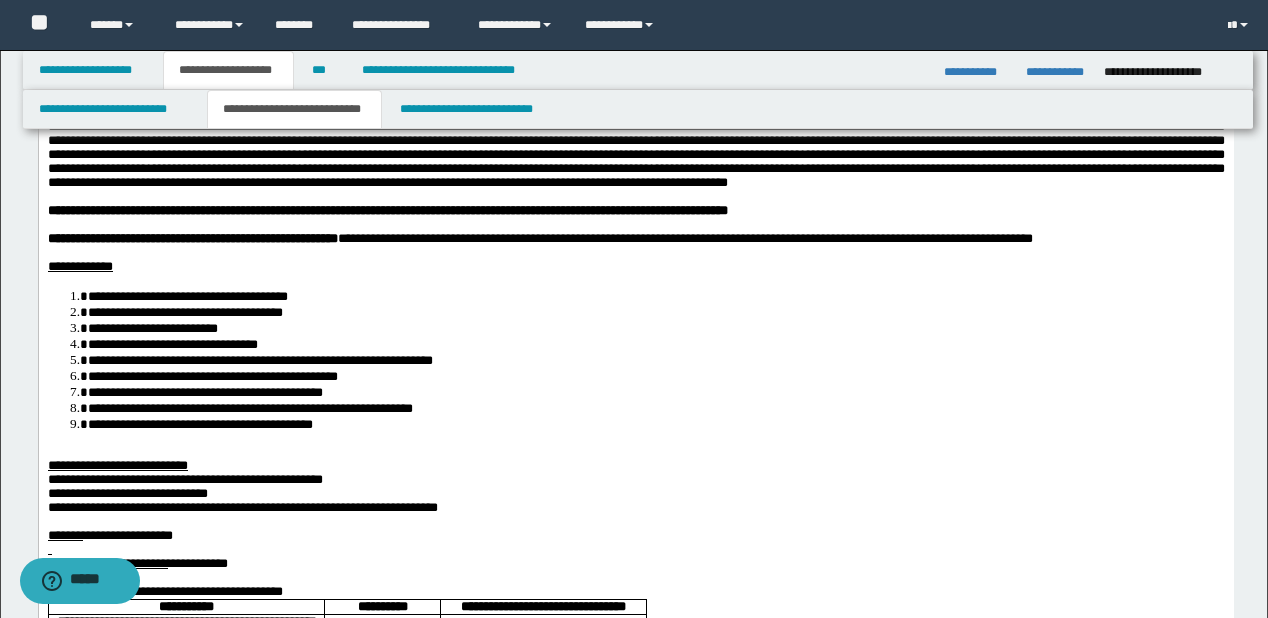 scroll, scrollTop: 320, scrollLeft: 0, axis: vertical 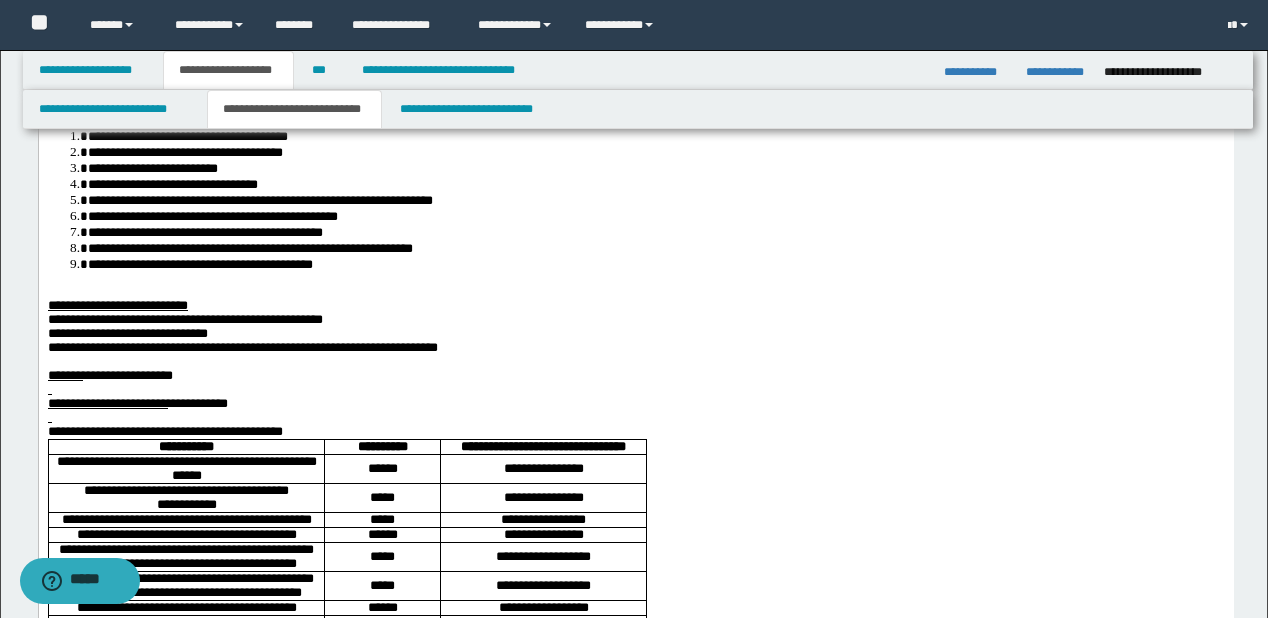 click on "**********" at bounding box center [655, 264] 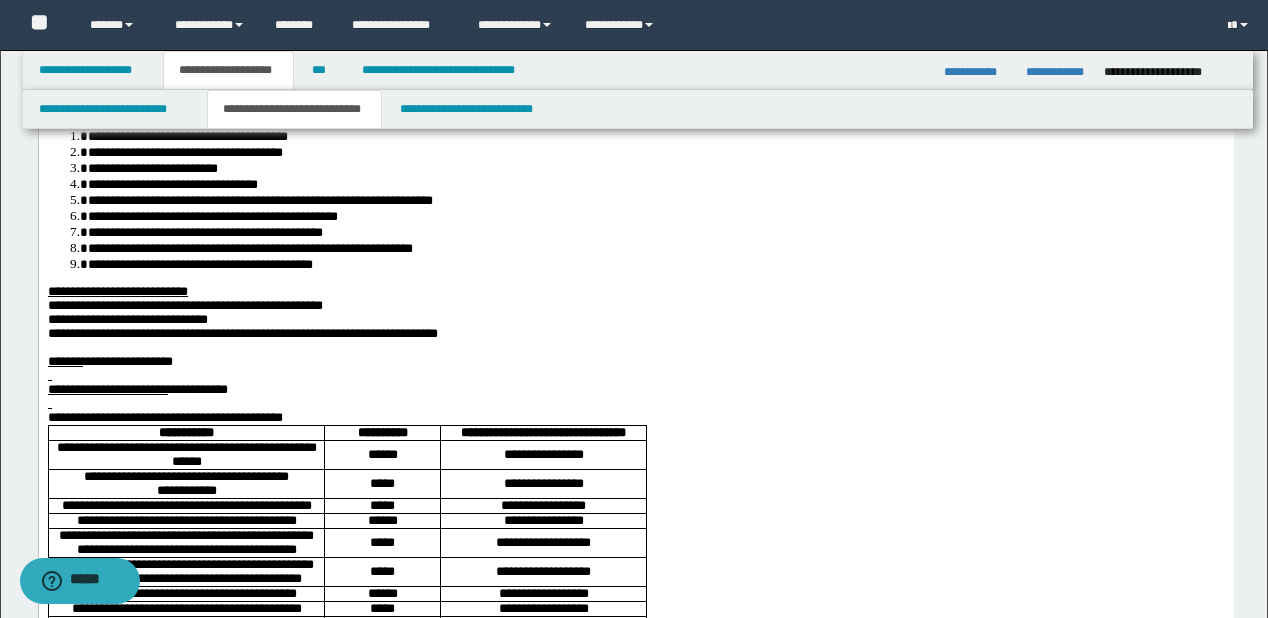 click on "**********" at bounding box center (184, 305) 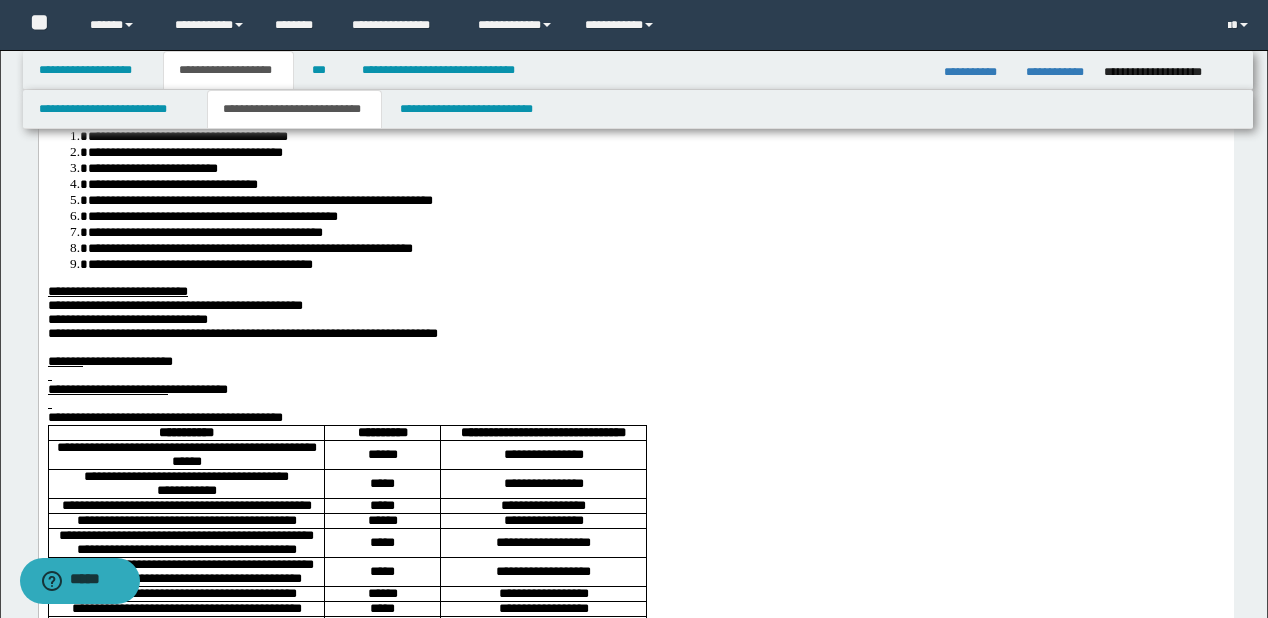 click on "**********" at bounding box center [242, 333] 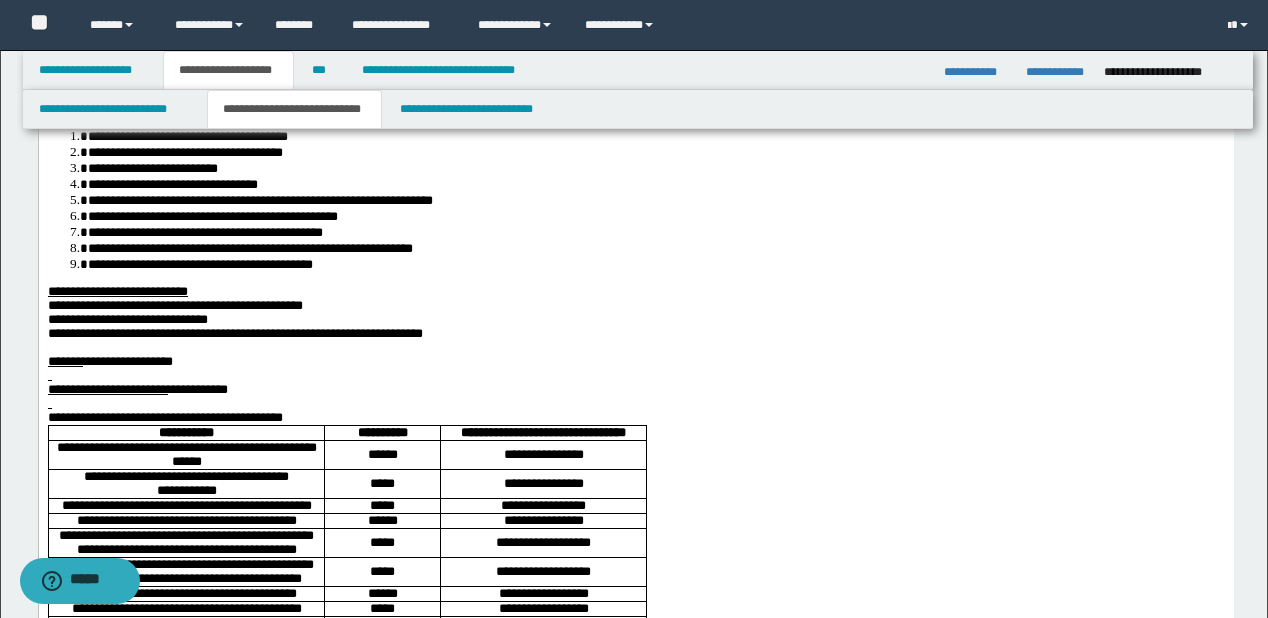 scroll, scrollTop: 480, scrollLeft: 0, axis: vertical 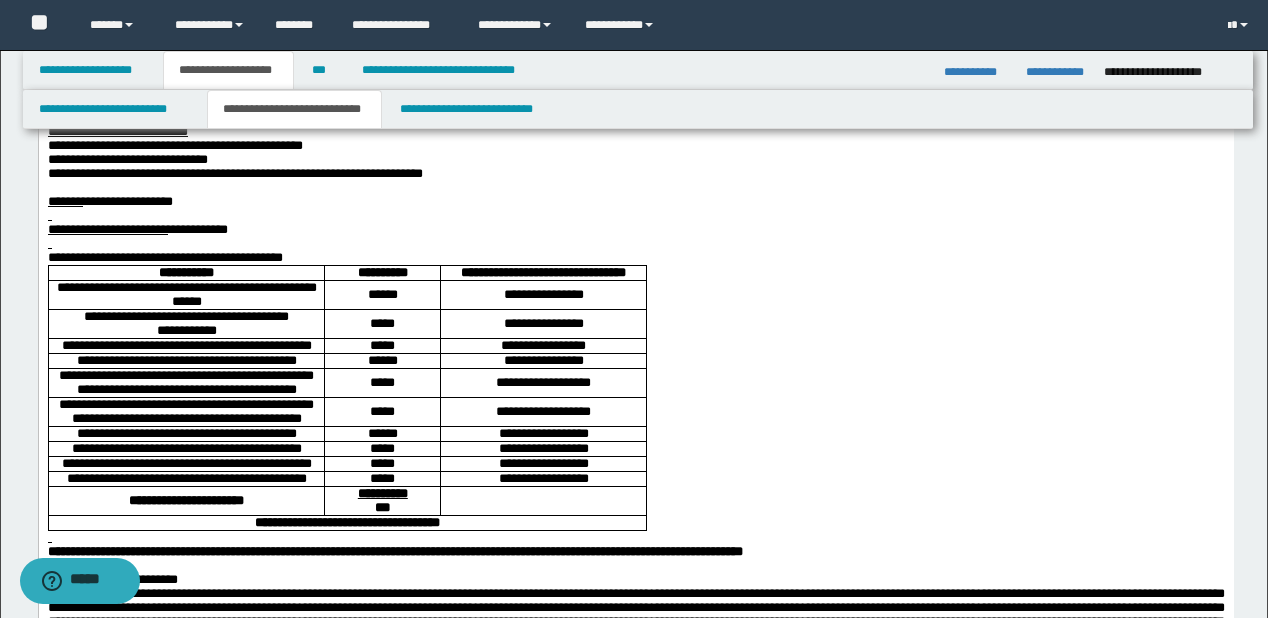 click at bounding box center [635, 216] 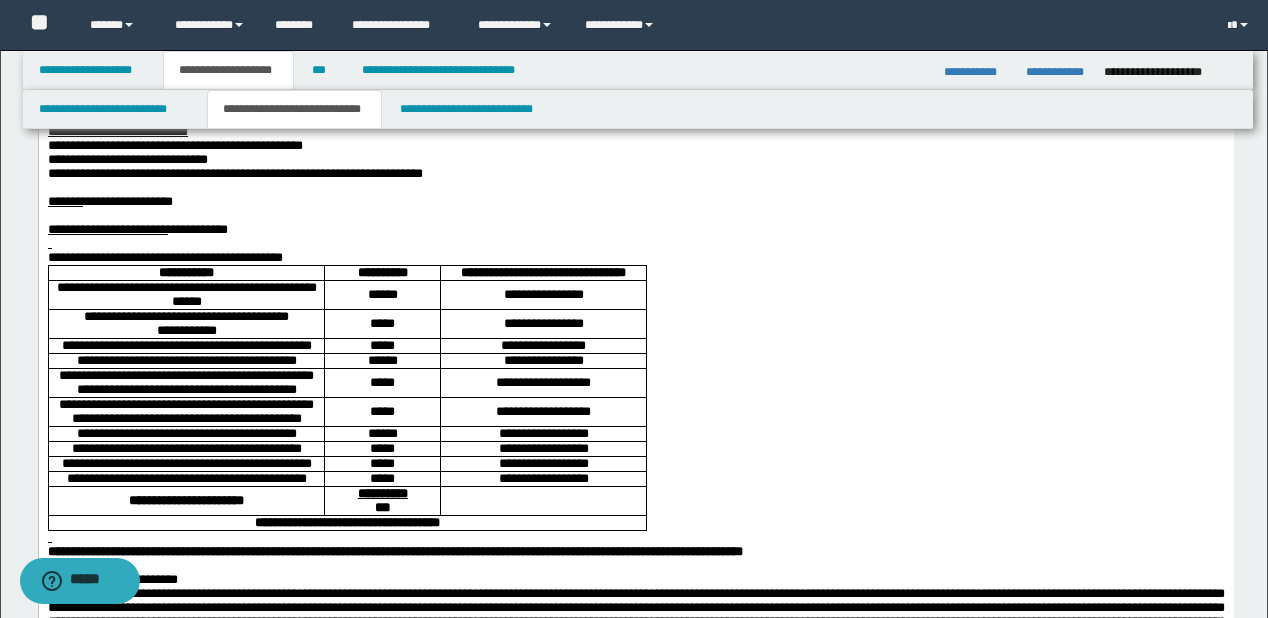 click at bounding box center [635, 244] 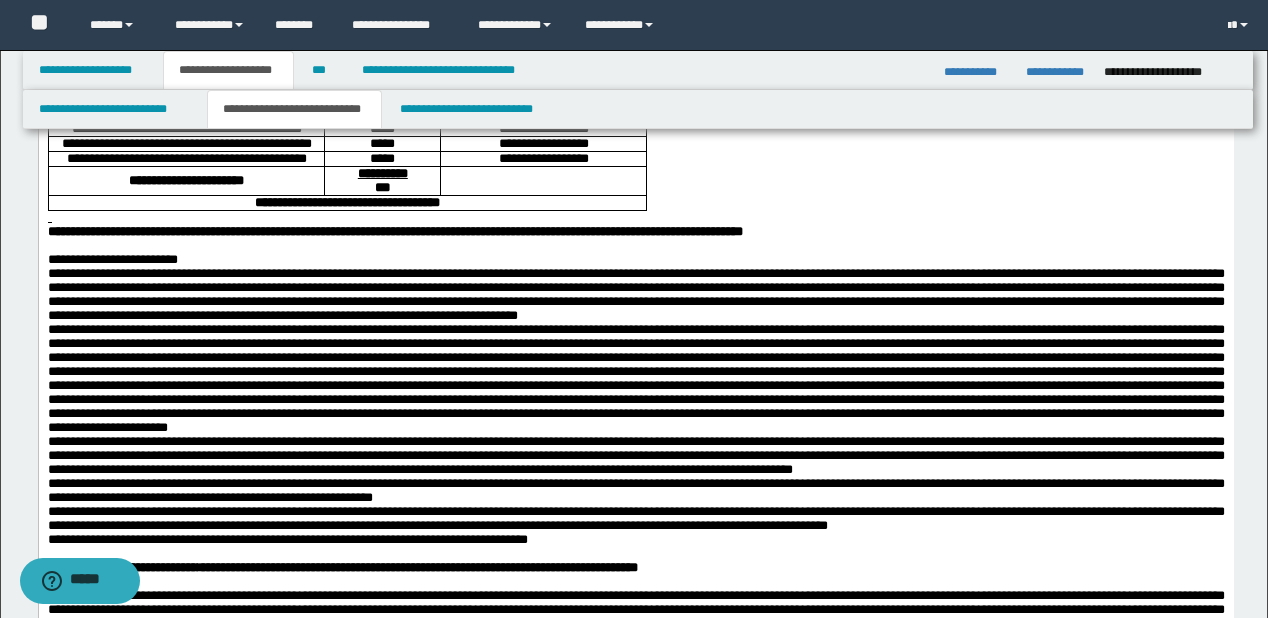 scroll, scrollTop: 960, scrollLeft: 0, axis: vertical 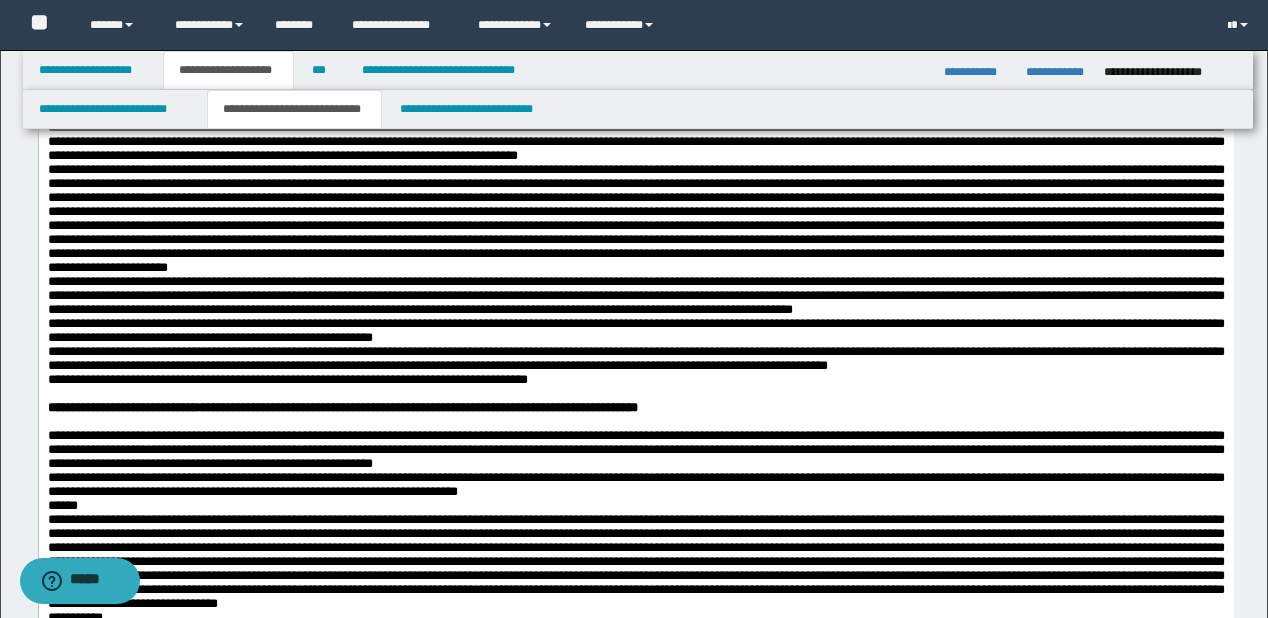 click on "**********" at bounding box center (635, 100) 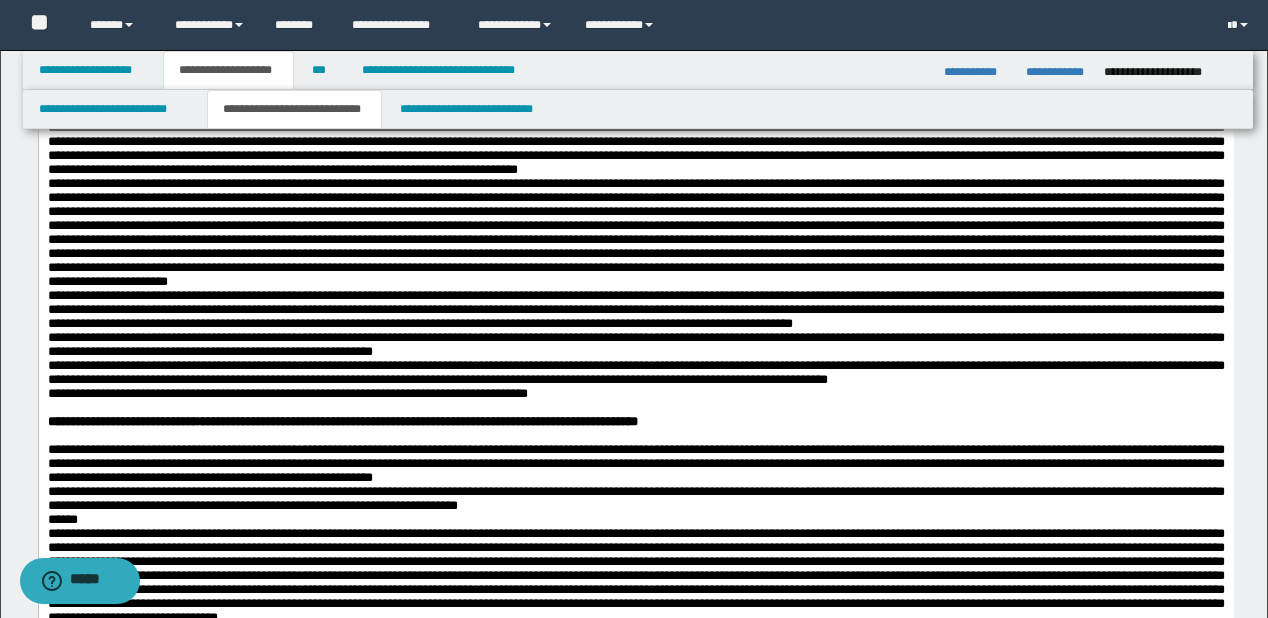 click on "**********" at bounding box center [635, 149] 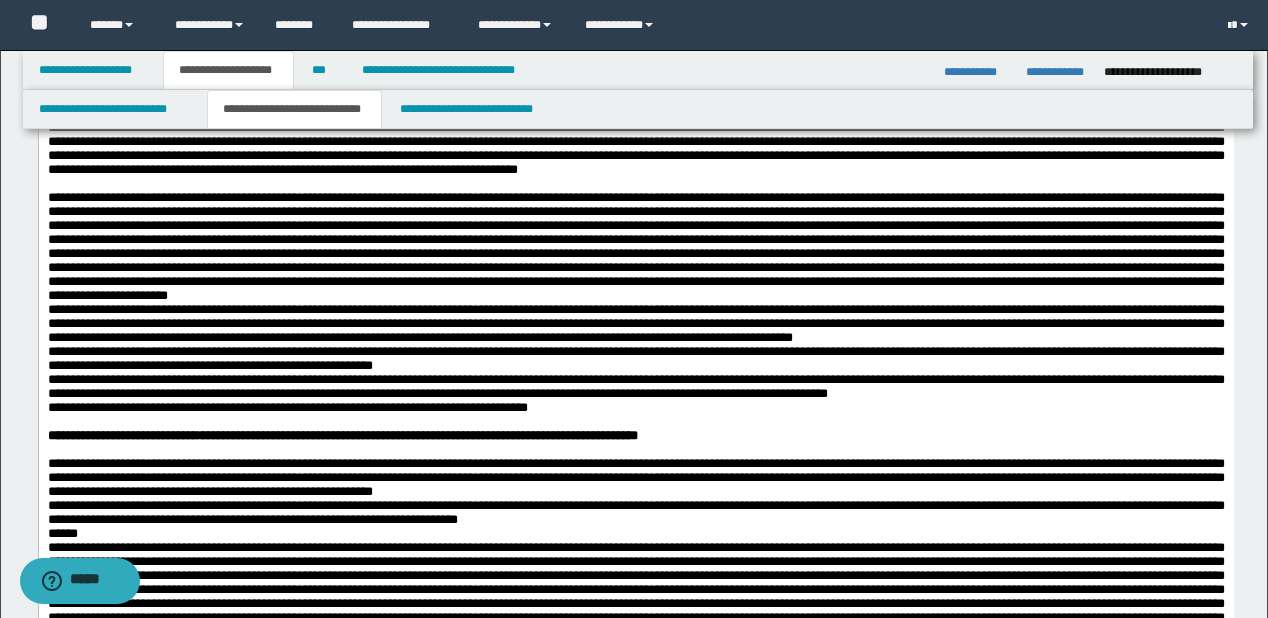 click on "**********" at bounding box center [635, 149] 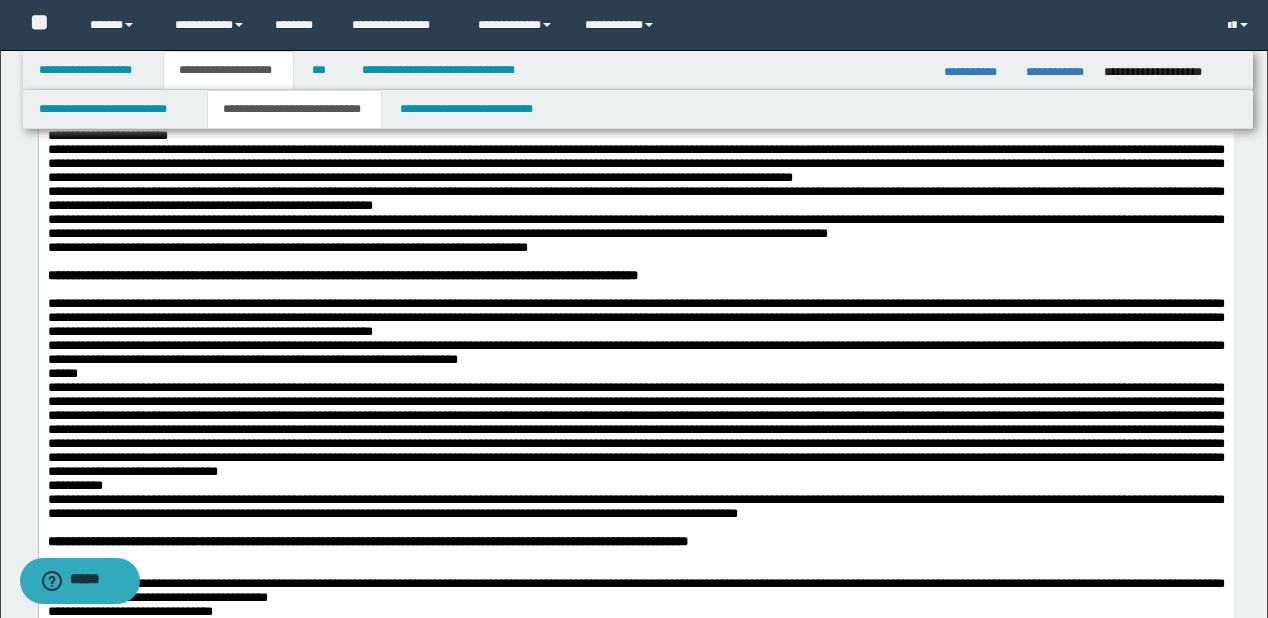 scroll, scrollTop: 1200, scrollLeft: 0, axis: vertical 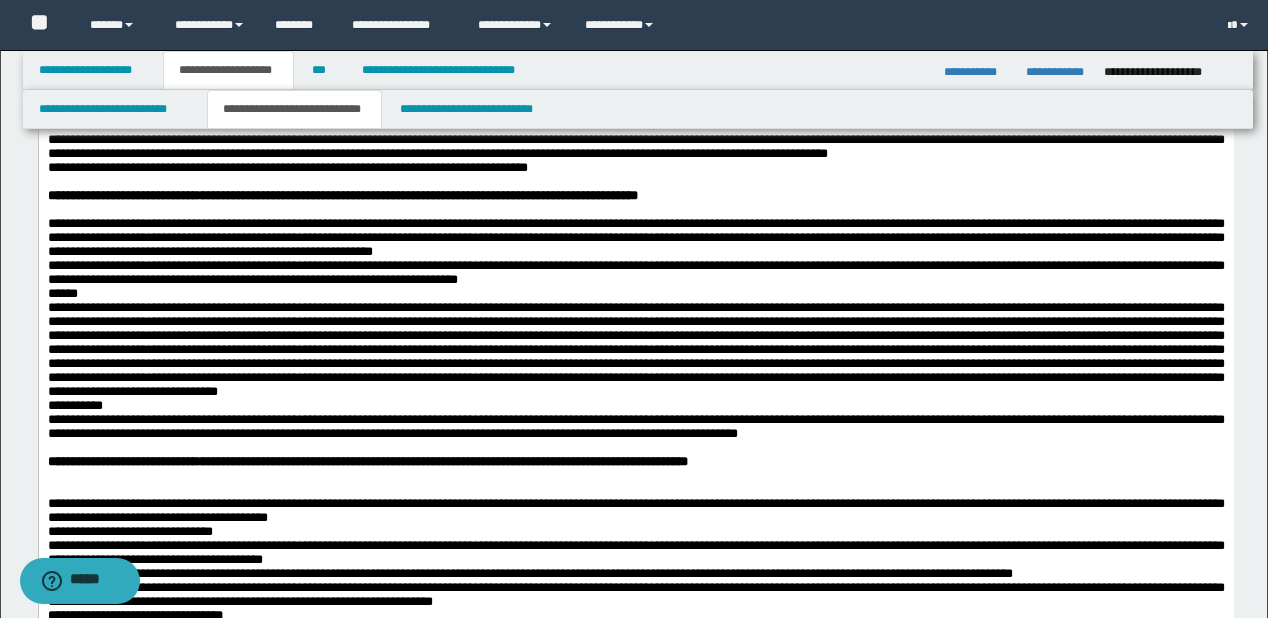 click on "**********" at bounding box center [635, 83] 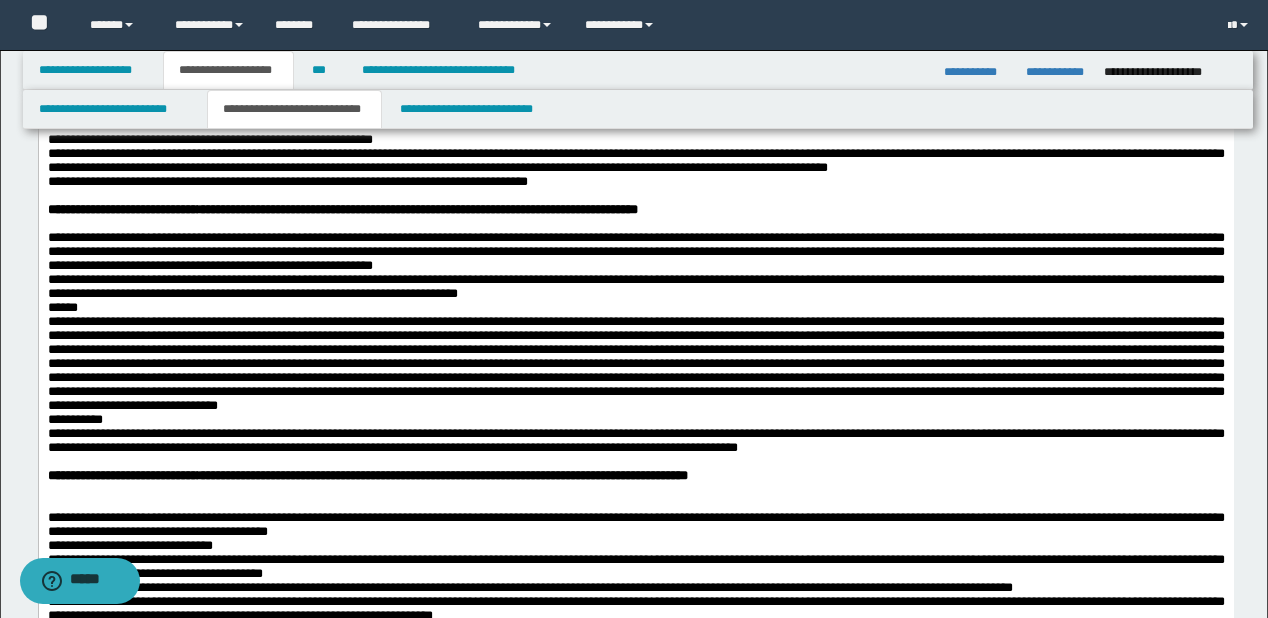 click on "**********" at bounding box center [635, 98] 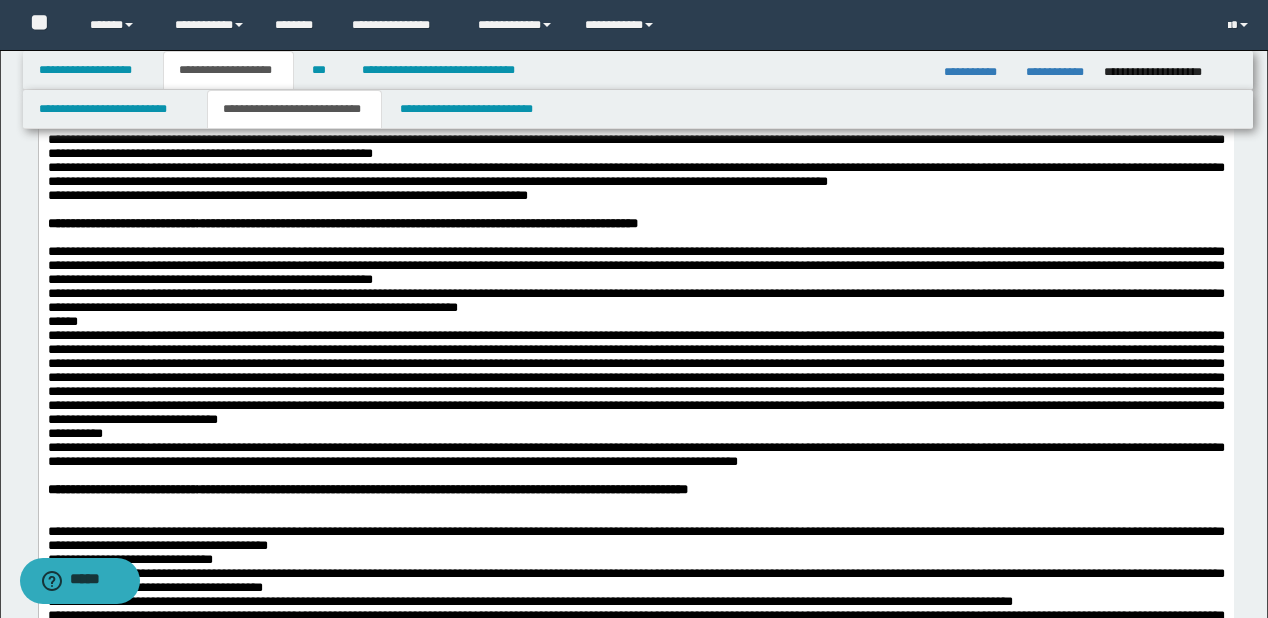click on "**********" at bounding box center (635, 146) 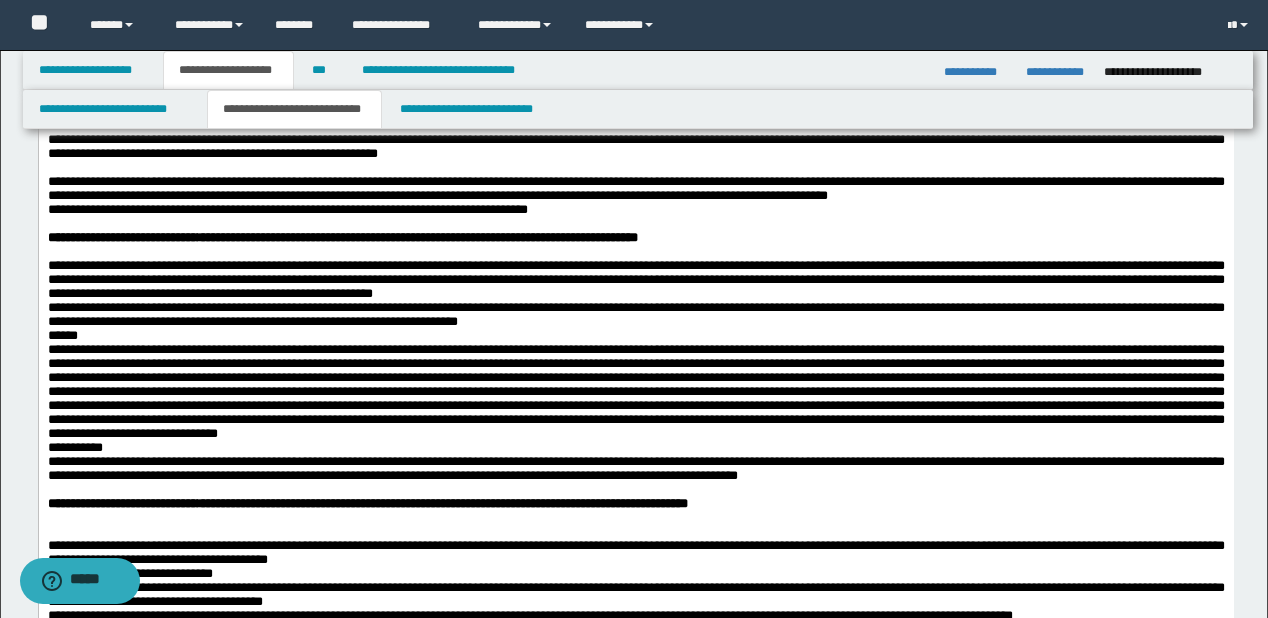 click on "**********" at bounding box center [635, 189] 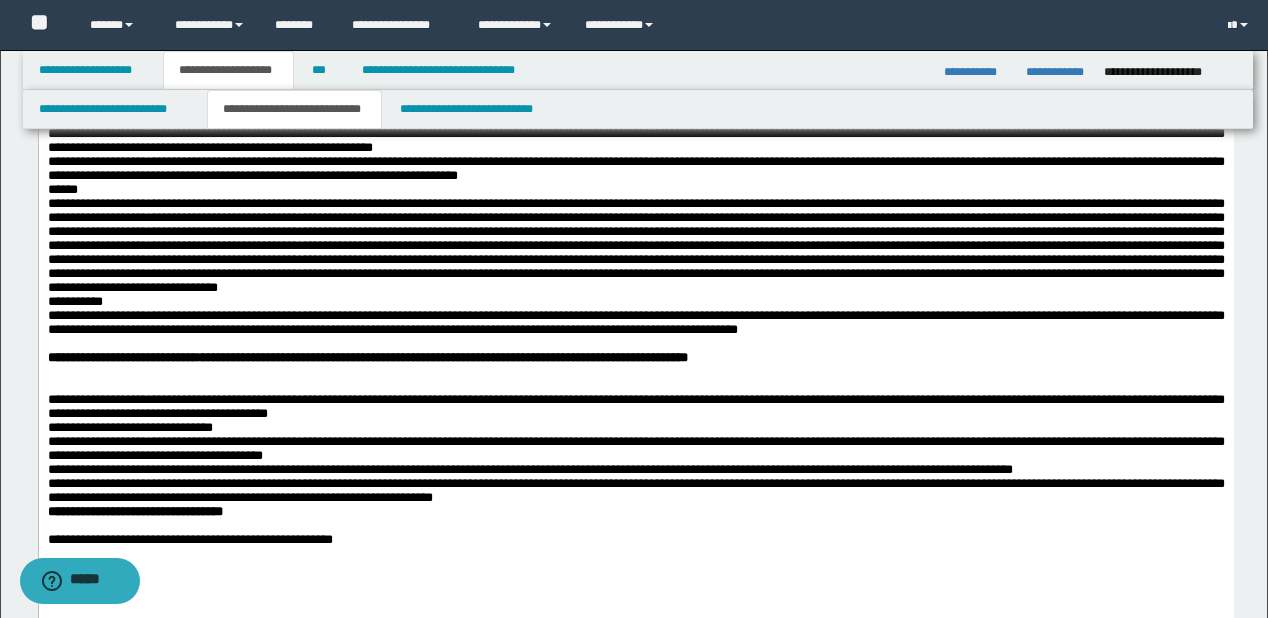 scroll, scrollTop: 1440, scrollLeft: 0, axis: vertical 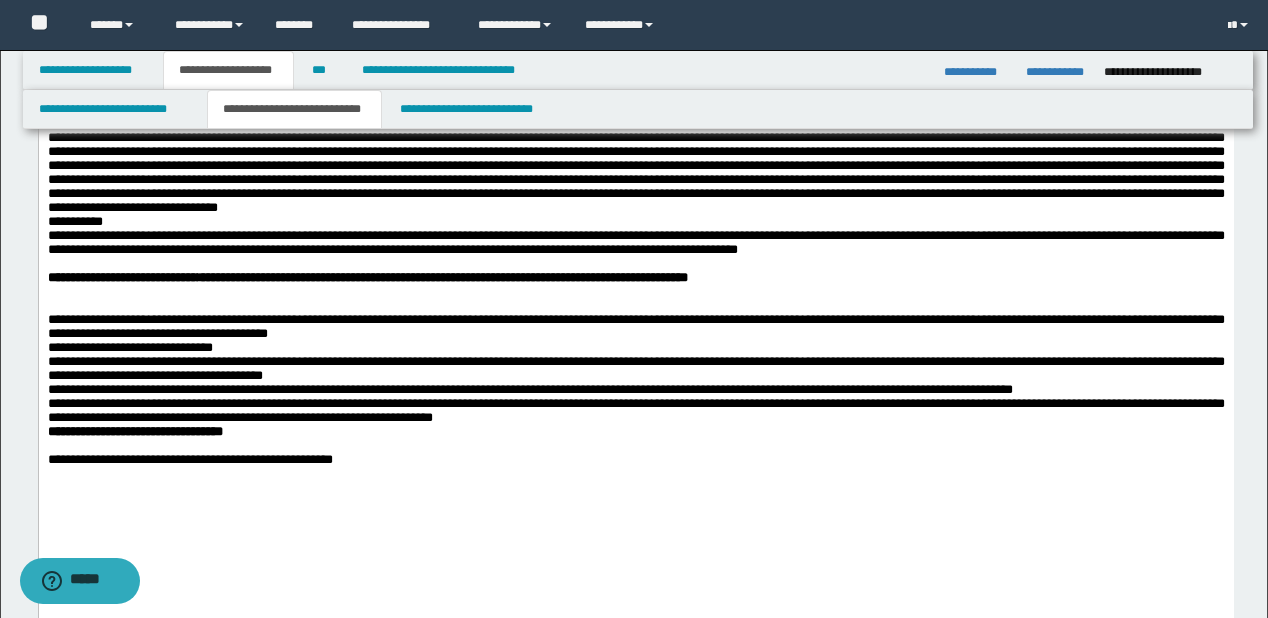 click on "**********" at bounding box center [635, 54] 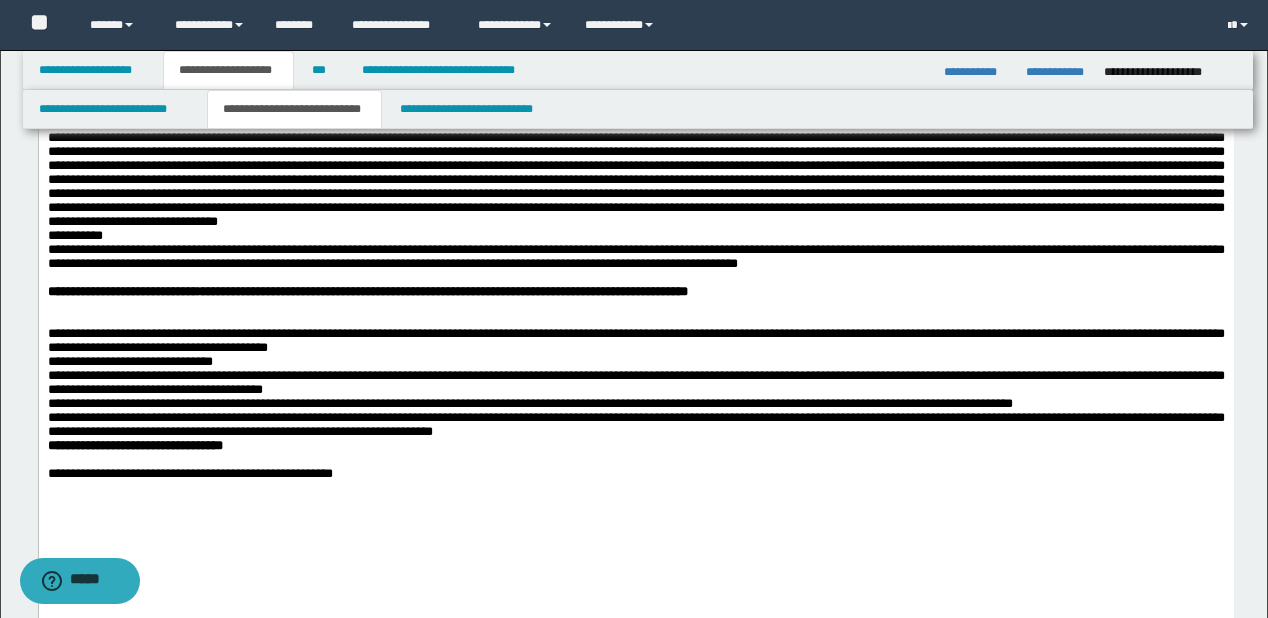 click on "**********" at bounding box center [635, 103] 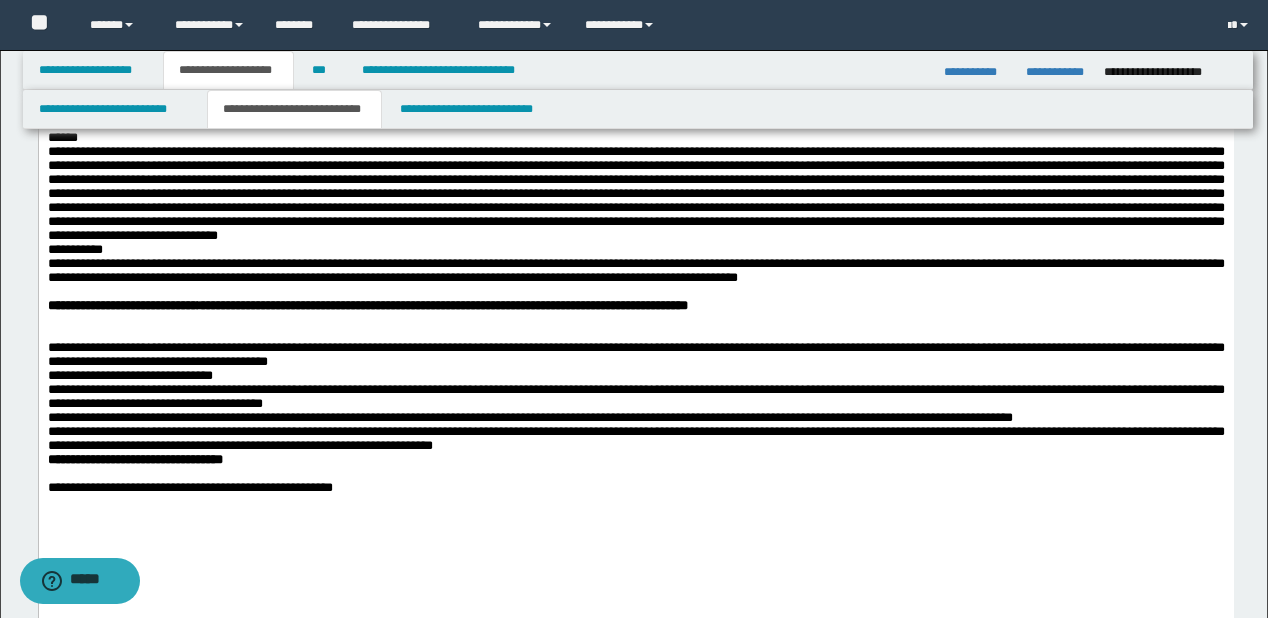 click on "******" at bounding box center (635, 138) 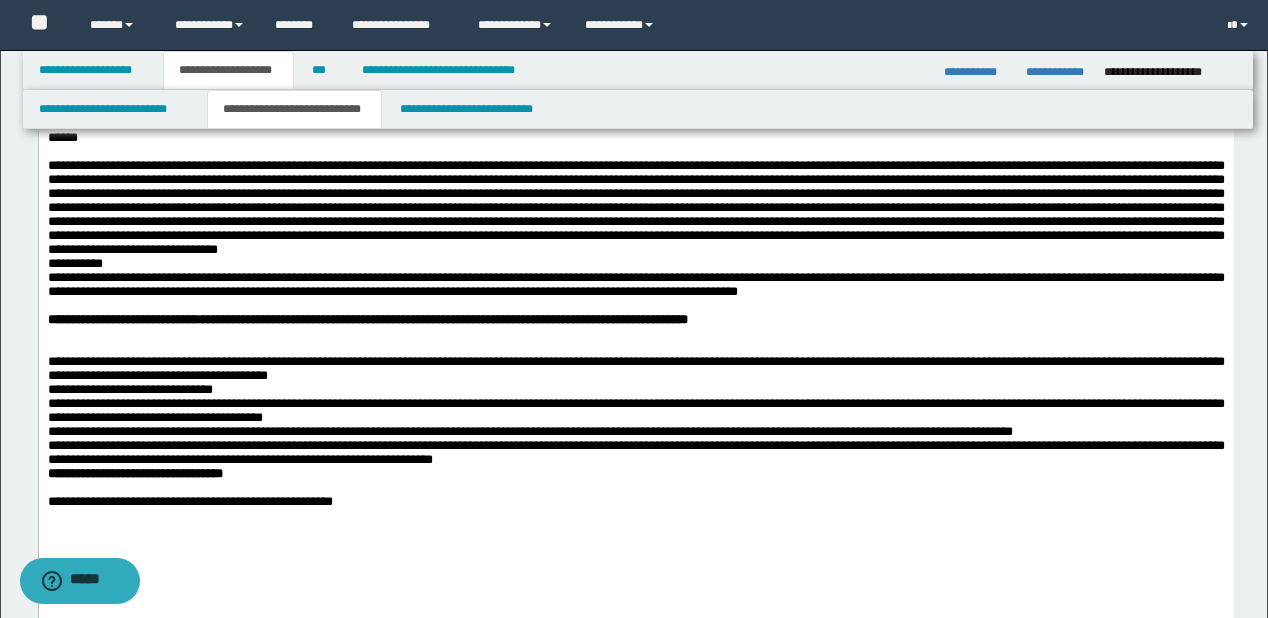 click at bounding box center (635, 208) 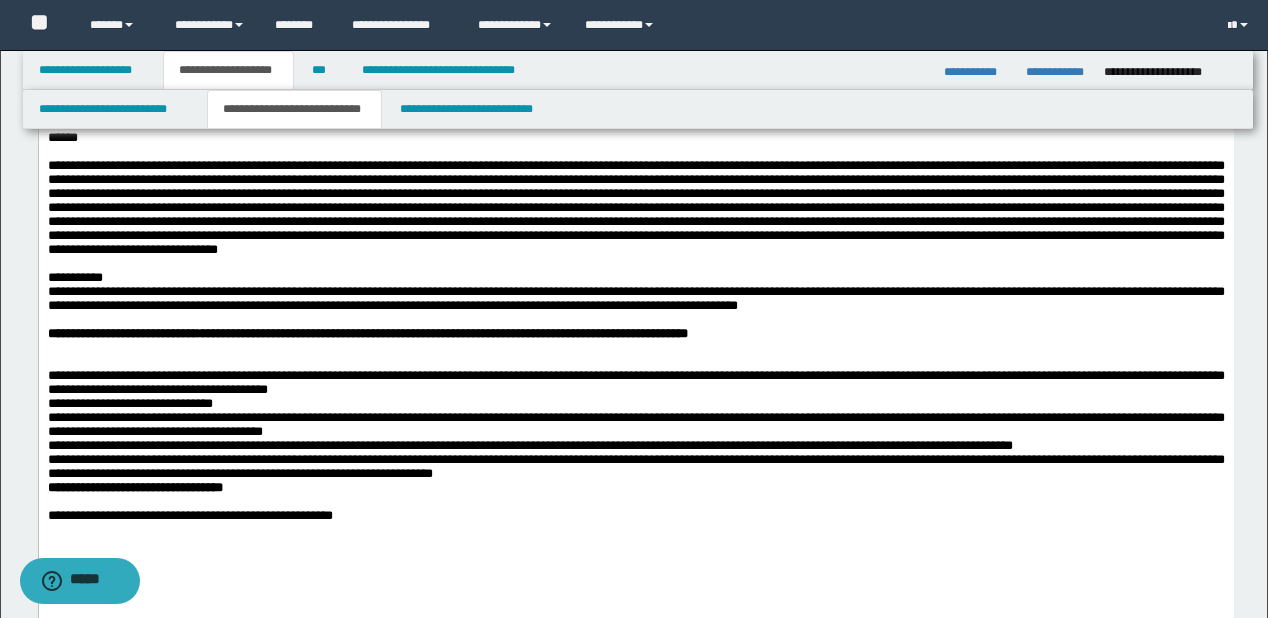click on "**********" at bounding box center (635, 278) 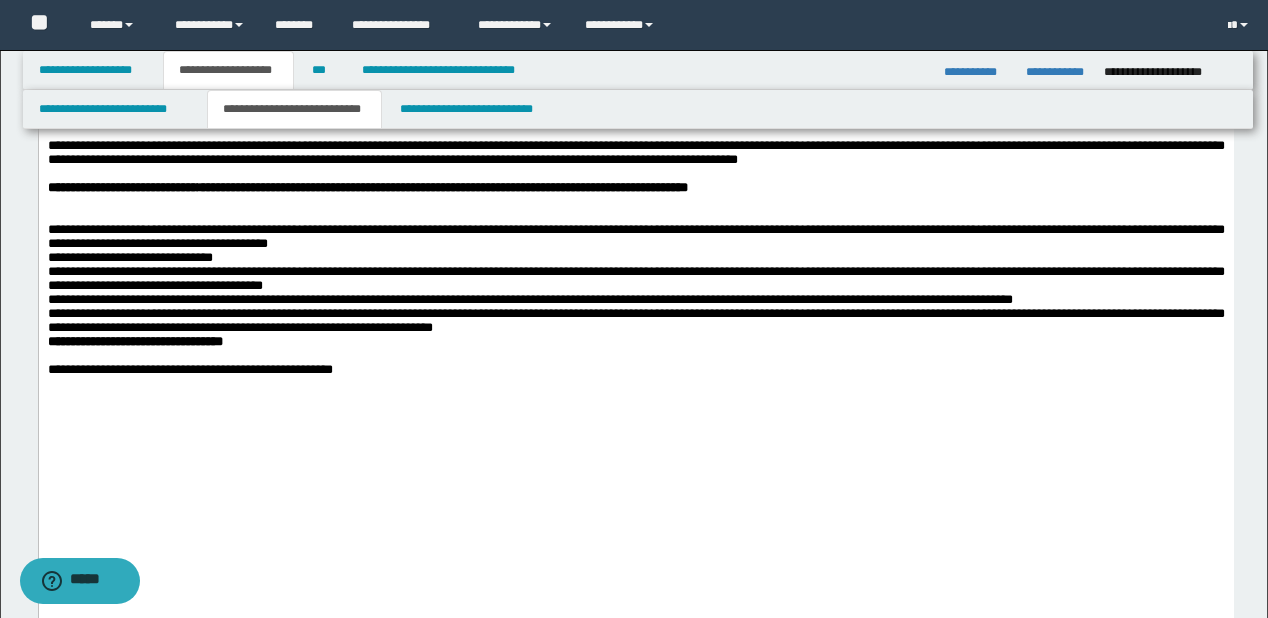 scroll, scrollTop: 1680, scrollLeft: 0, axis: vertical 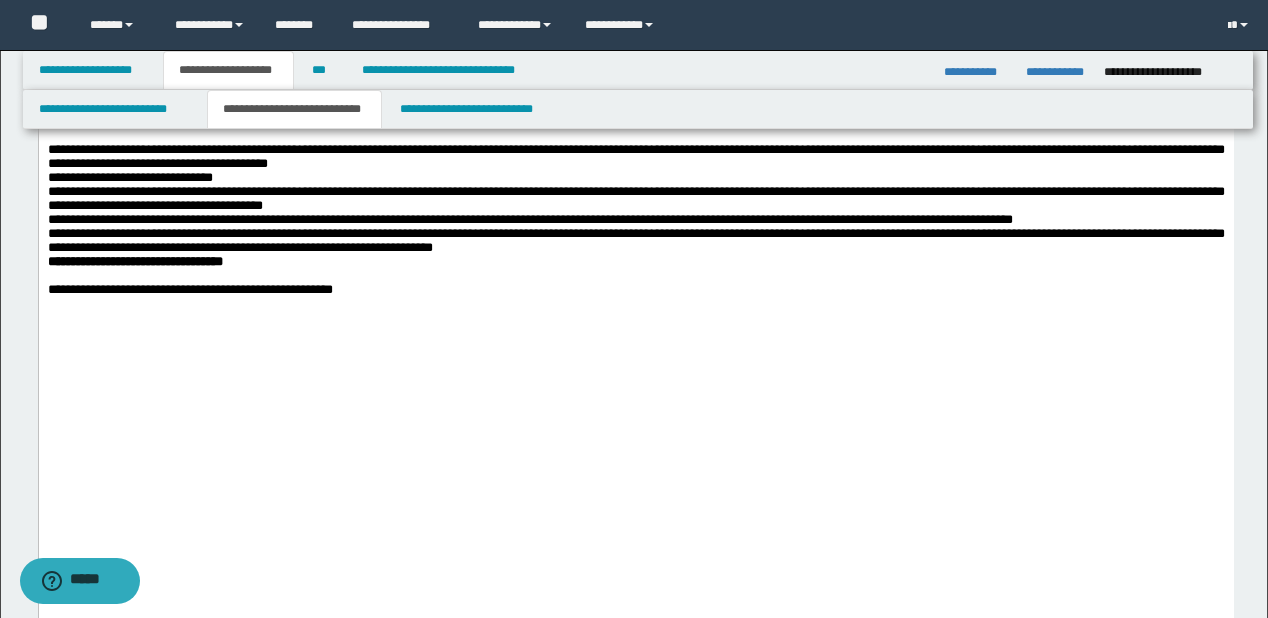 click on "**********" at bounding box center [635, 108] 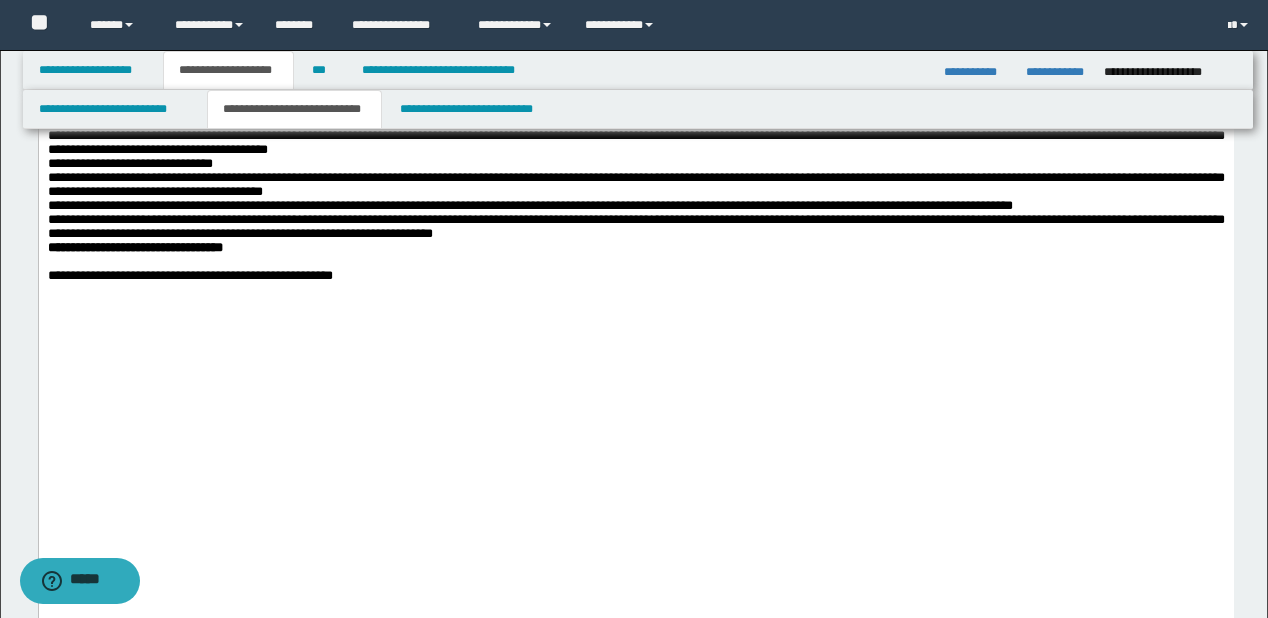 click on "**********" at bounding box center (635, 143) 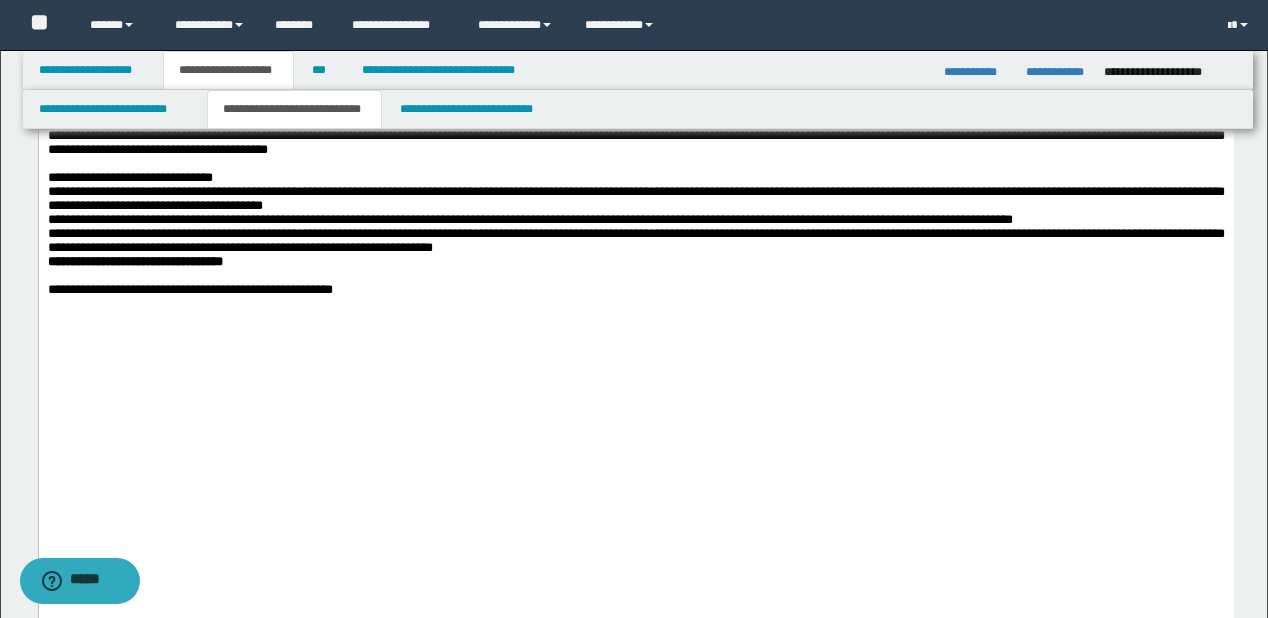 click on "**********" at bounding box center (635, 178) 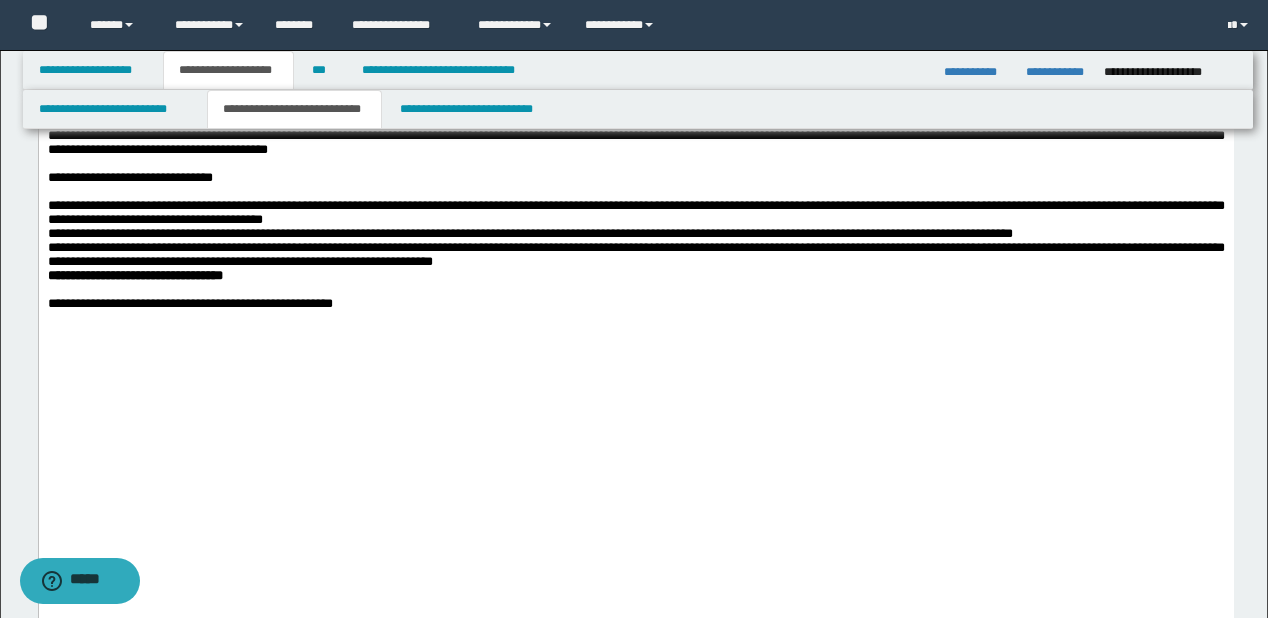 click on "**********" at bounding box center [635, 213] 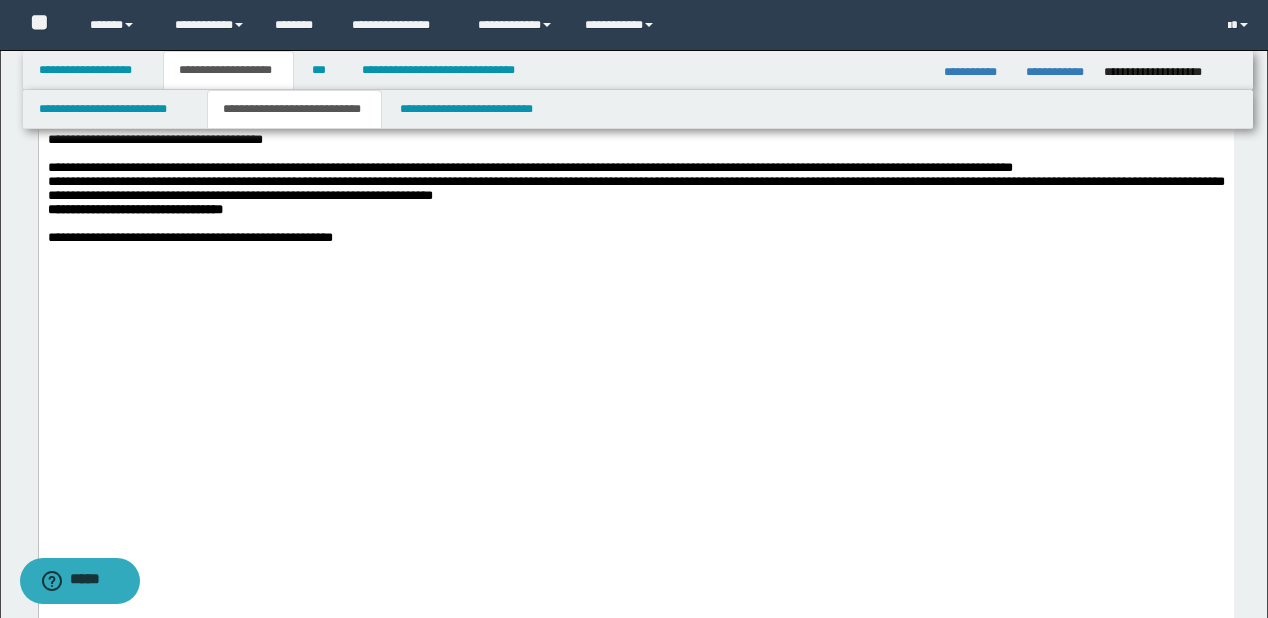scroll, scrollTop: 1920, scrollLeft: 0, axis: vertical 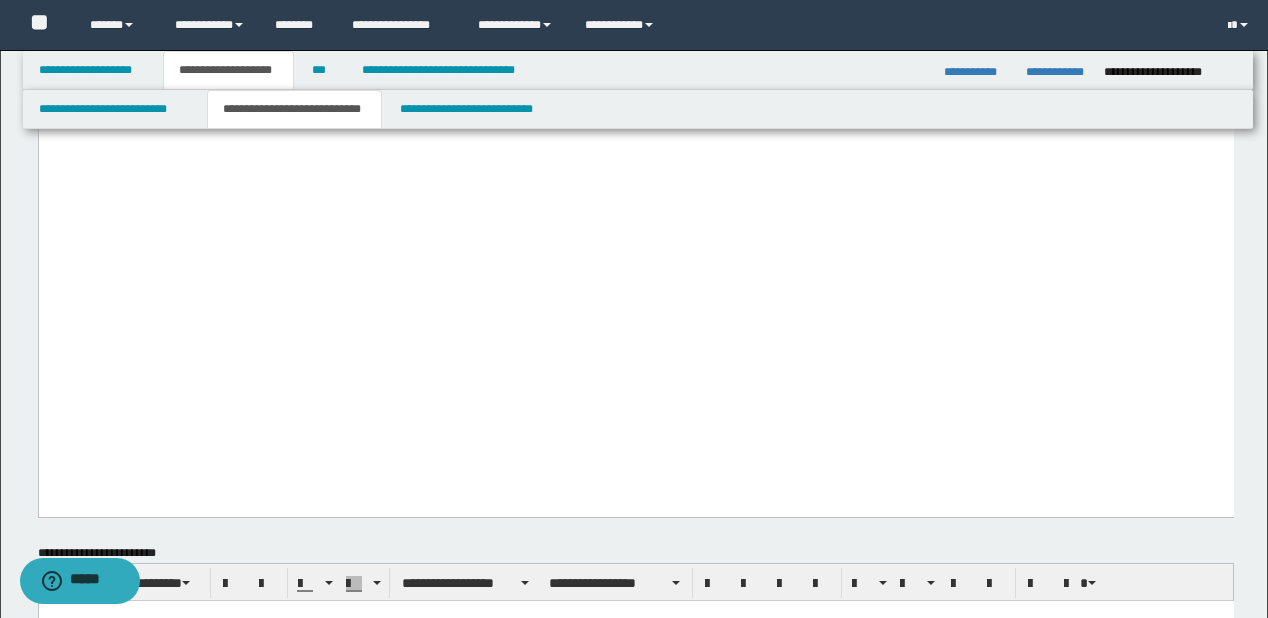click on "**********" at bounding box center [635, 29] 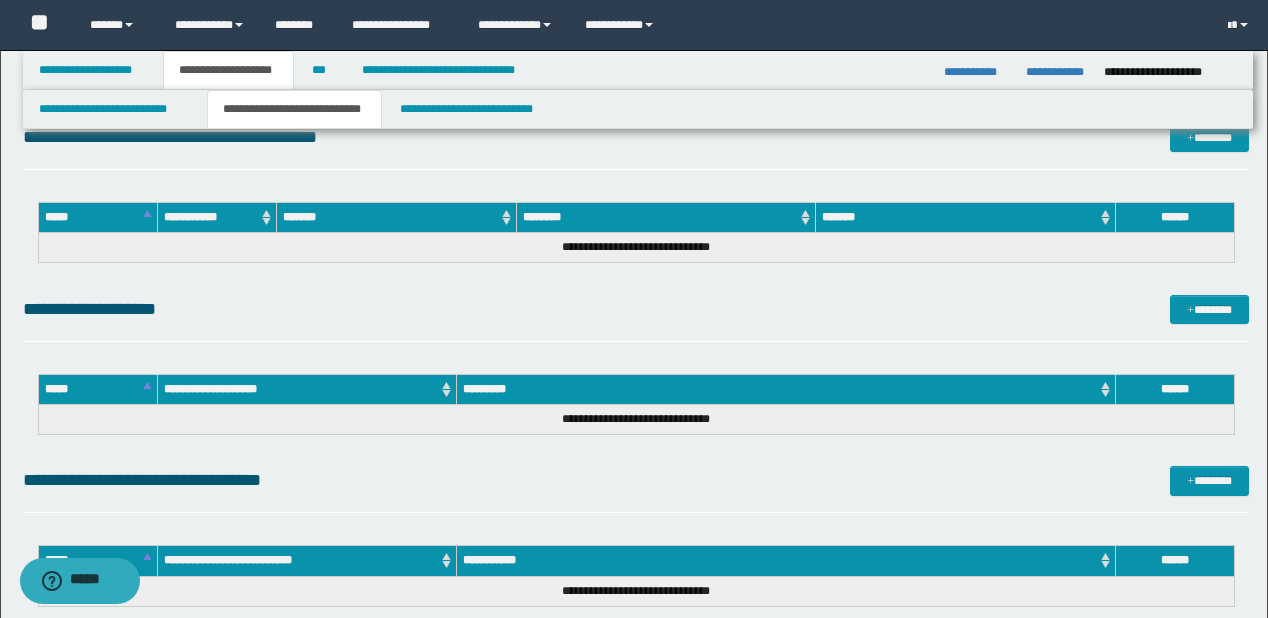 scroll, scrollTop: 3159, scrollLeft: 0, axis: vertical 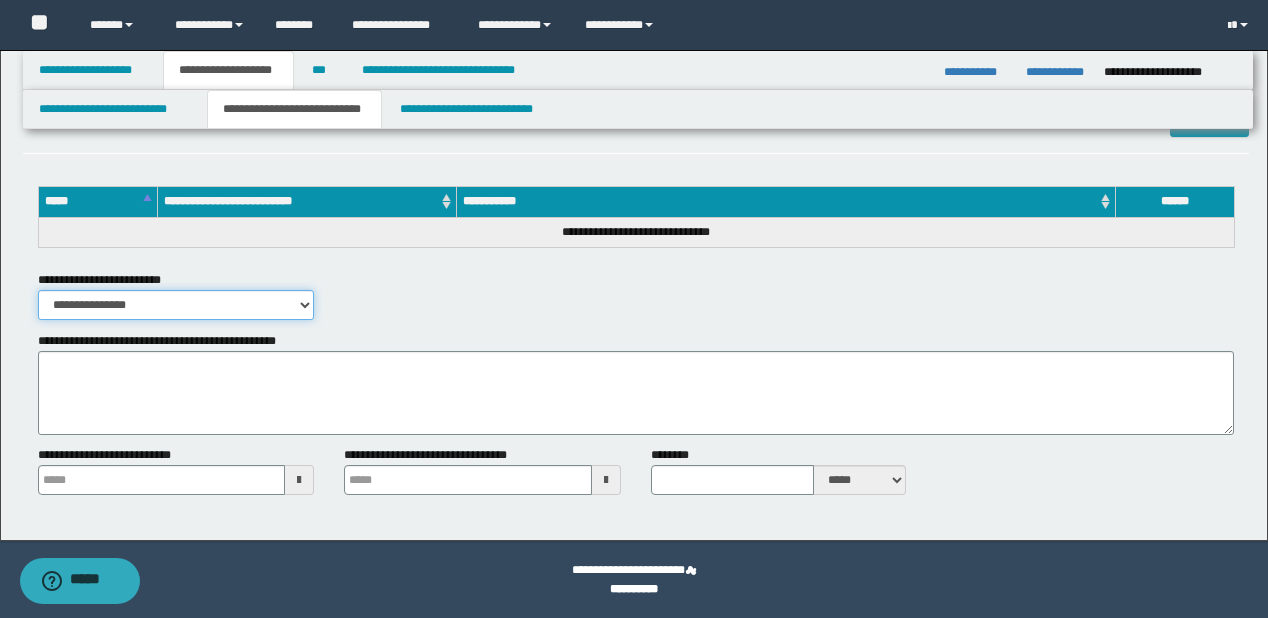 drag, startPoint x: 196, startPoint y: 306, endPoint x: 189, endPoint y: 319, distance: 14.764823 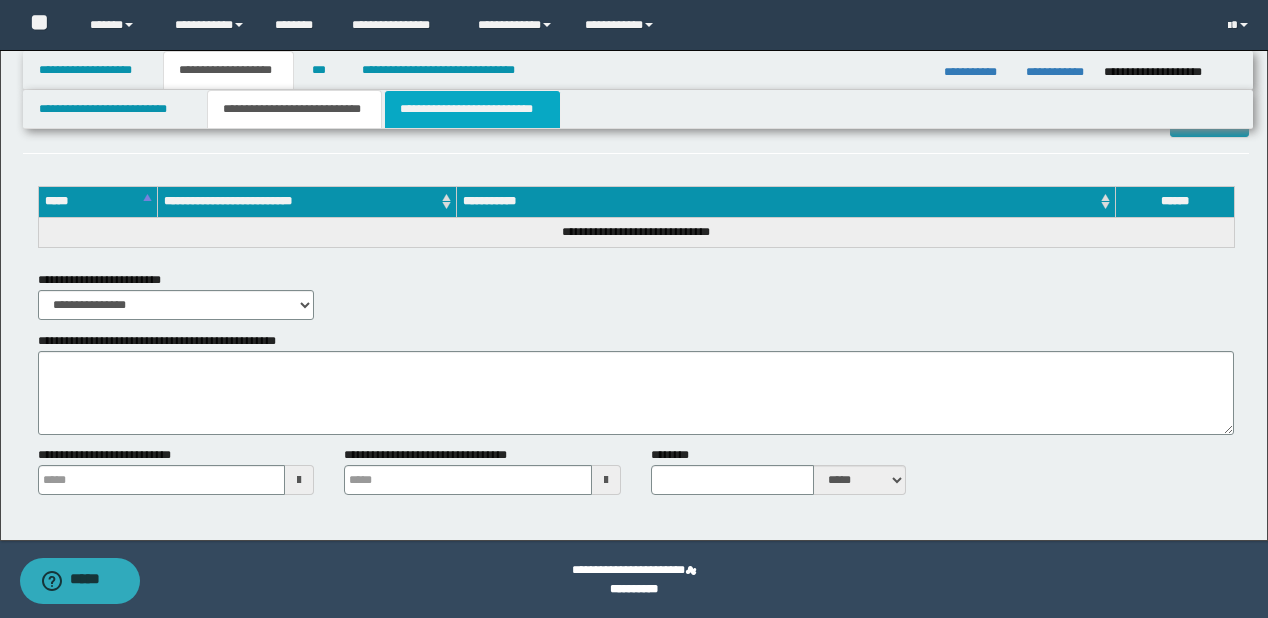 click on "**********" at bounding box center (472, 109) 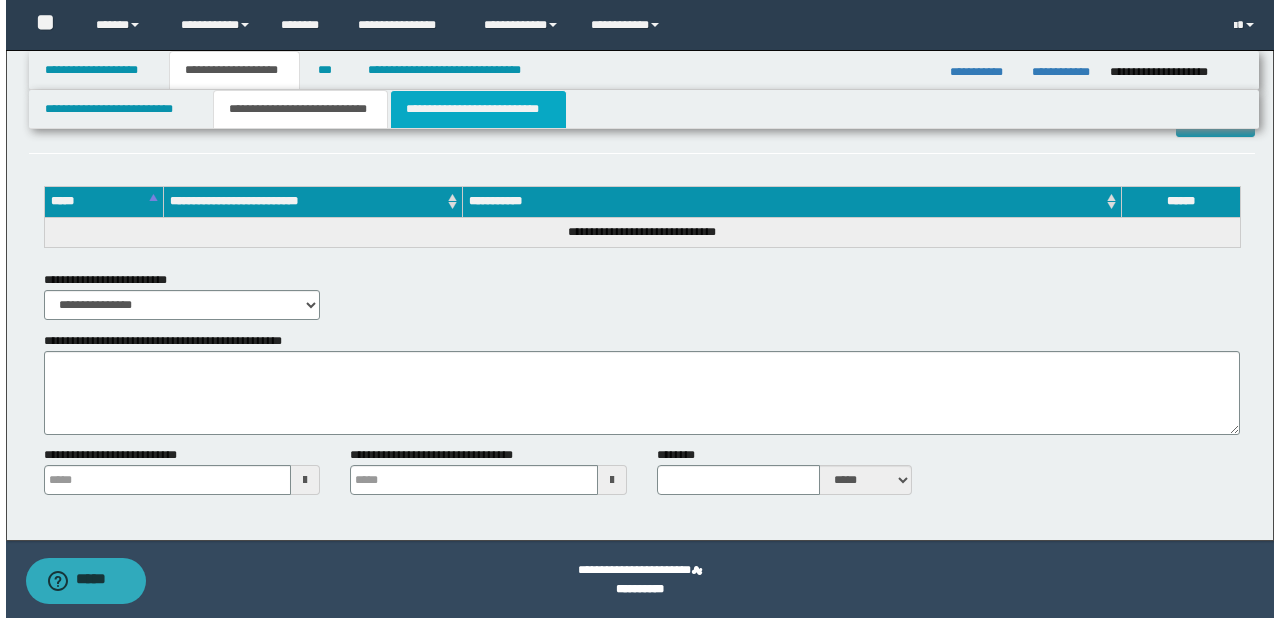 scroll, scrollTop: 0, scrollLeft: 0, axis: both 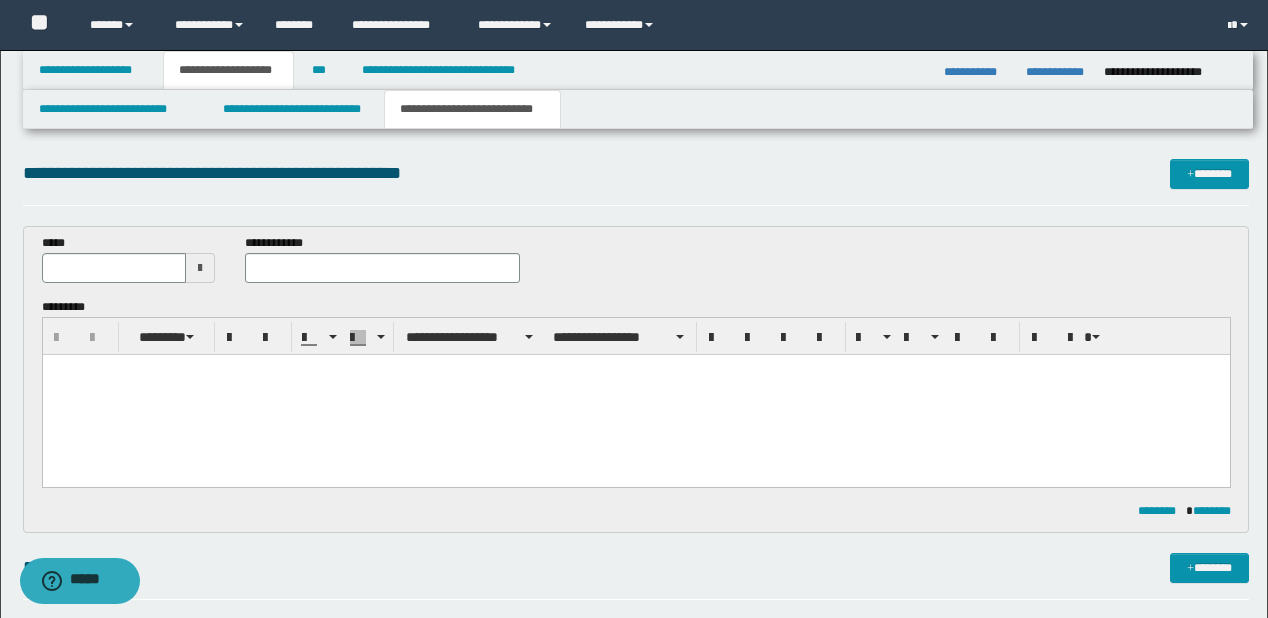 click at bounding box center (635, 369) 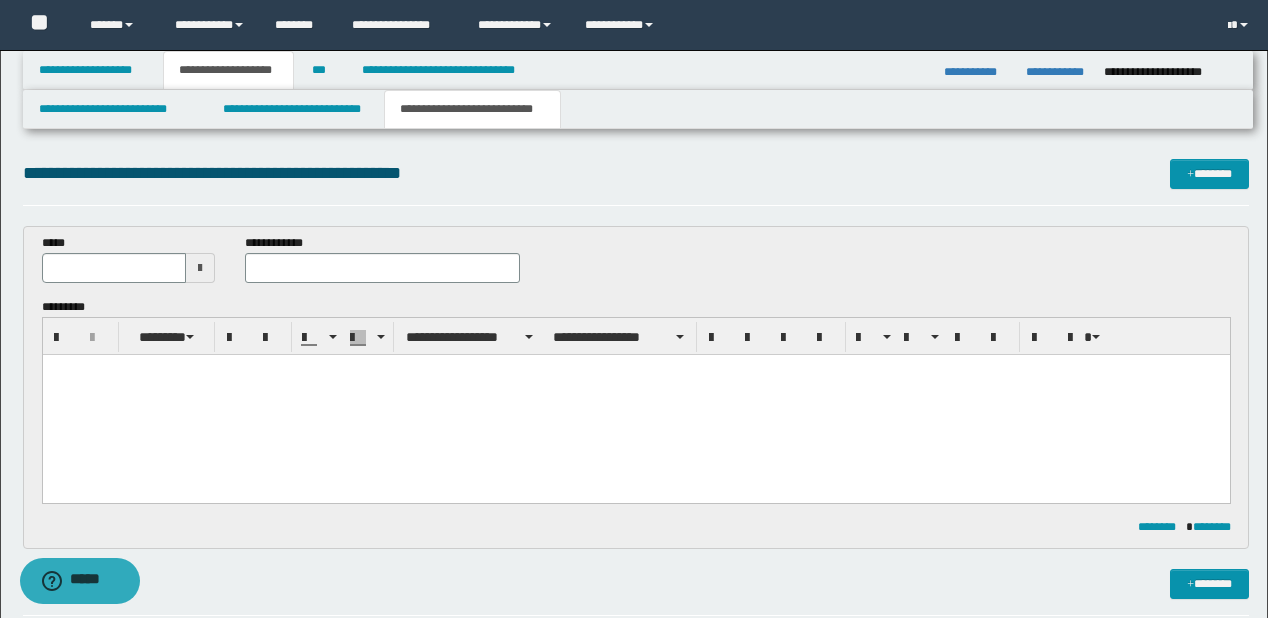 paste 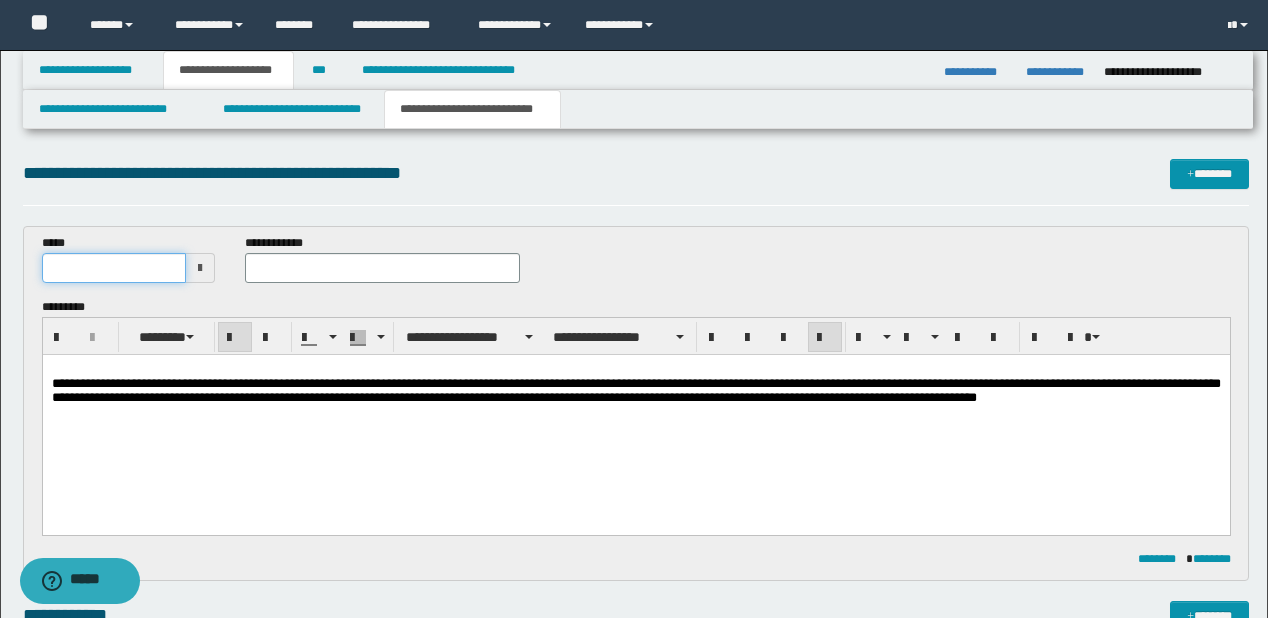 click at bounding box center (114, 268) 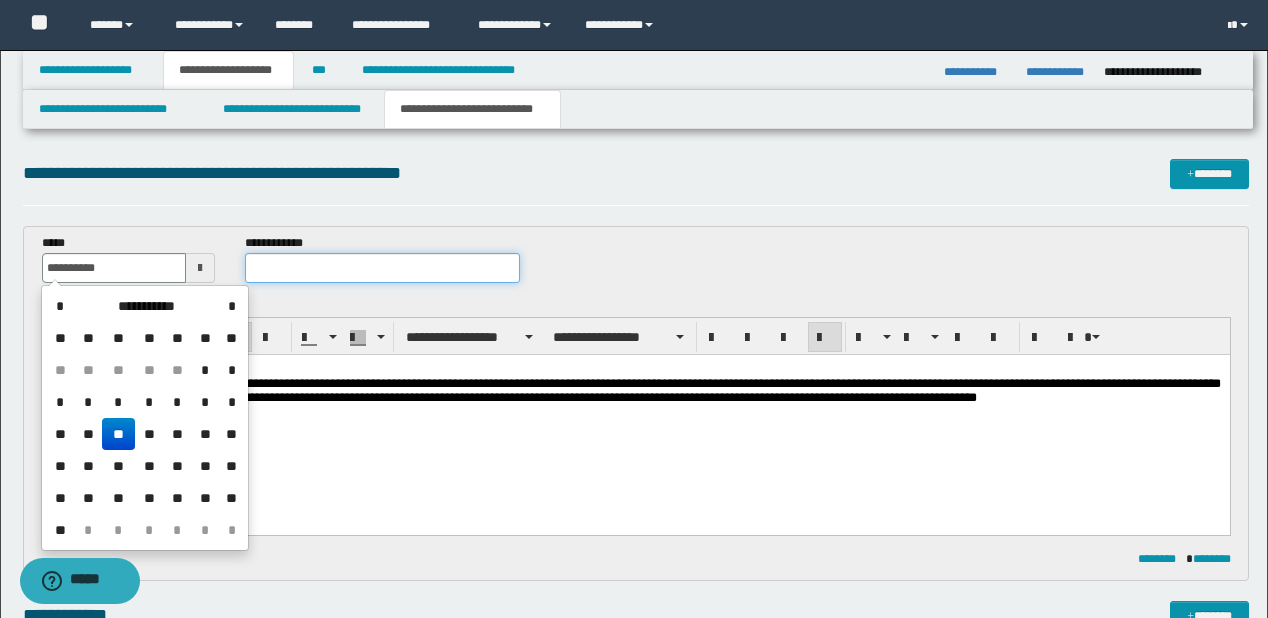 type on "**********" 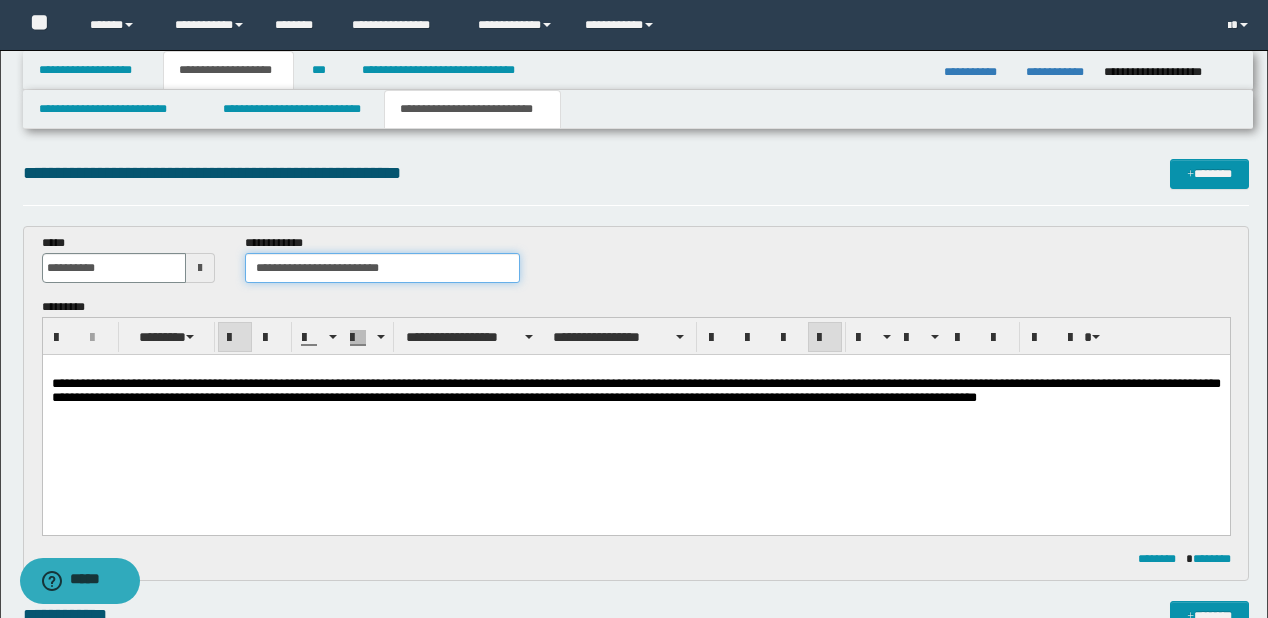 type on "**********" 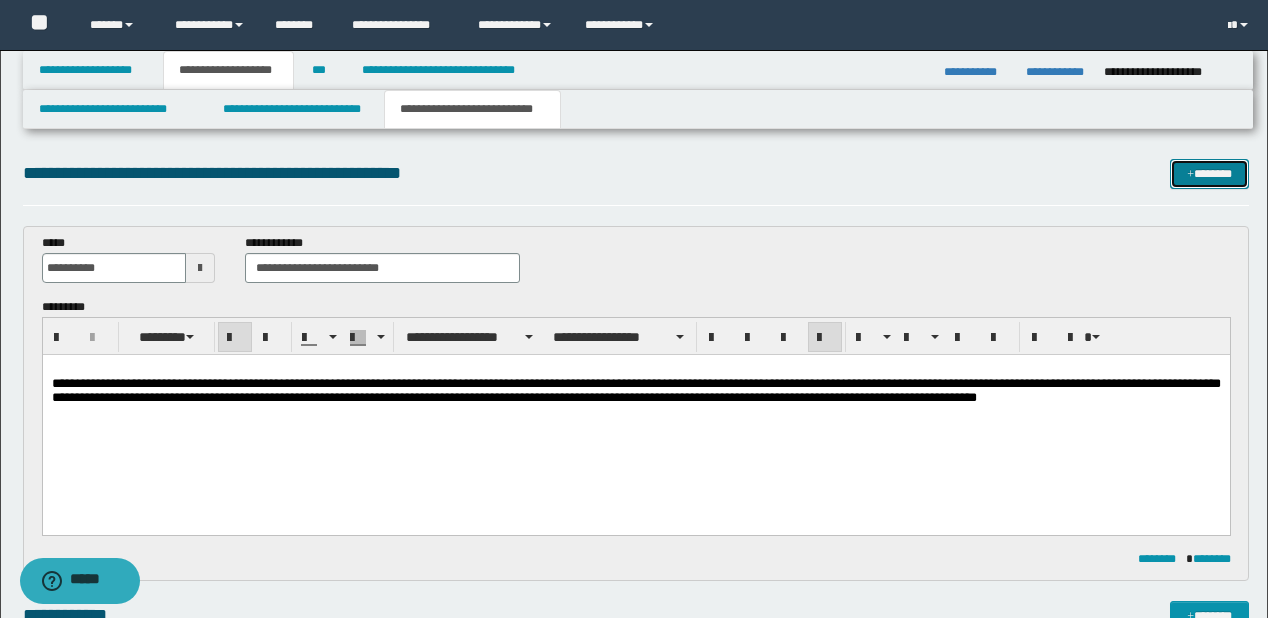 click on "*******" at bounding box center (1209, 174) 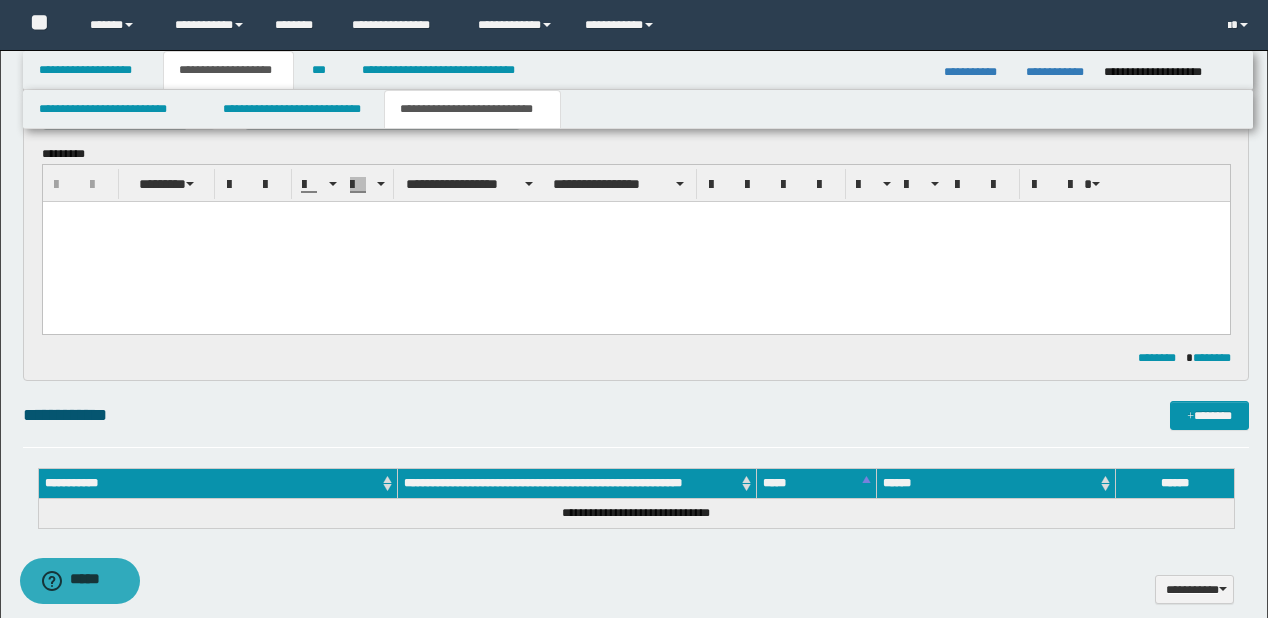 scroll, scrollTop: 448, scrollLeft: 0, axis: vertical 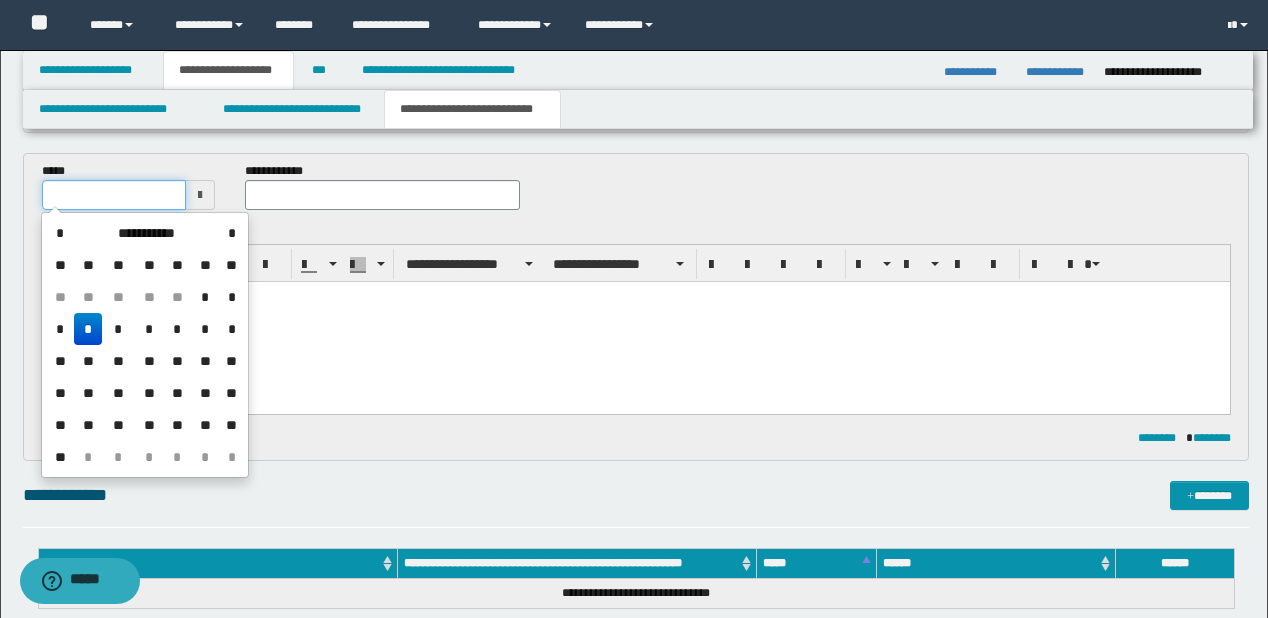 click at bounding box center [114, 195] 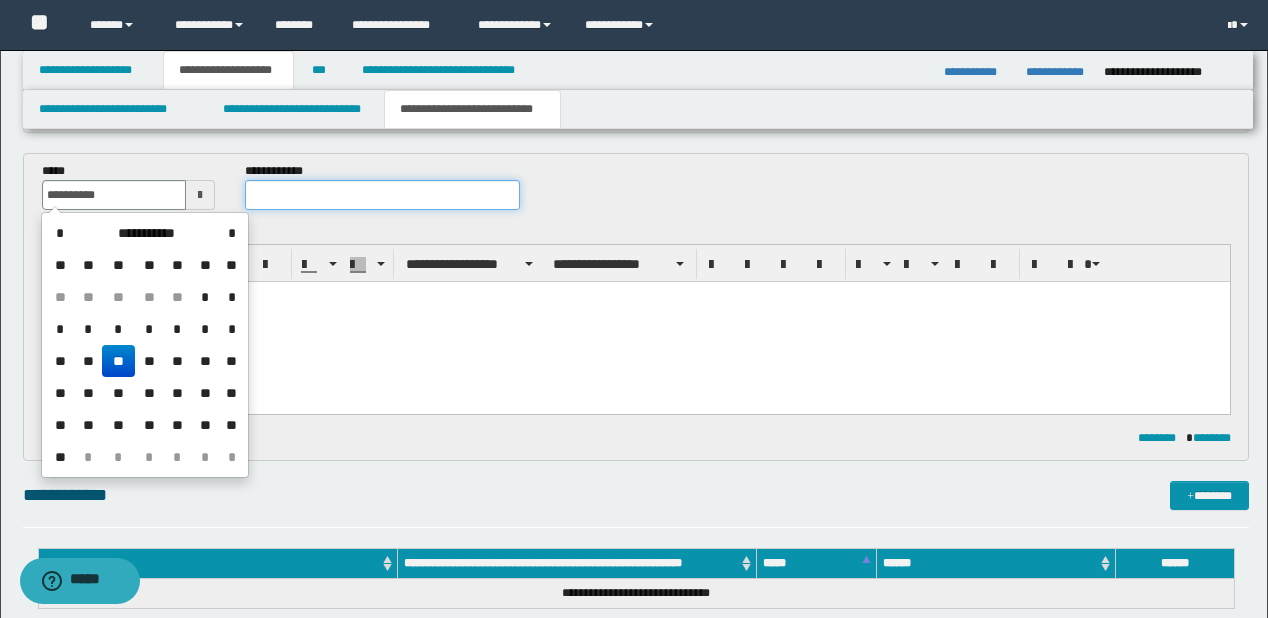 type on "**********" 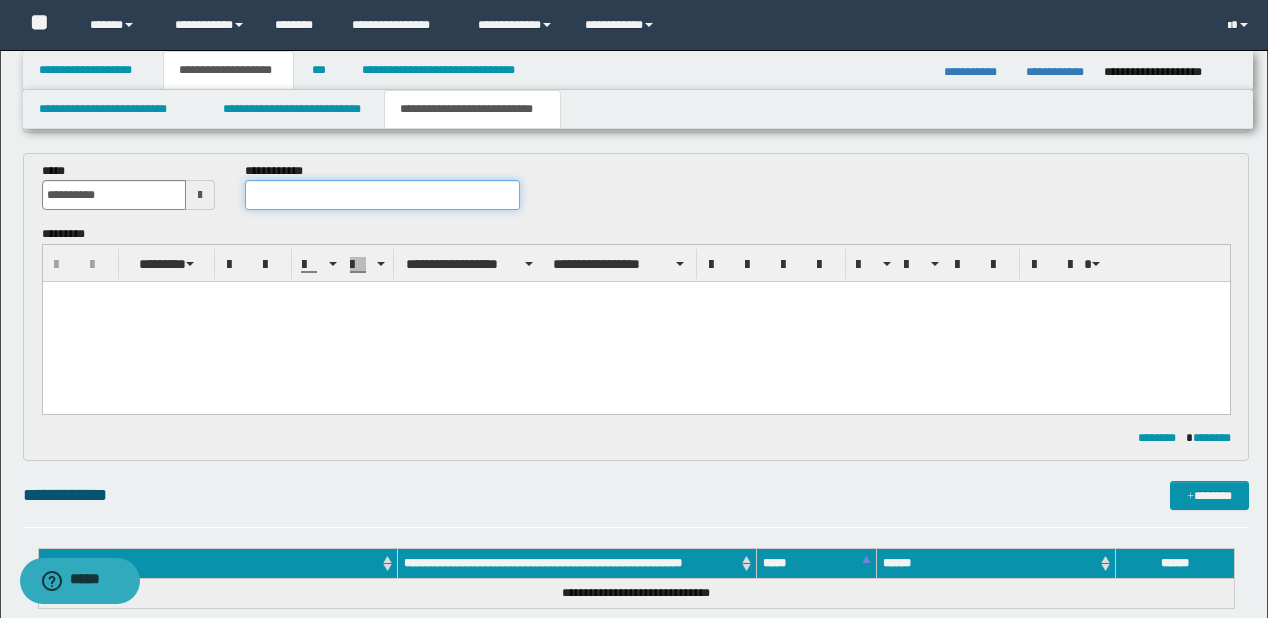 click at bounding box center (382, 195) 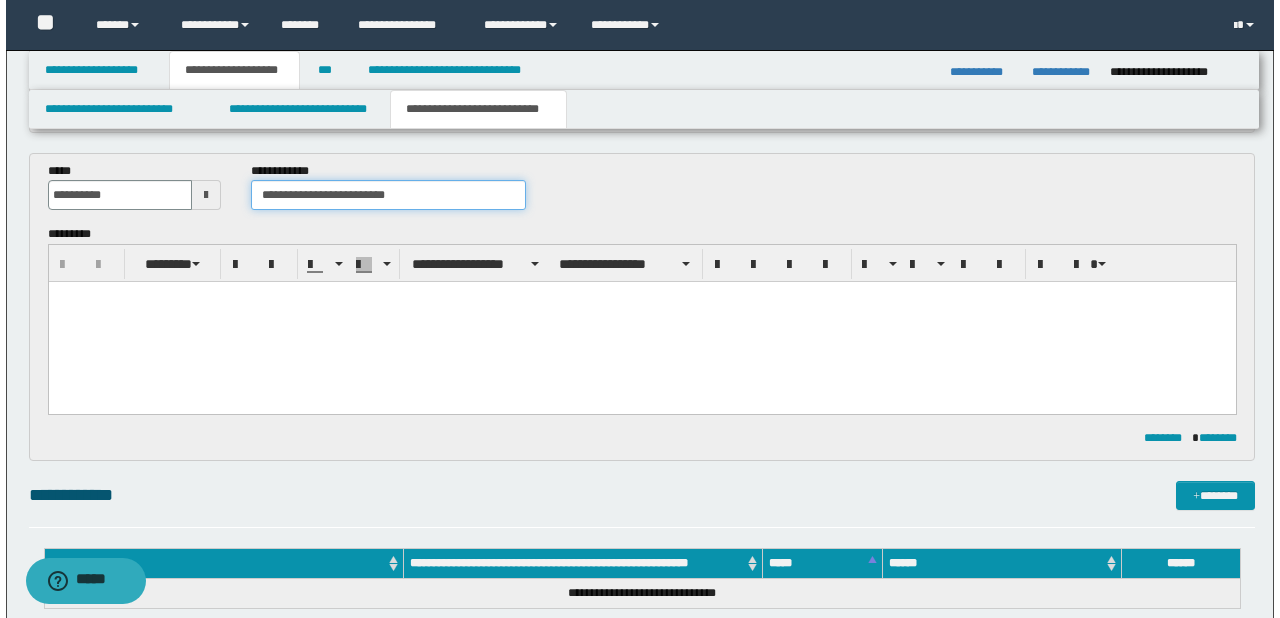 scroll, scrollTop: 608, scrollLeft: 0, axis: vertical 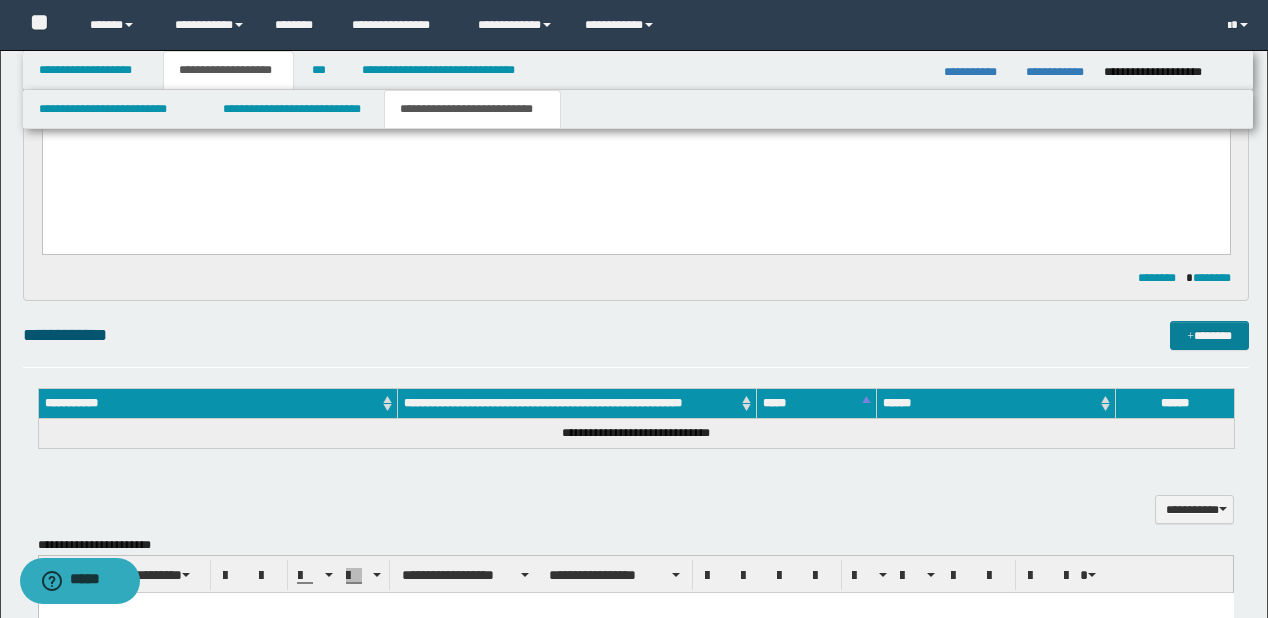 type on "**********" 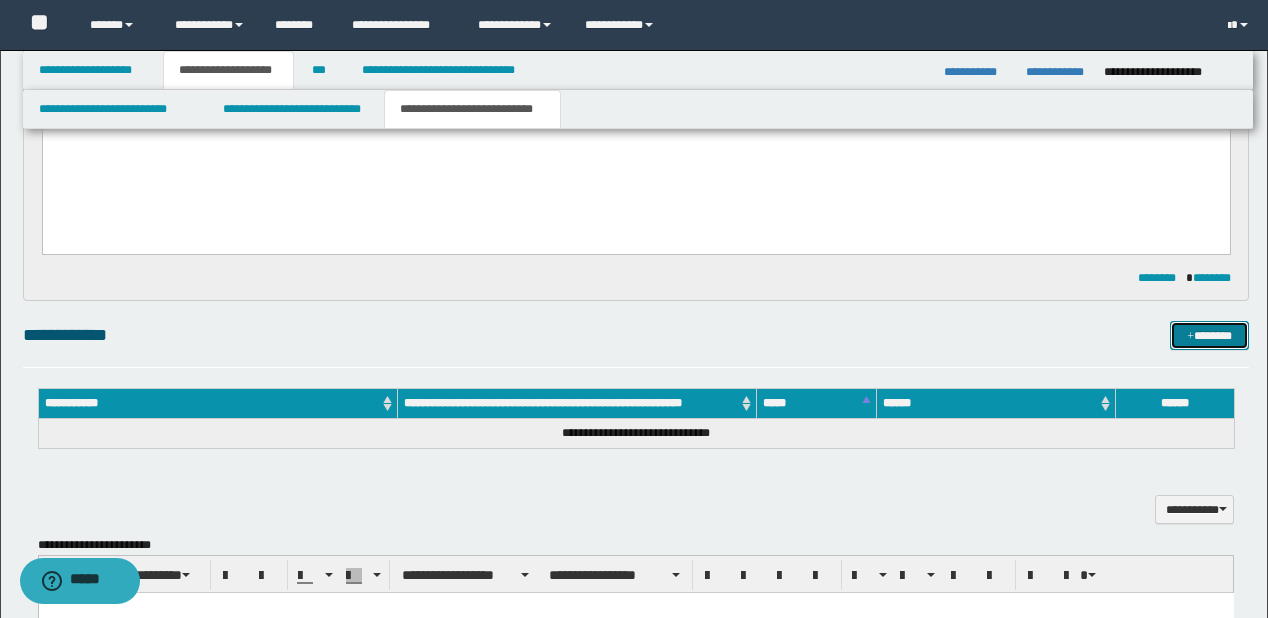 click on "*******" at bounding box center (1209, 336) 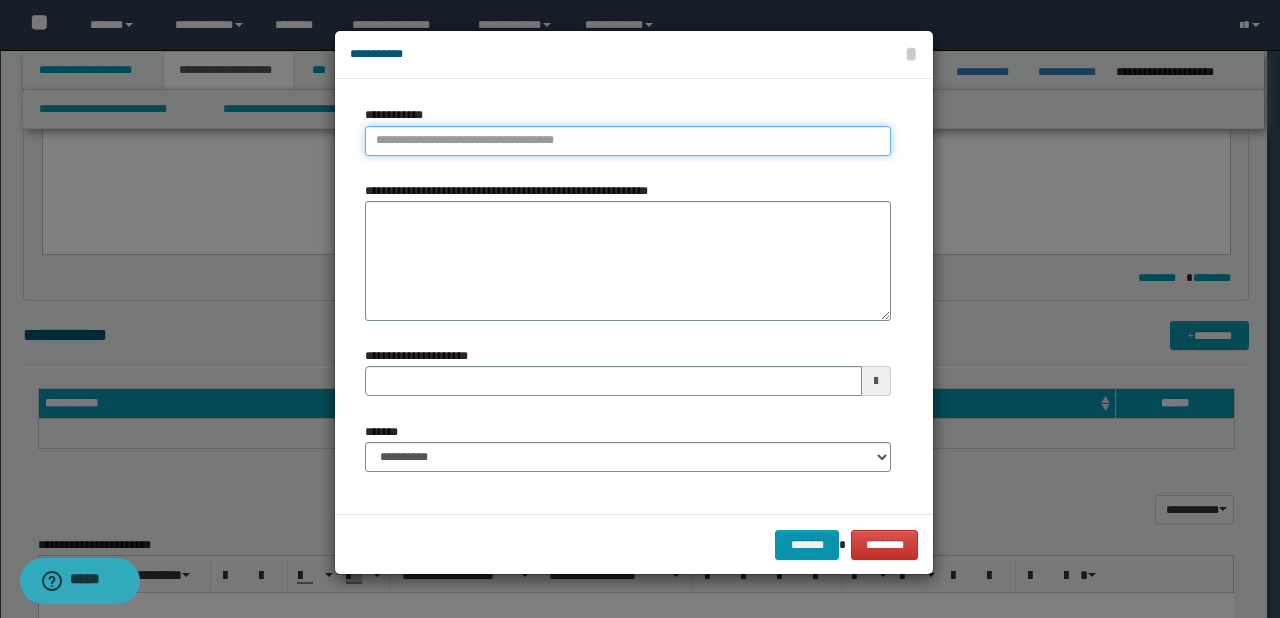 click on "**********" at bounding box center (628, 141) 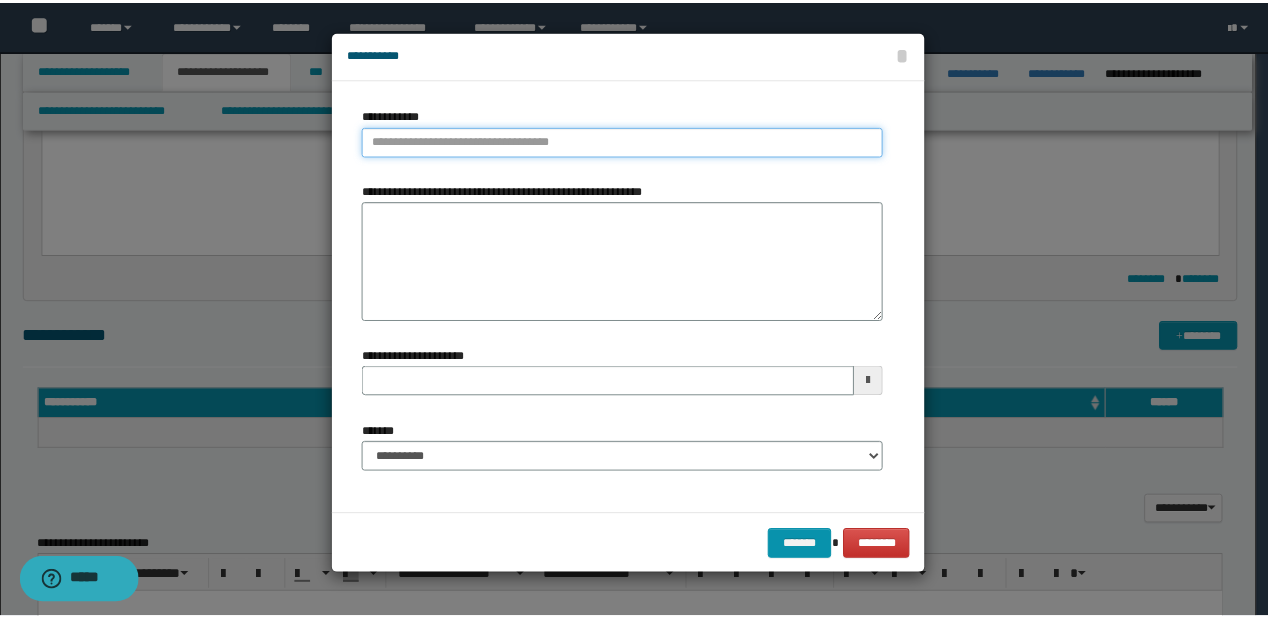 scroll, scrollTop: 0, scrollLeft: 0, axis: both 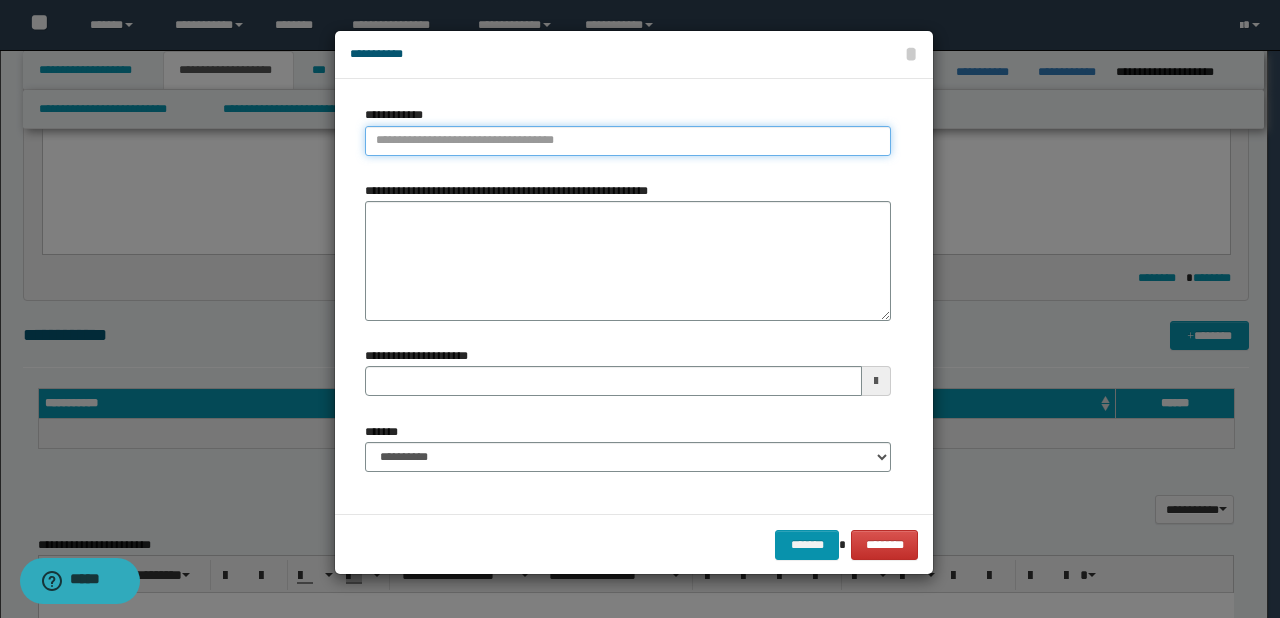 click on "**********" at bounding box center (628, 141) 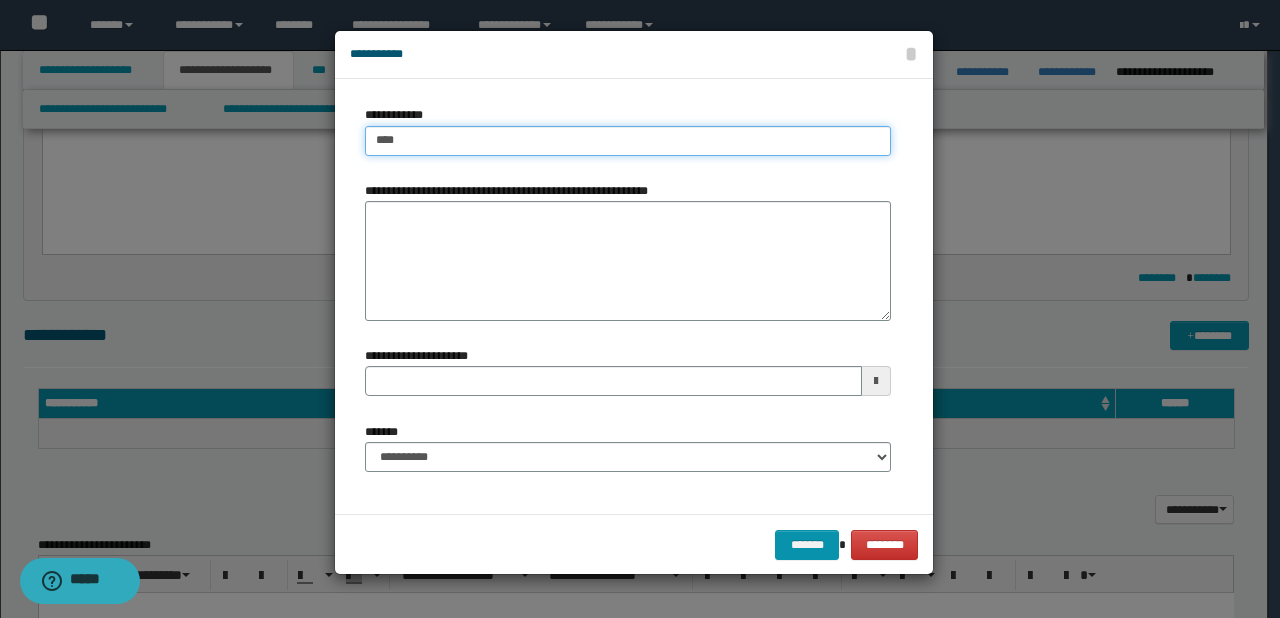 type on "****" 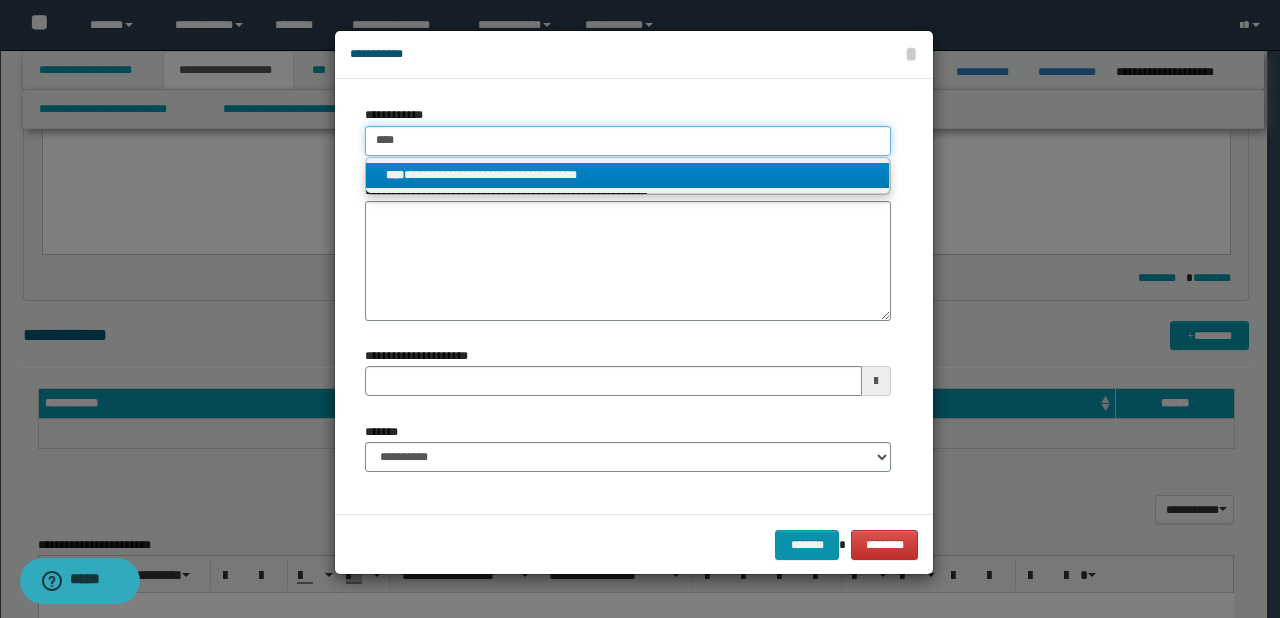type on "****" 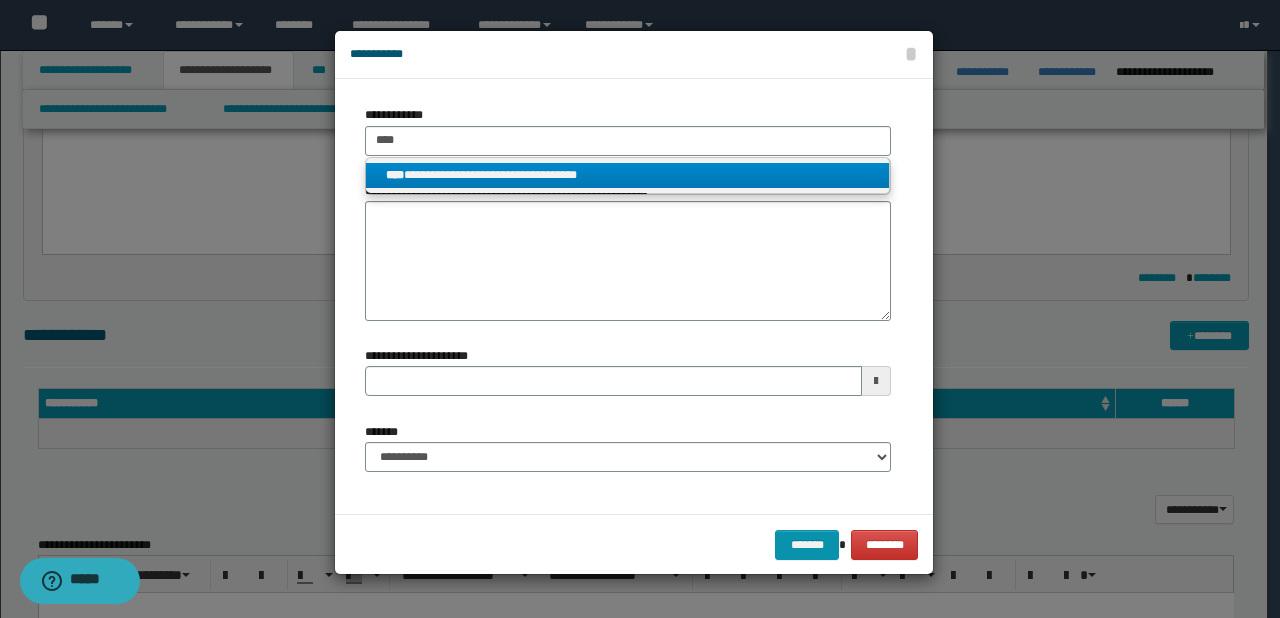 click on "**********" at bounding box center (628, 176) 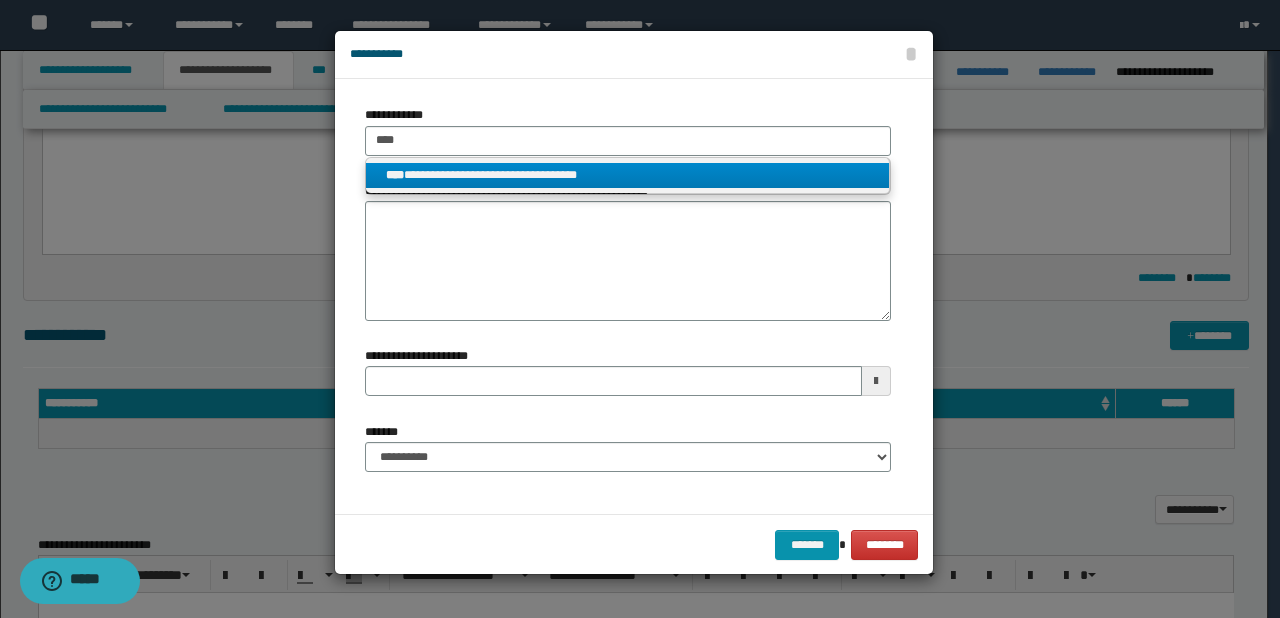 click on "**********" at bounding box center (628, 175) 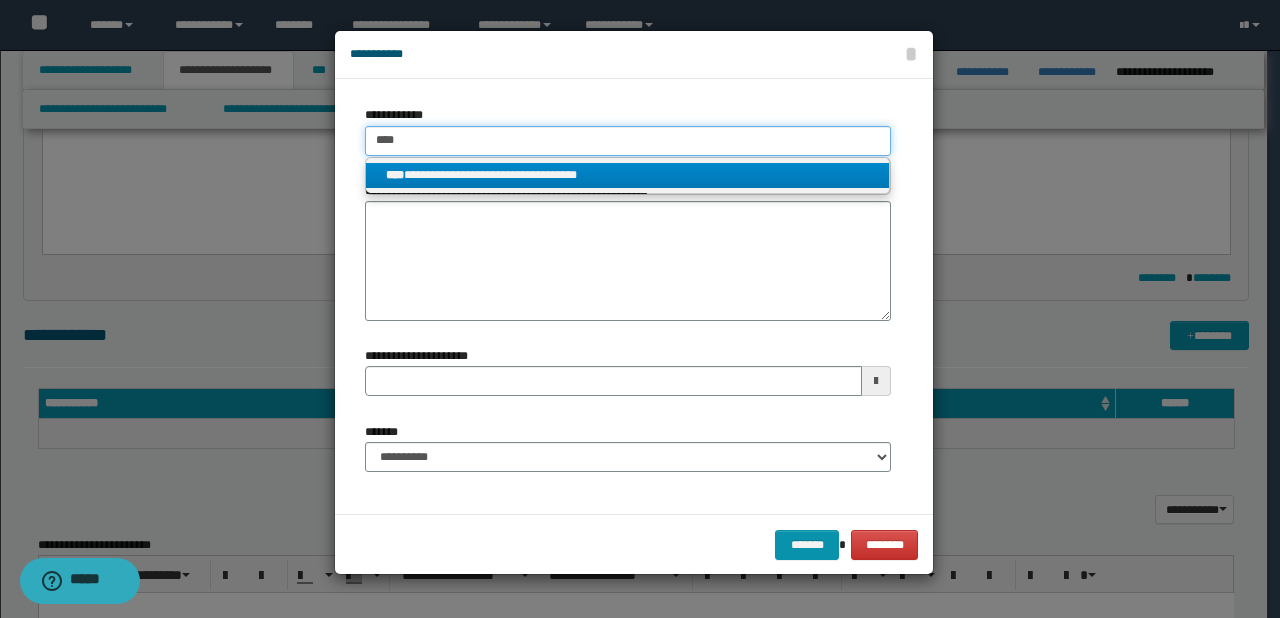 type 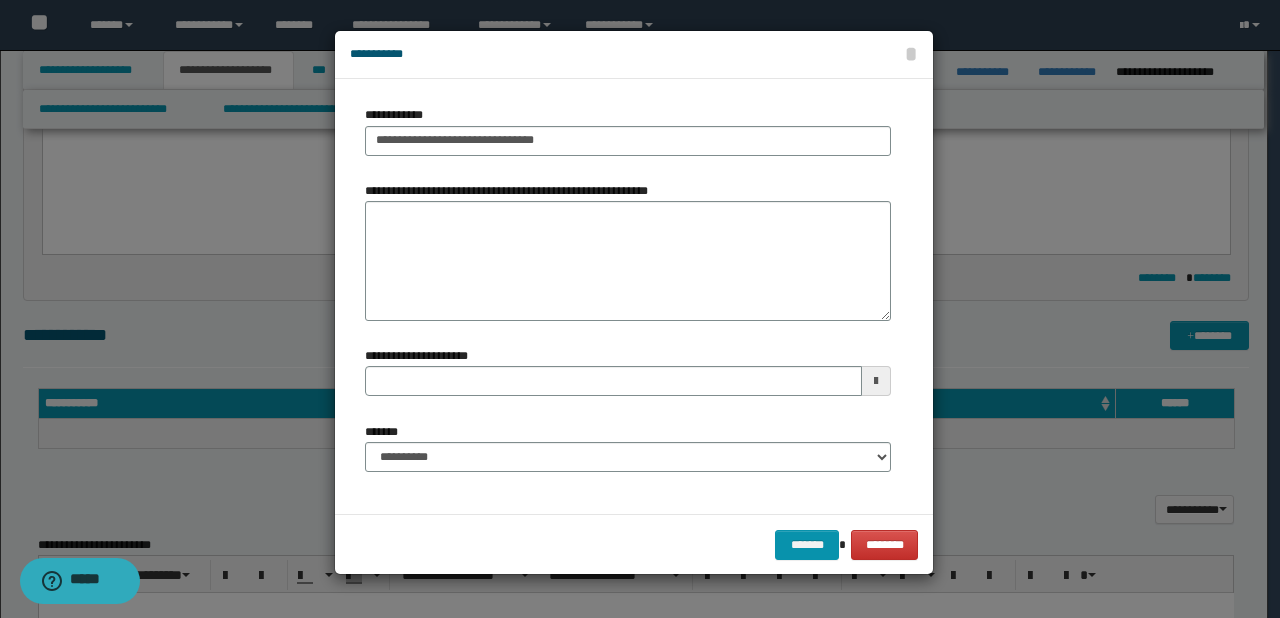 type 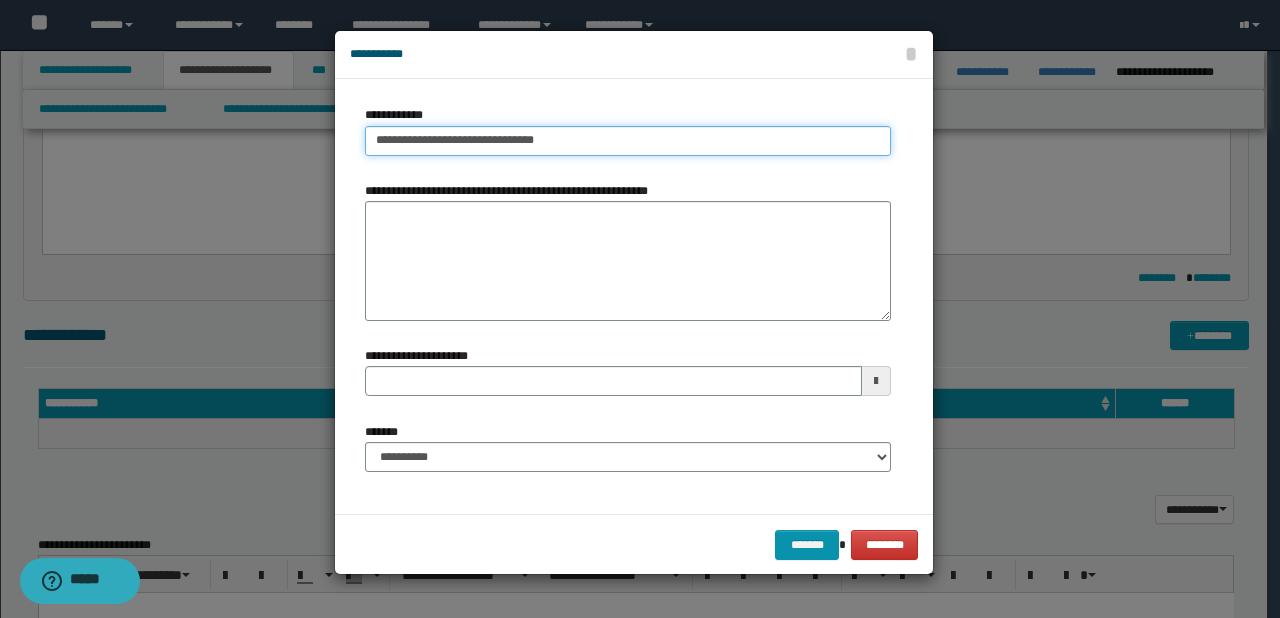 type on "**********" 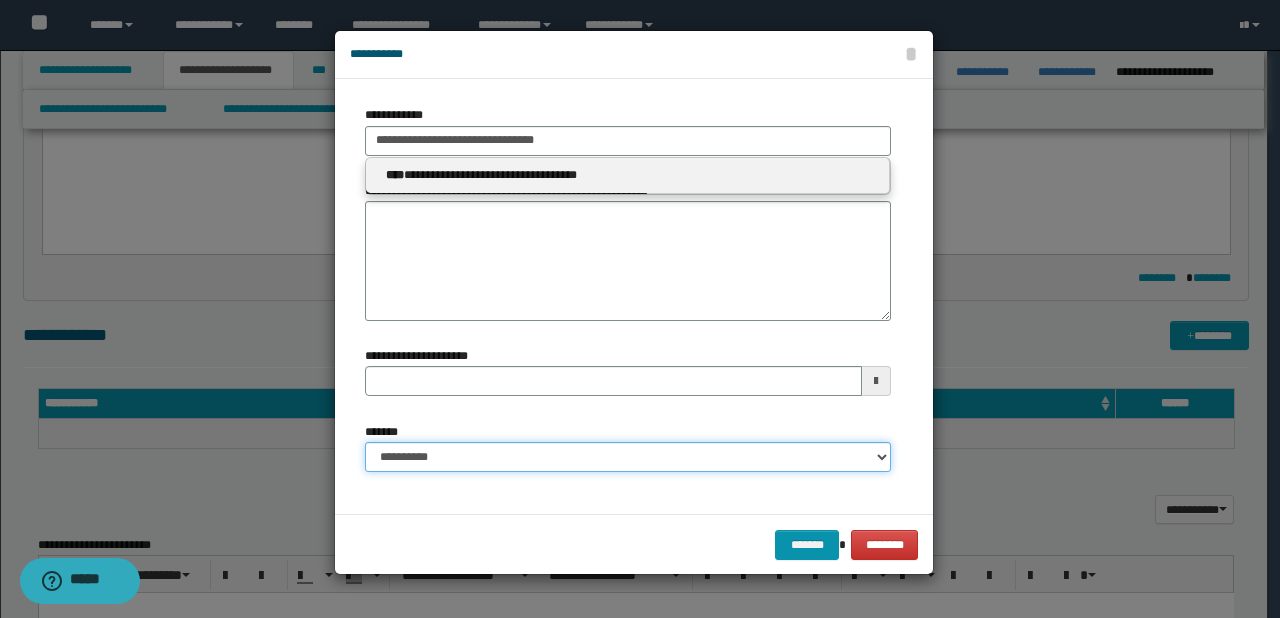 type 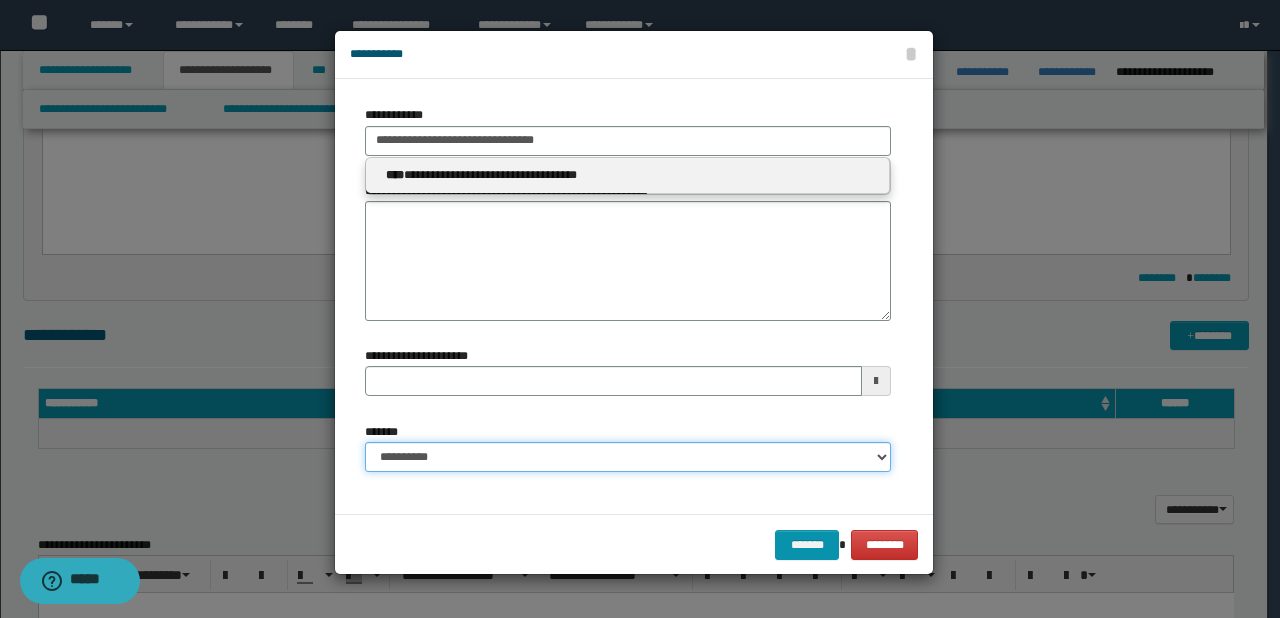 click on "**********" at bounding box center (628, 457) 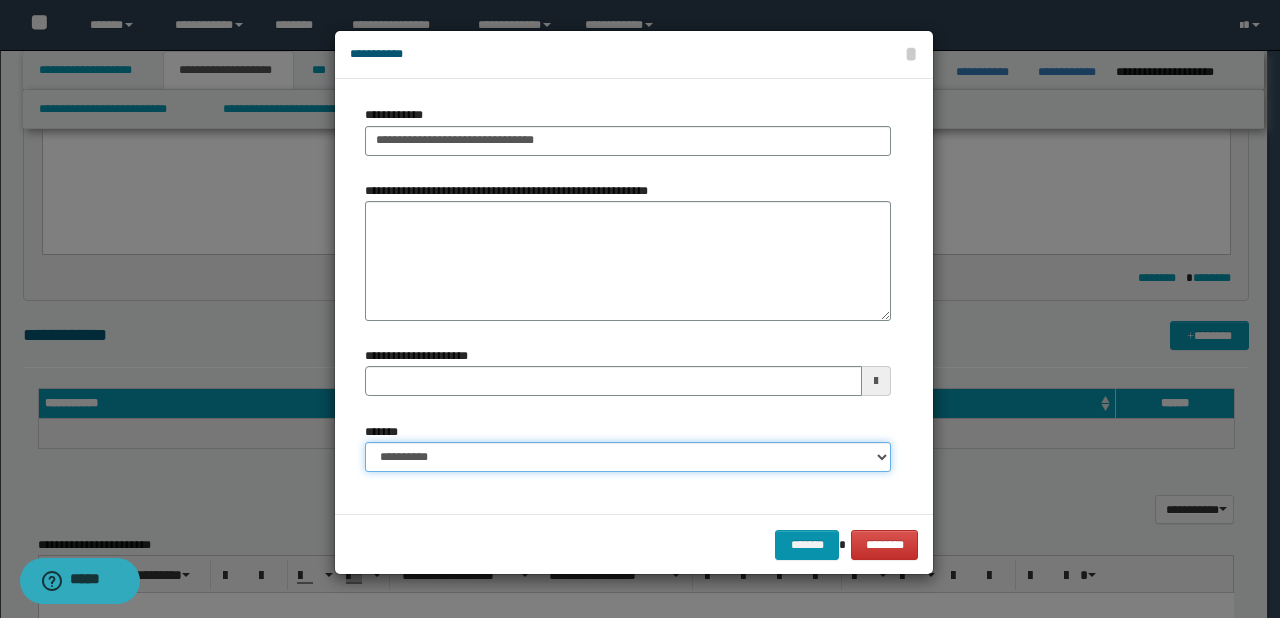select on "*" 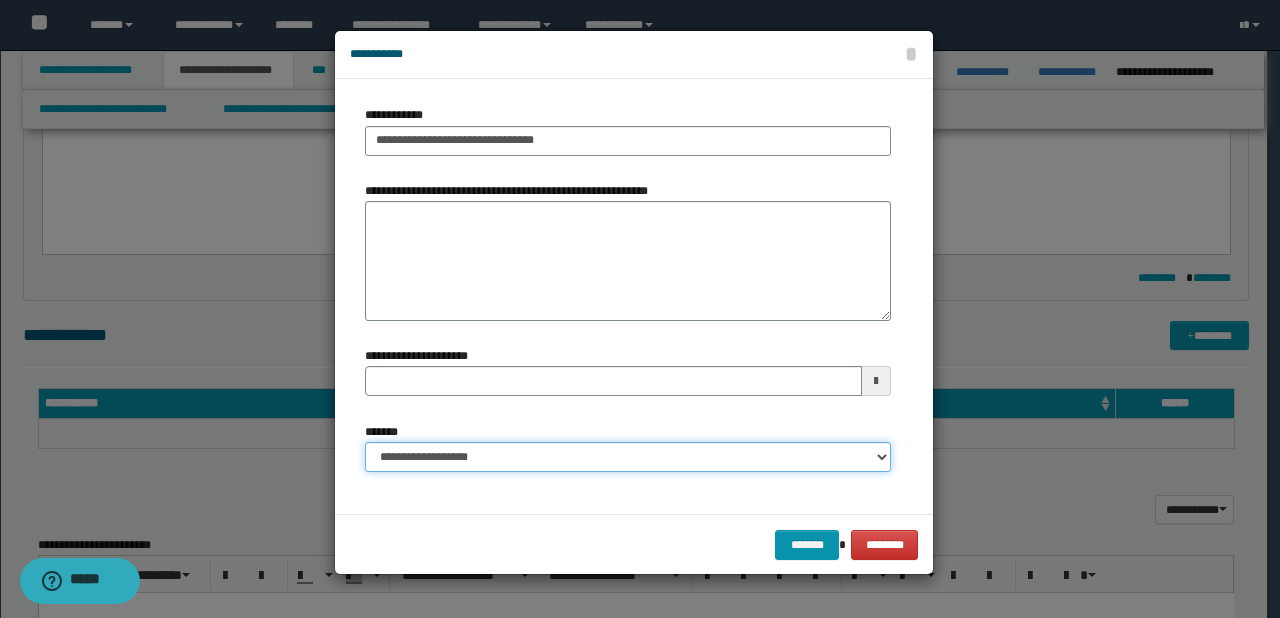 type 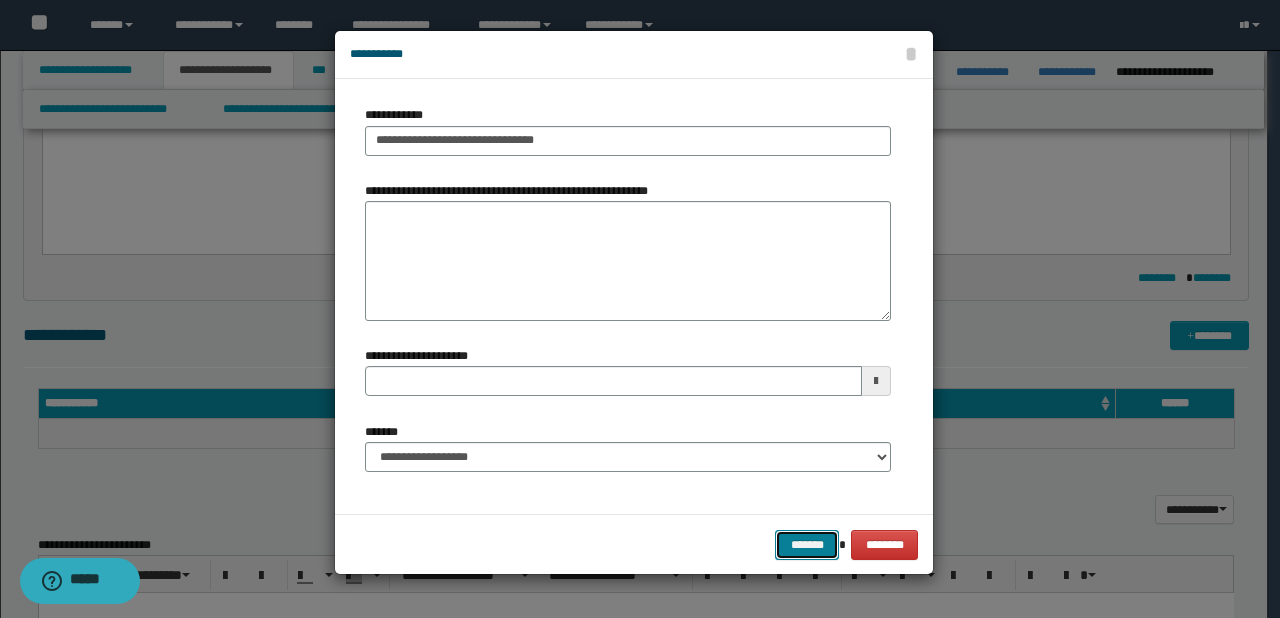 click on "*******" at bounding box center [807, 545] 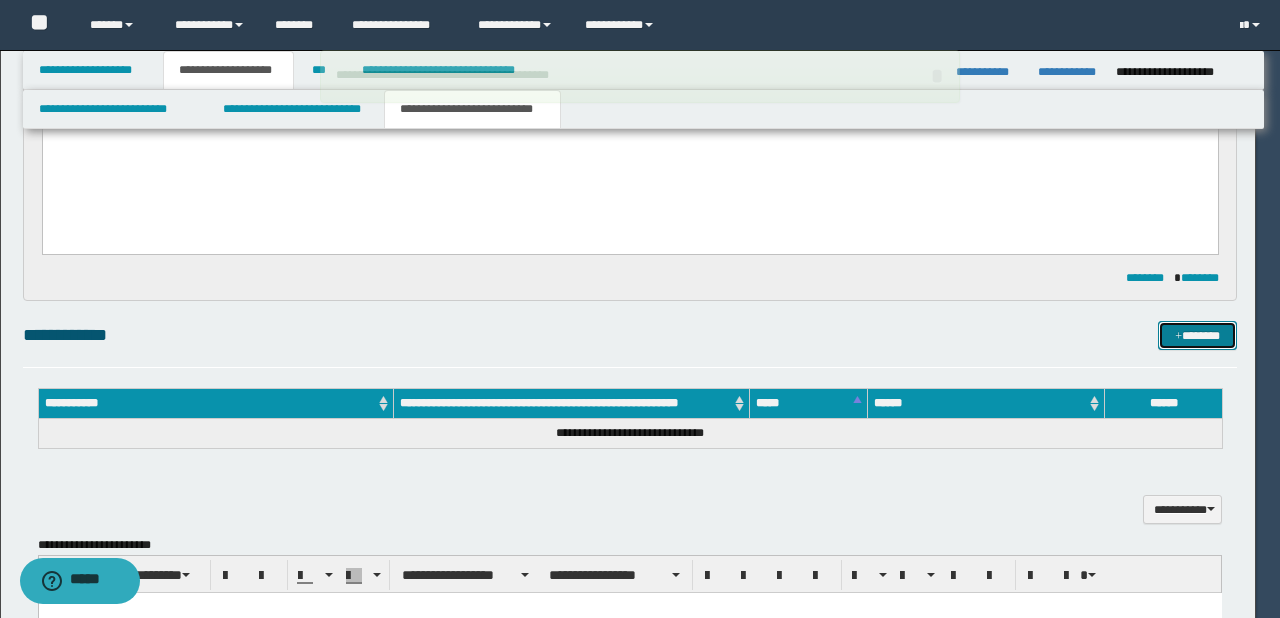 type 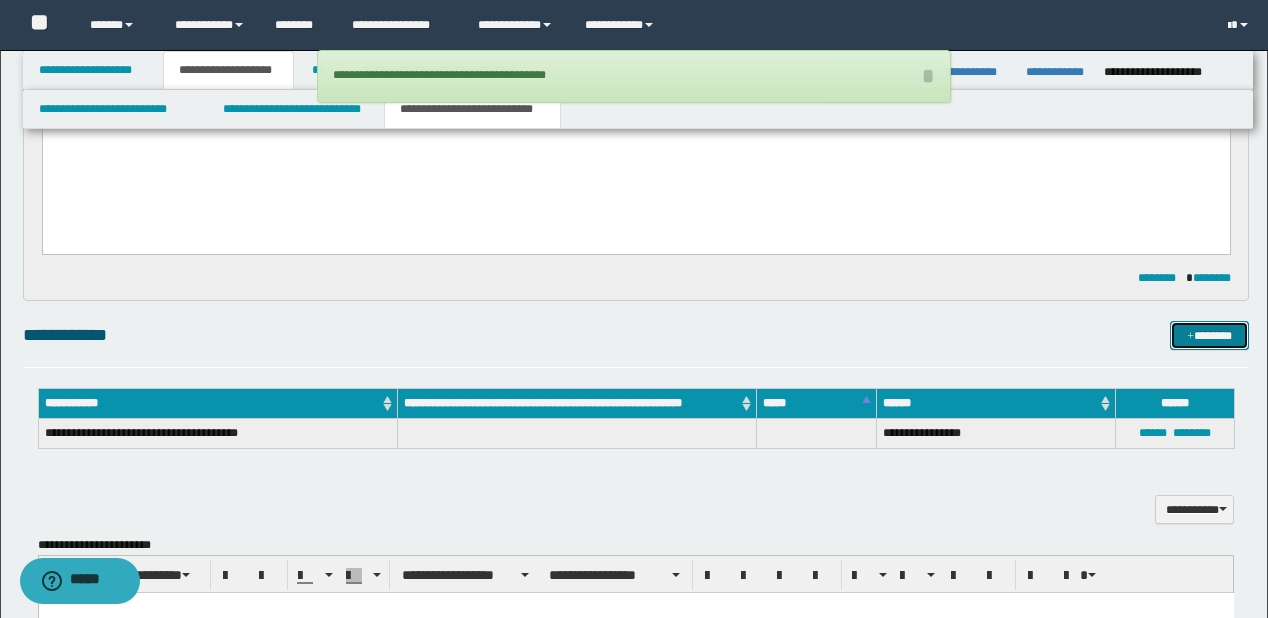 click on "*******" at bounding box center (1209, 336) 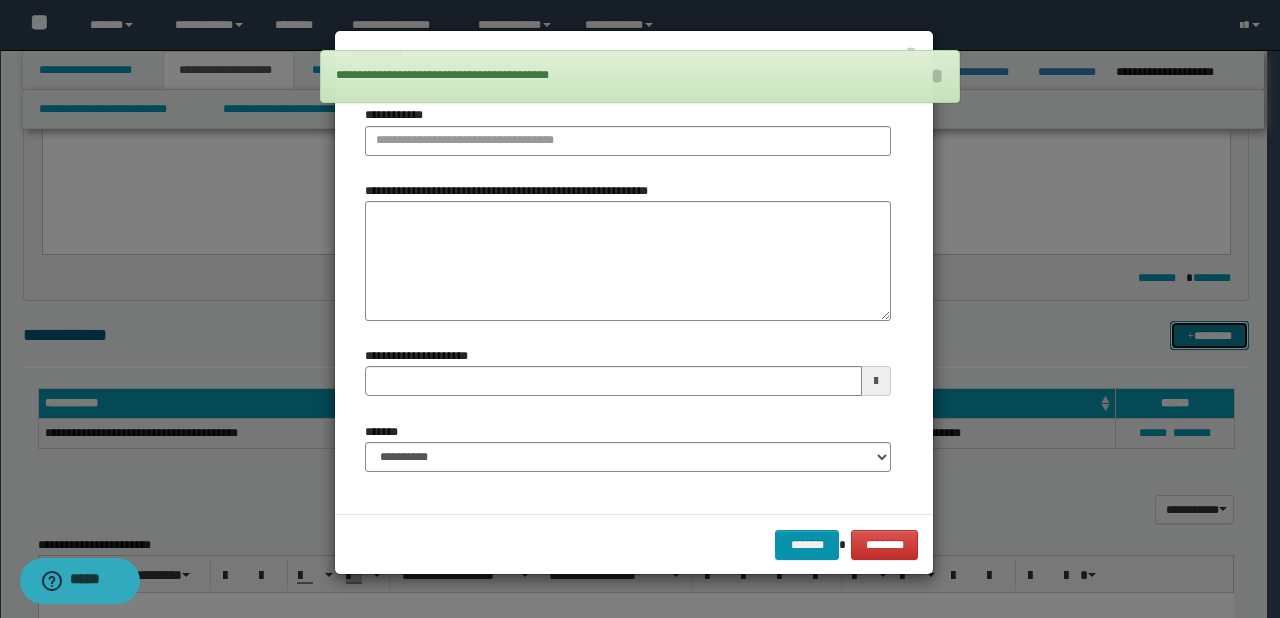 type 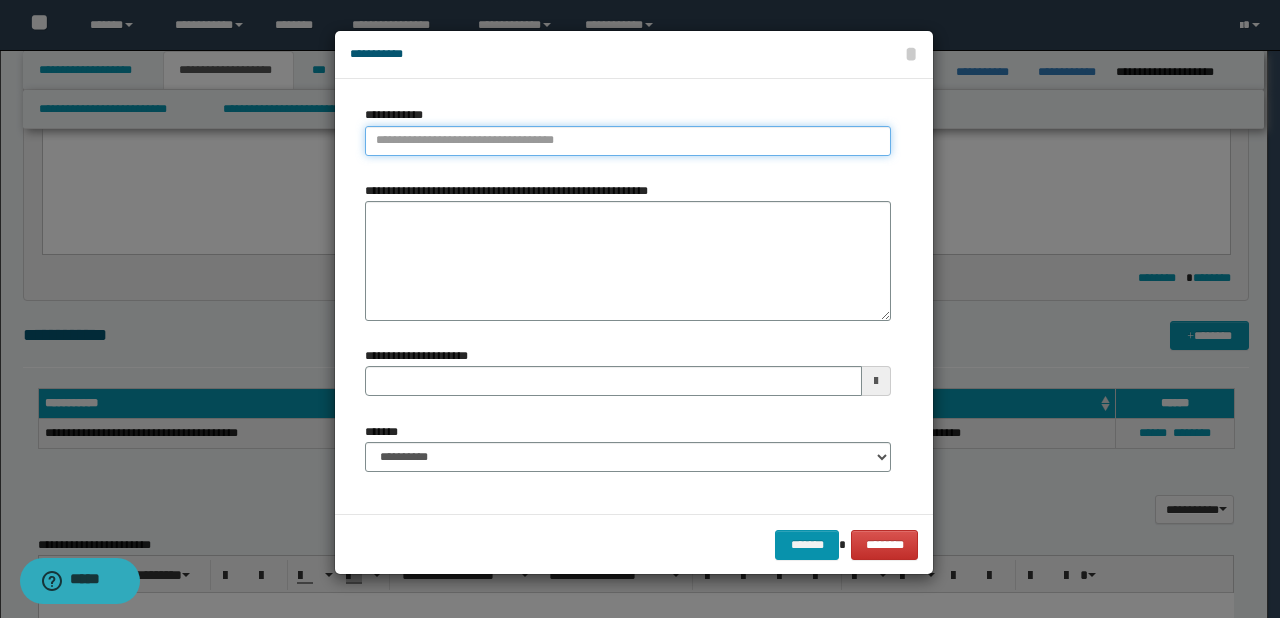 type on "**********" 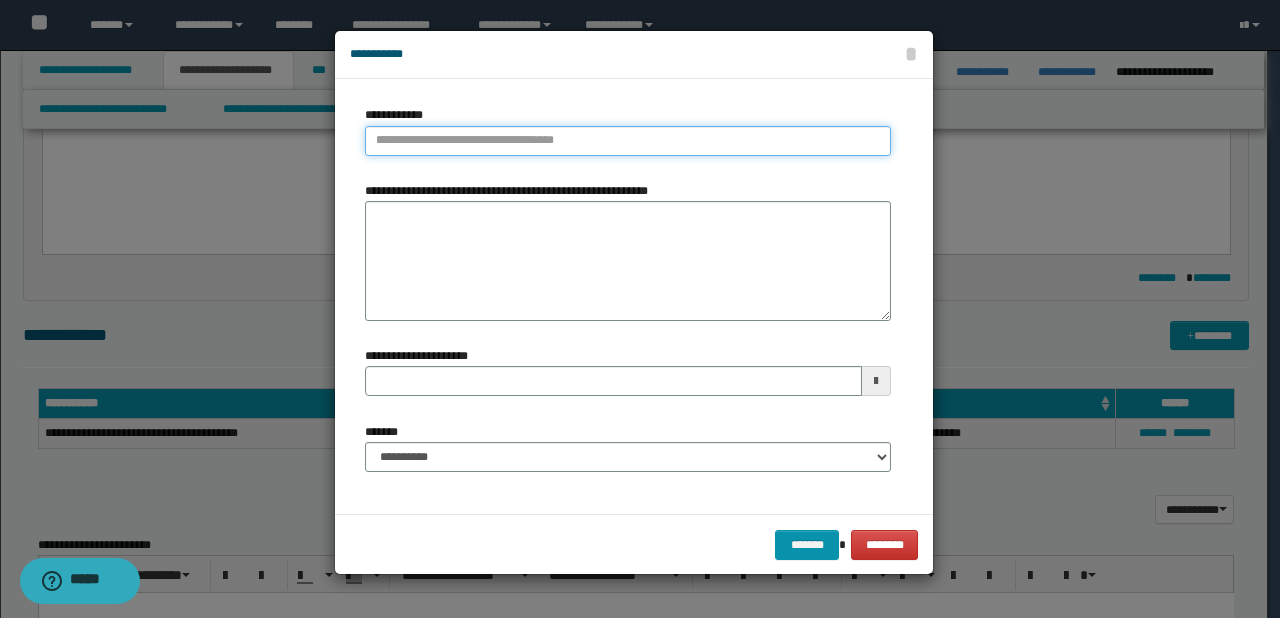 click on "**********" at bounding box center [628, 141] 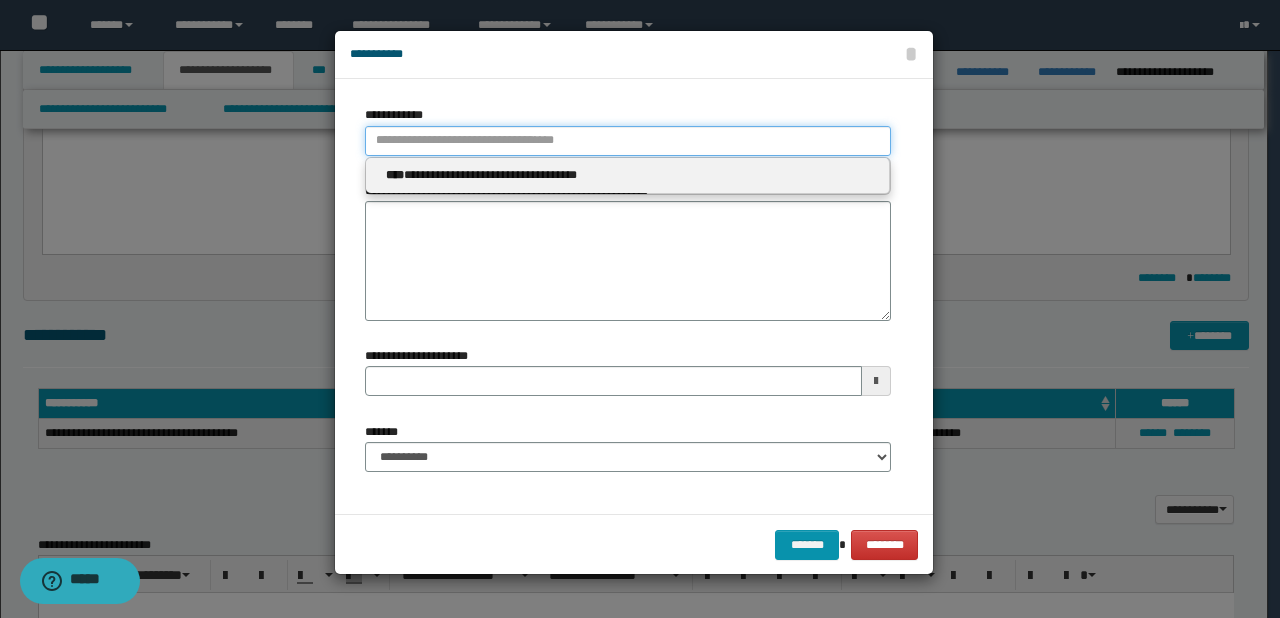 paste on "****" 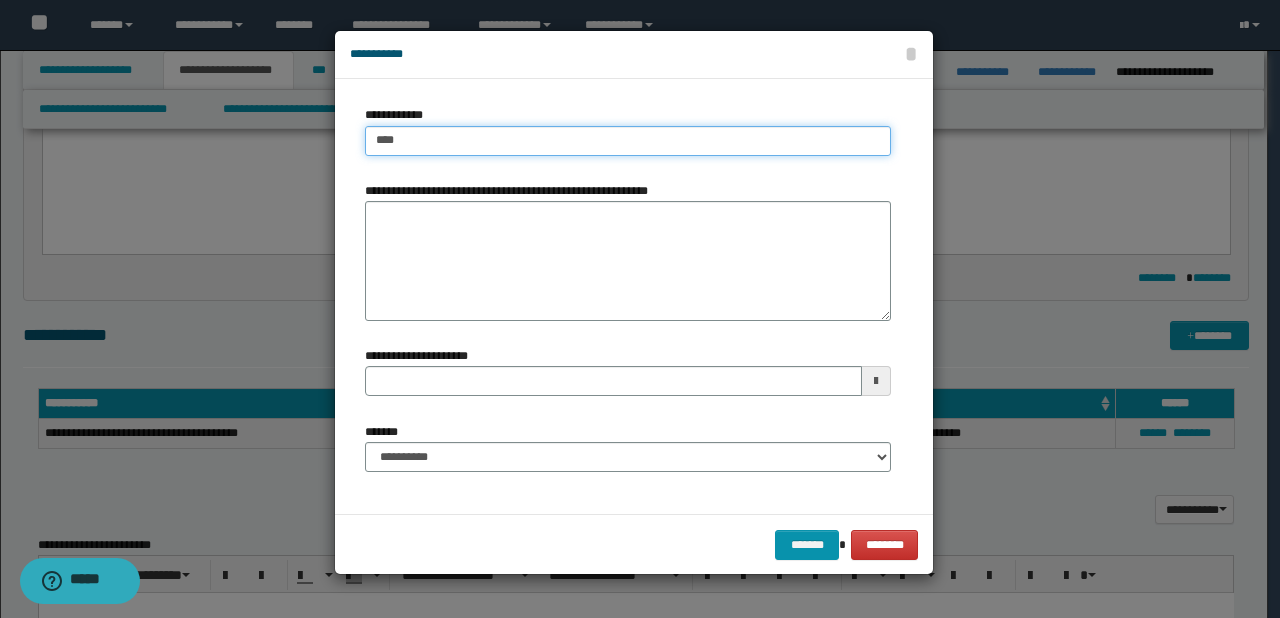 type on "****" 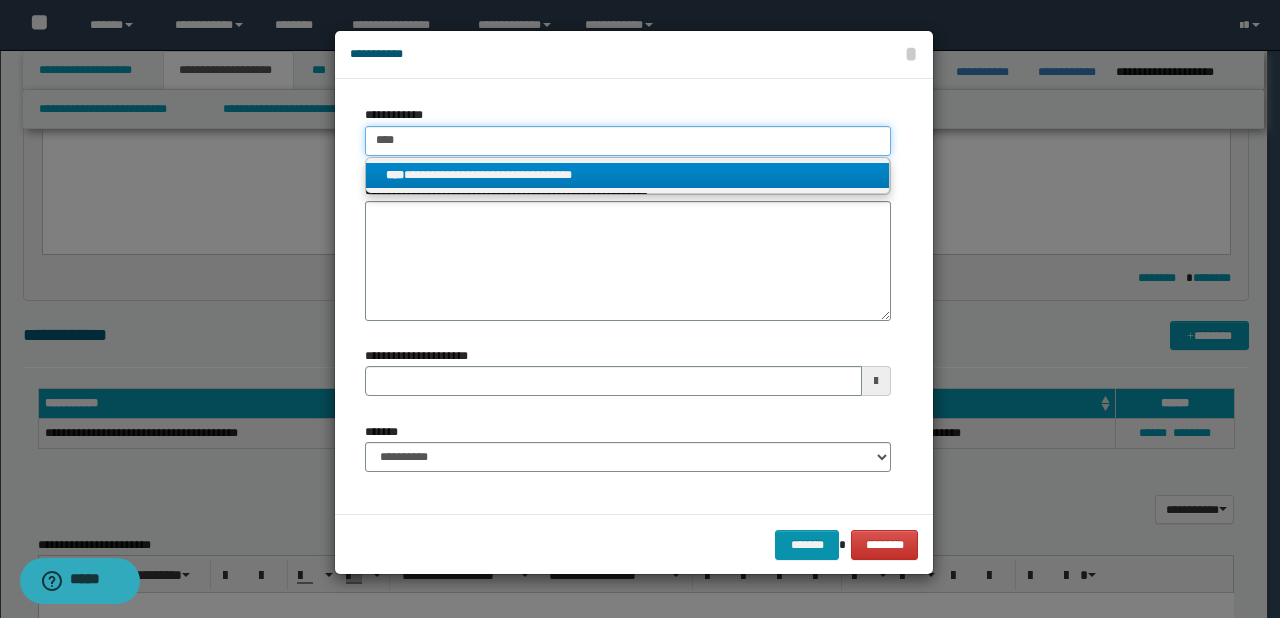 type on "****" 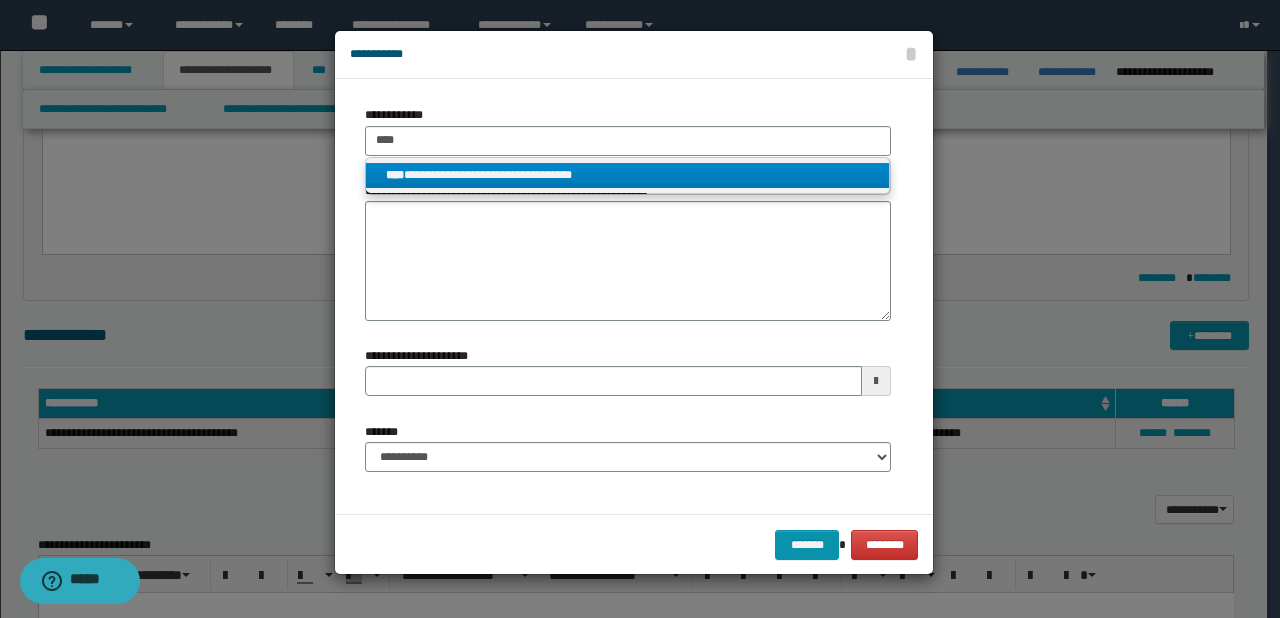 click on "**********" at bounding box center (628, 175) 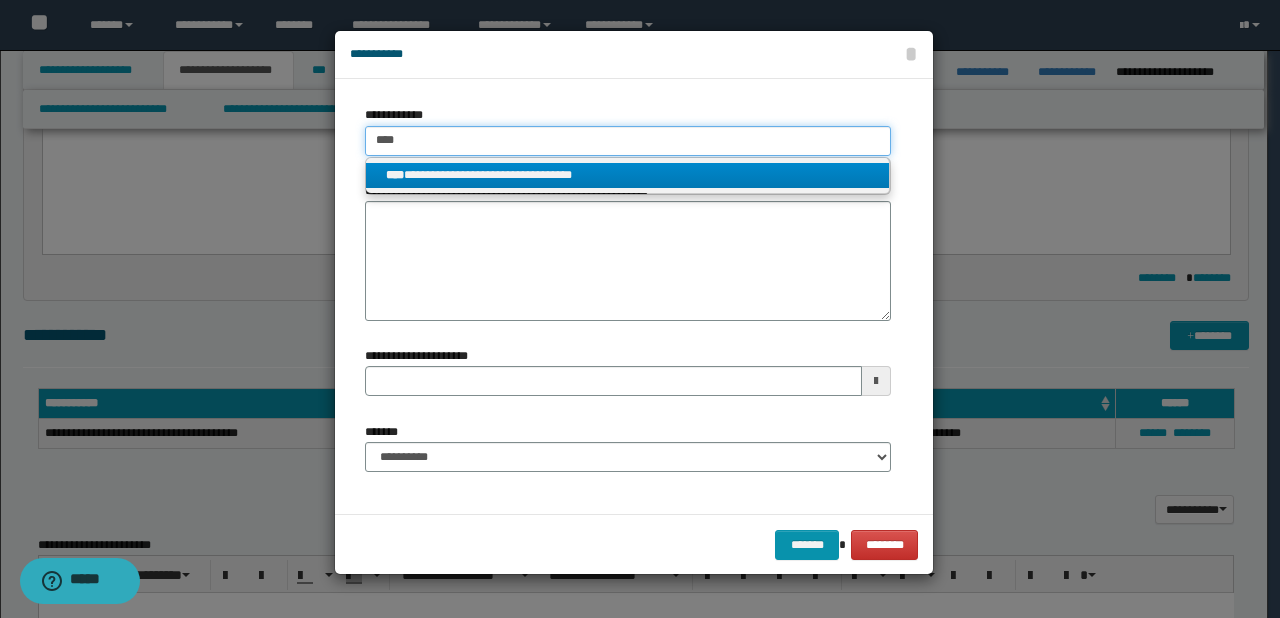 type 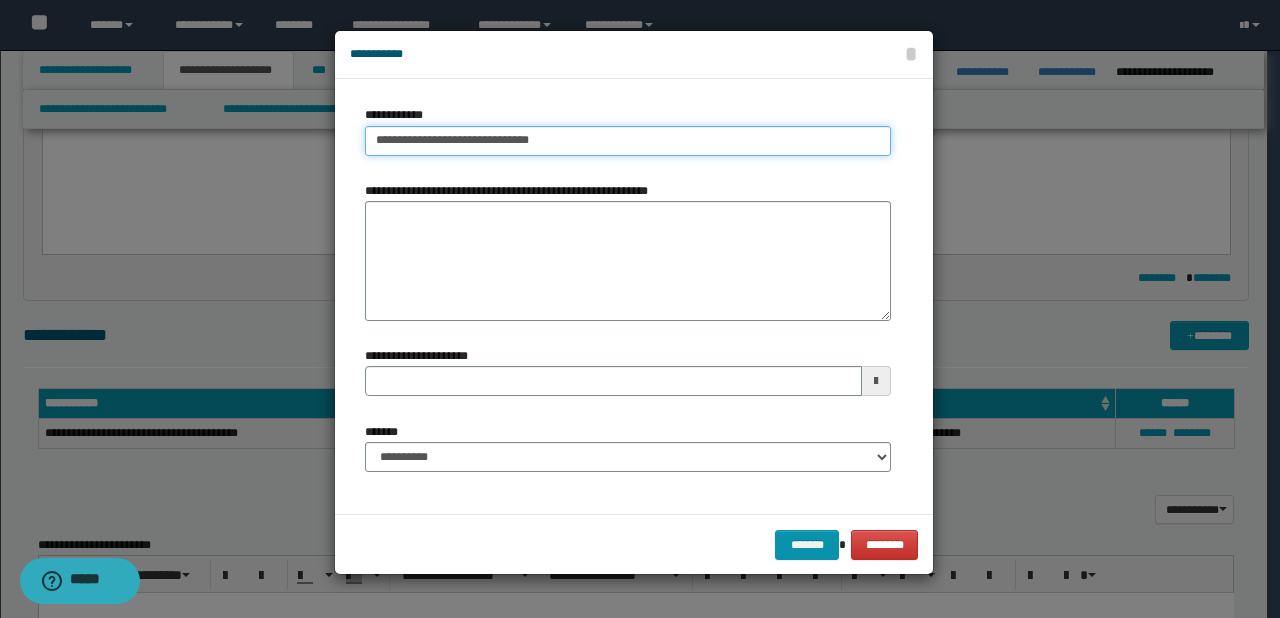 type on "**********" 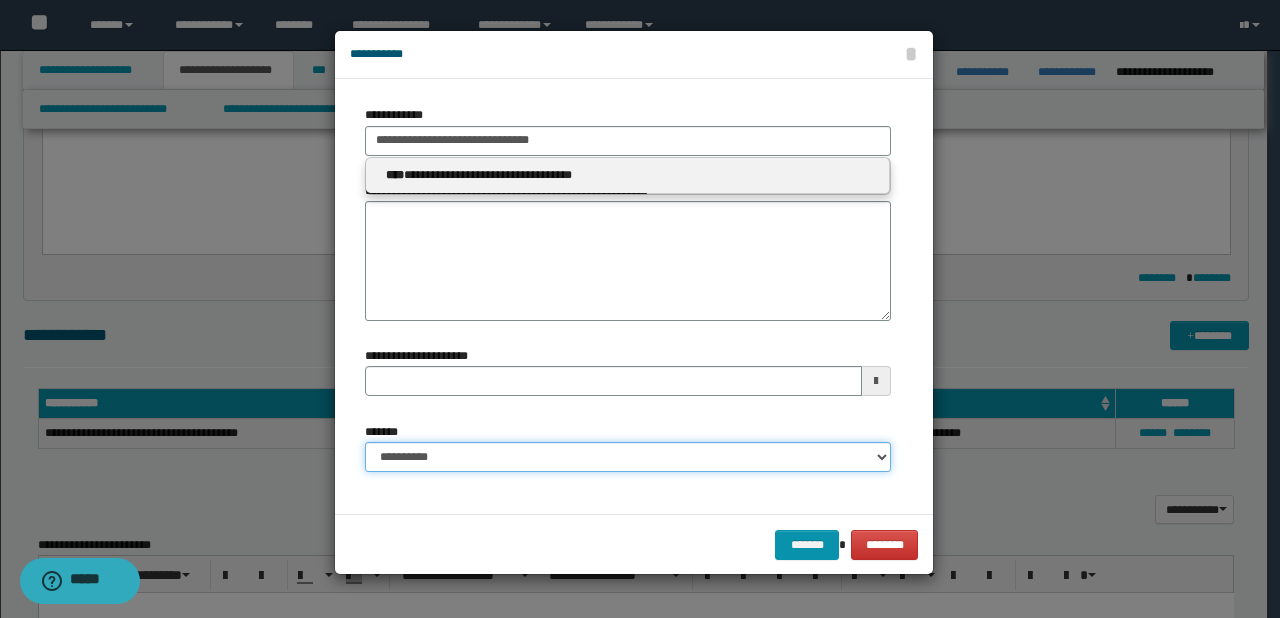 type 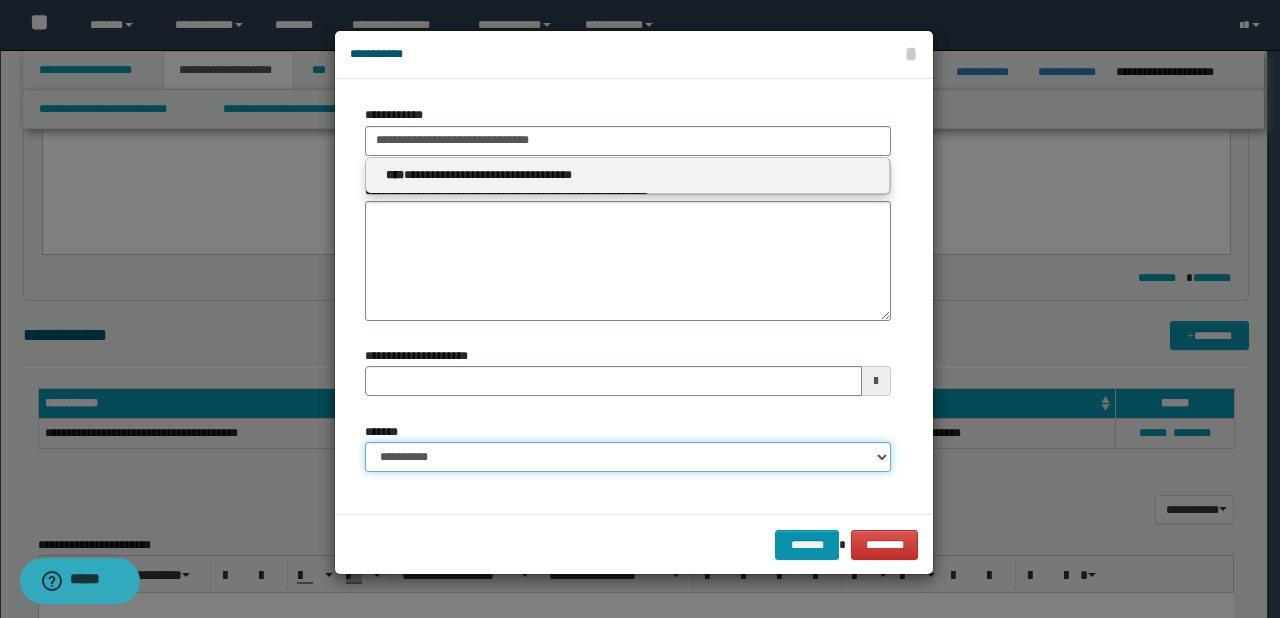click on "**********" at bounding box center (628, 457) 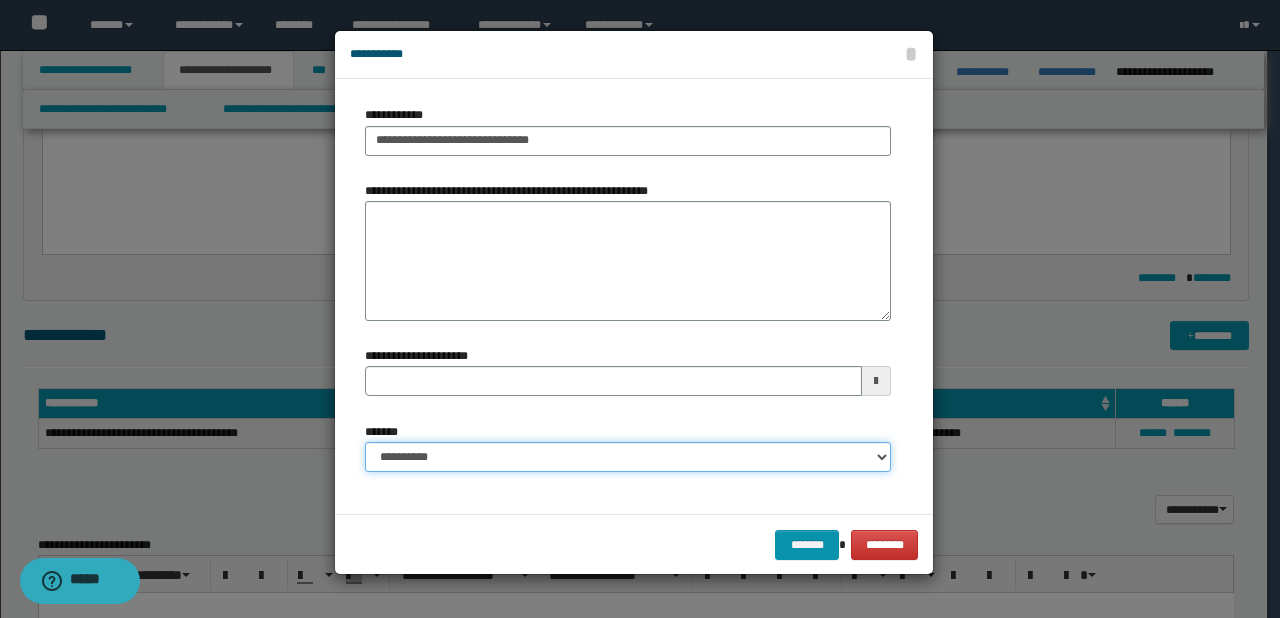 select on "*" 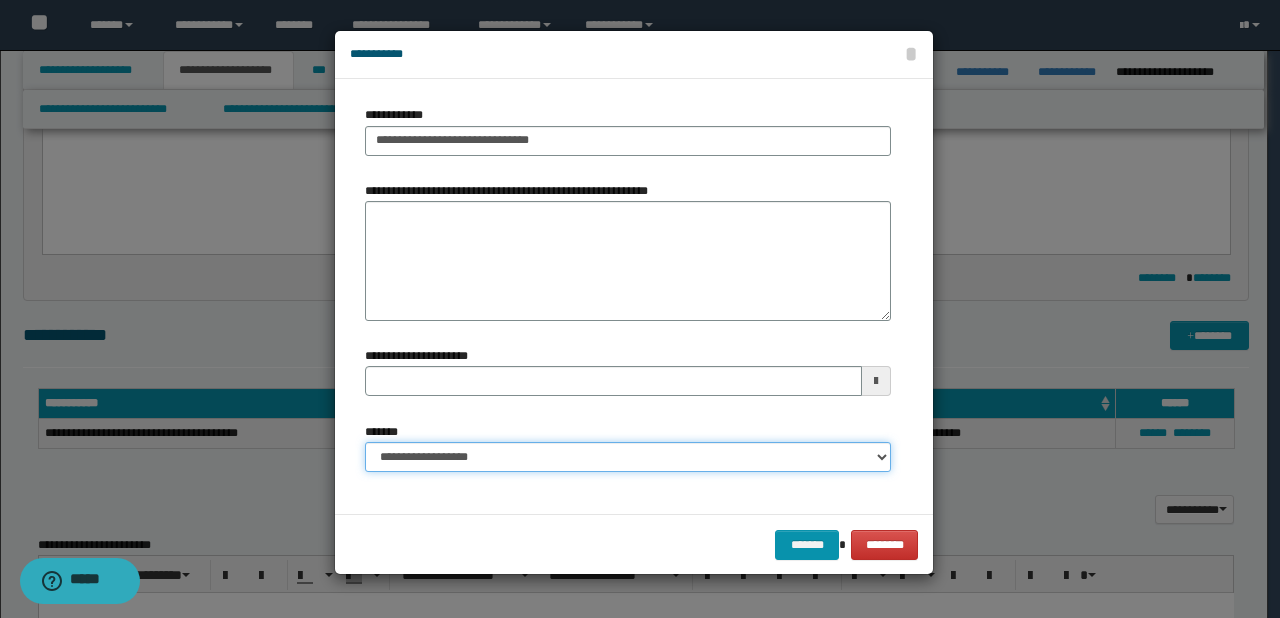type 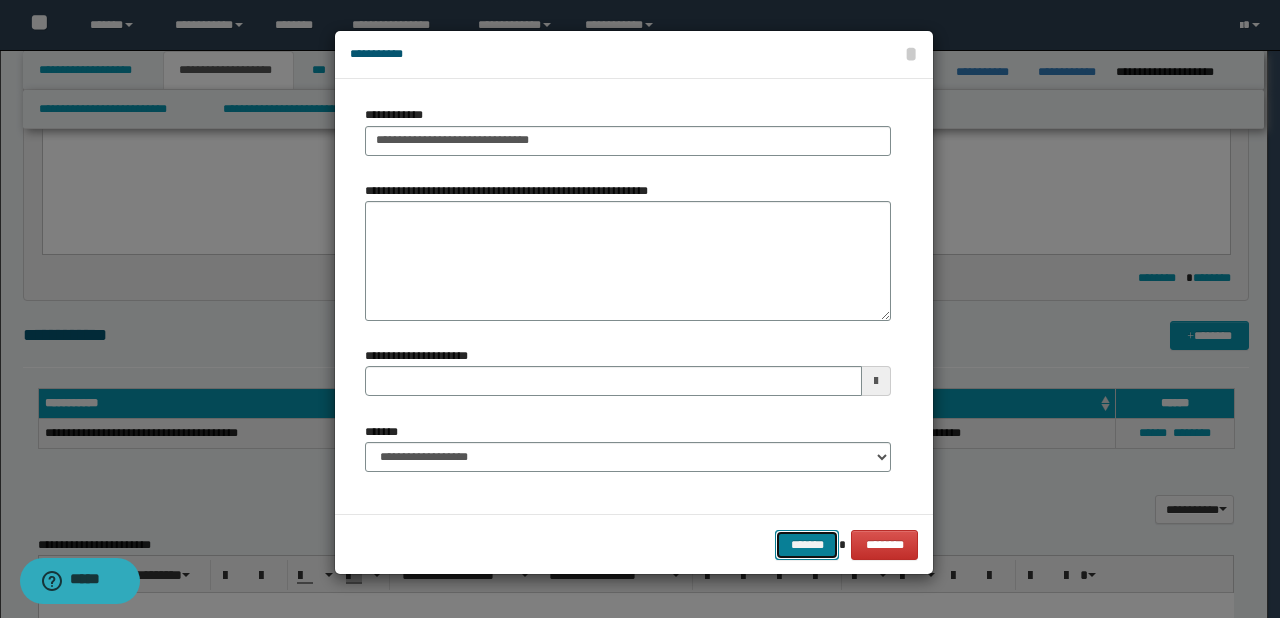 click on "*******" at bounding box center [807, 545] 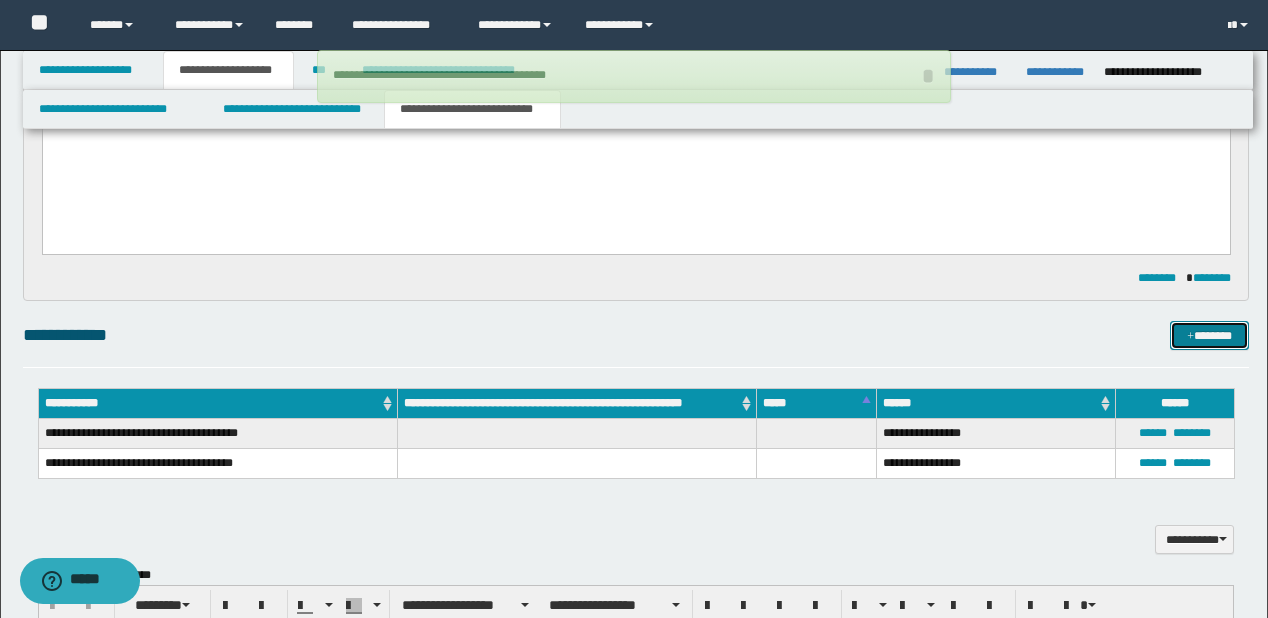 type 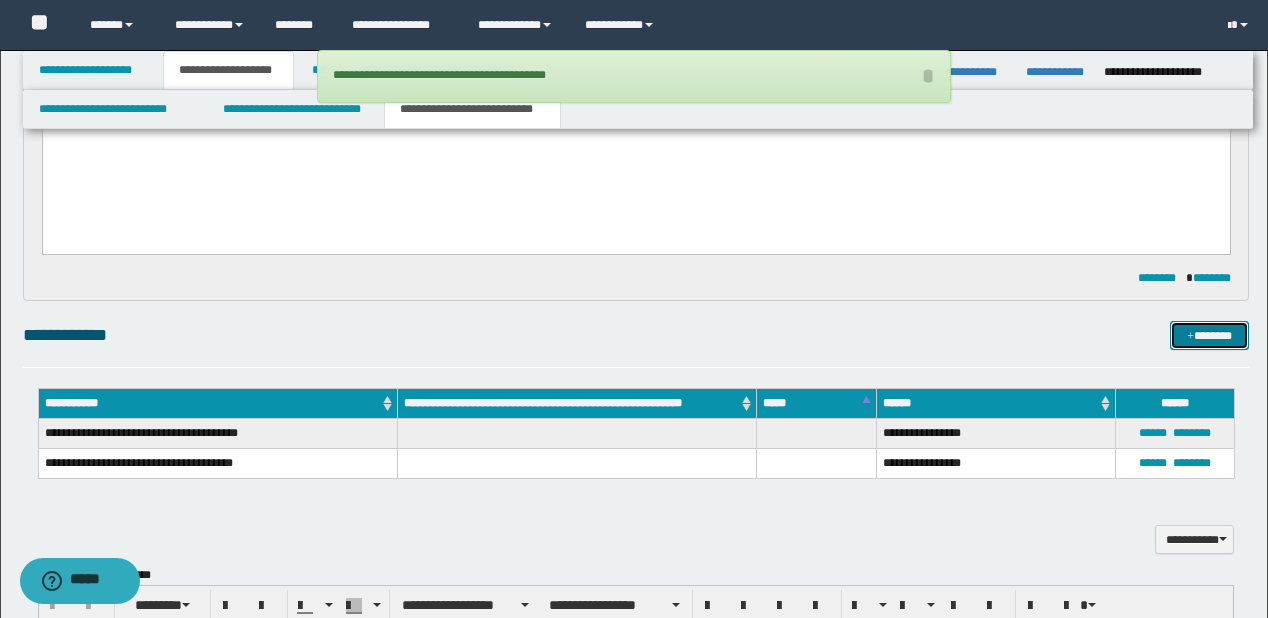 click on "*******" at bounding box center (1209, 336) 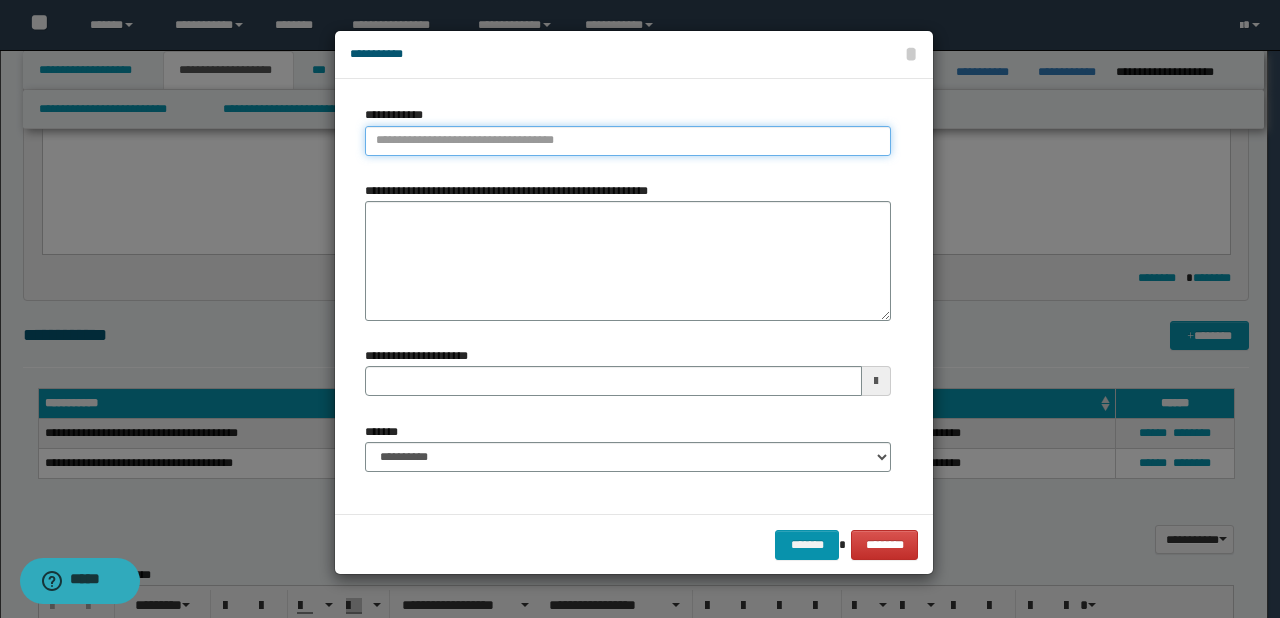 type on "**********" 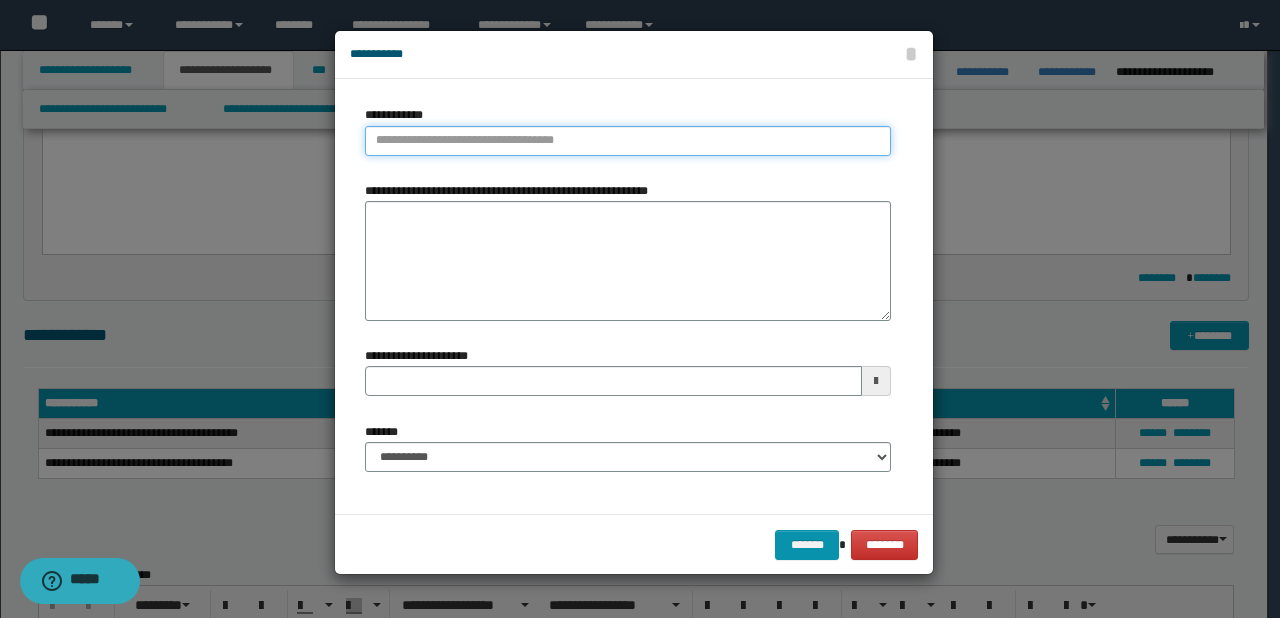 click on "**********" at bounding box center (628, 141) 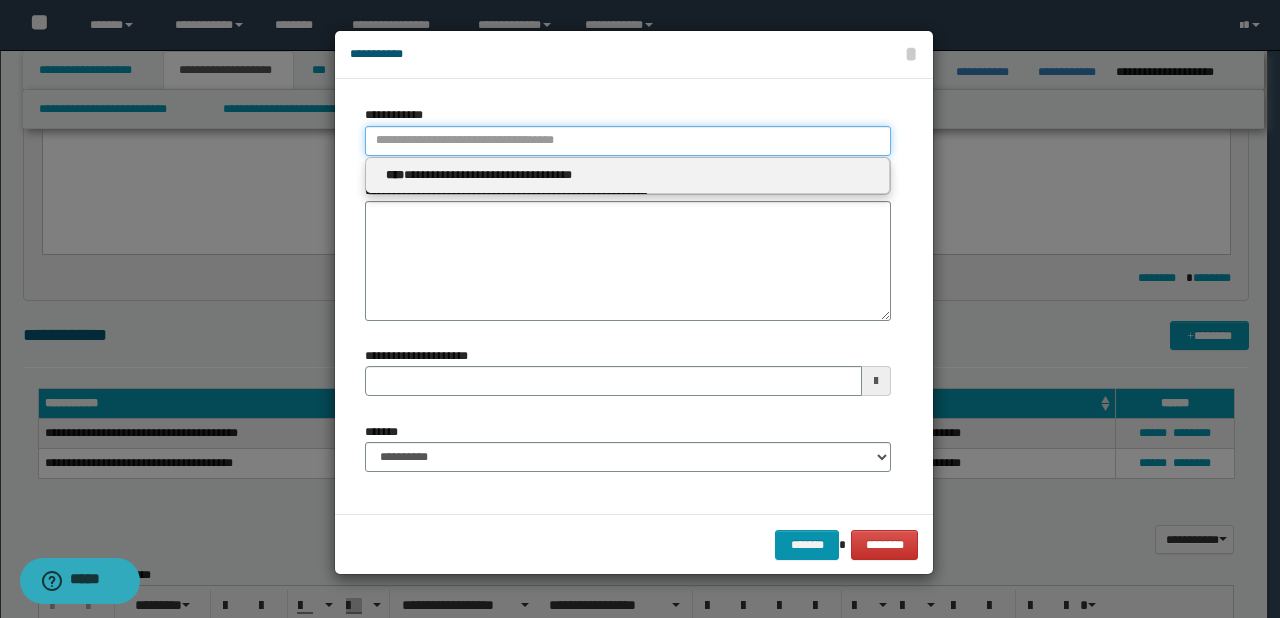 paste on "****" 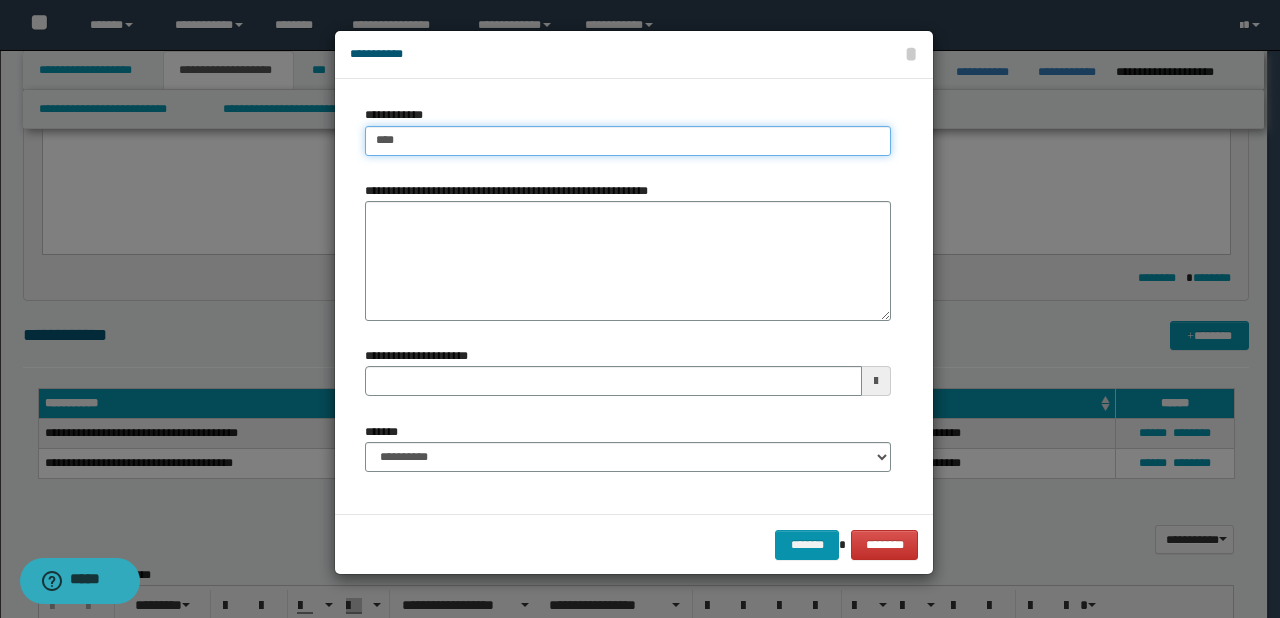 type on "****" 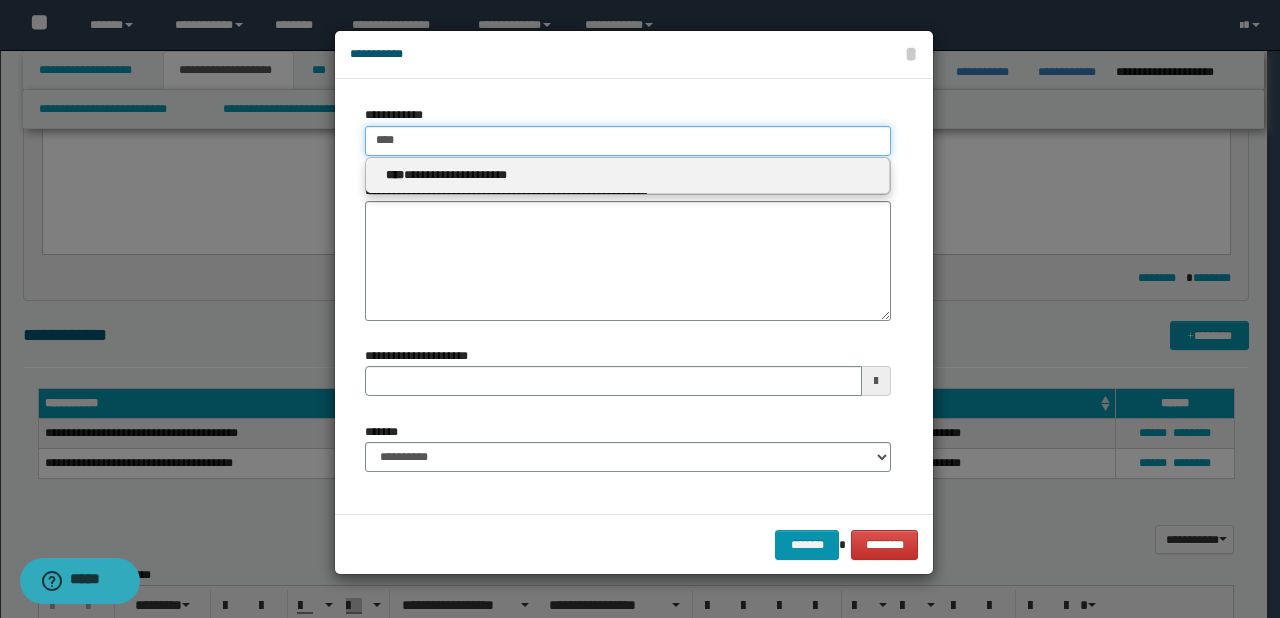 type on "****" 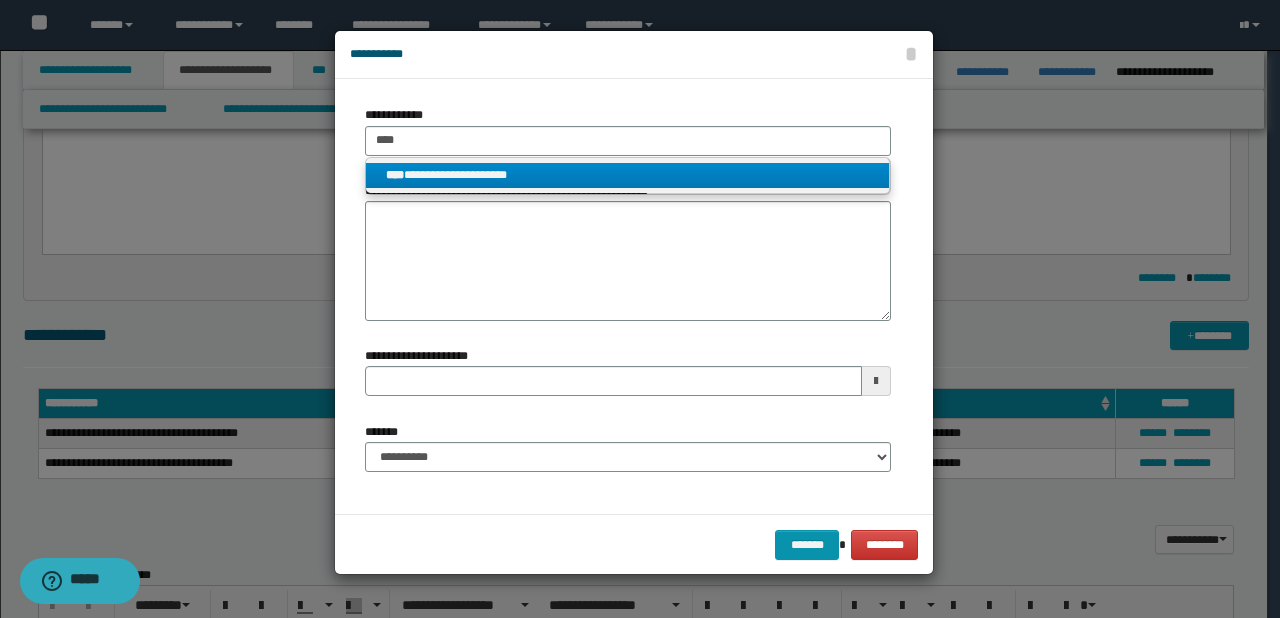 click on "**********" at bounding box center [628, 175] 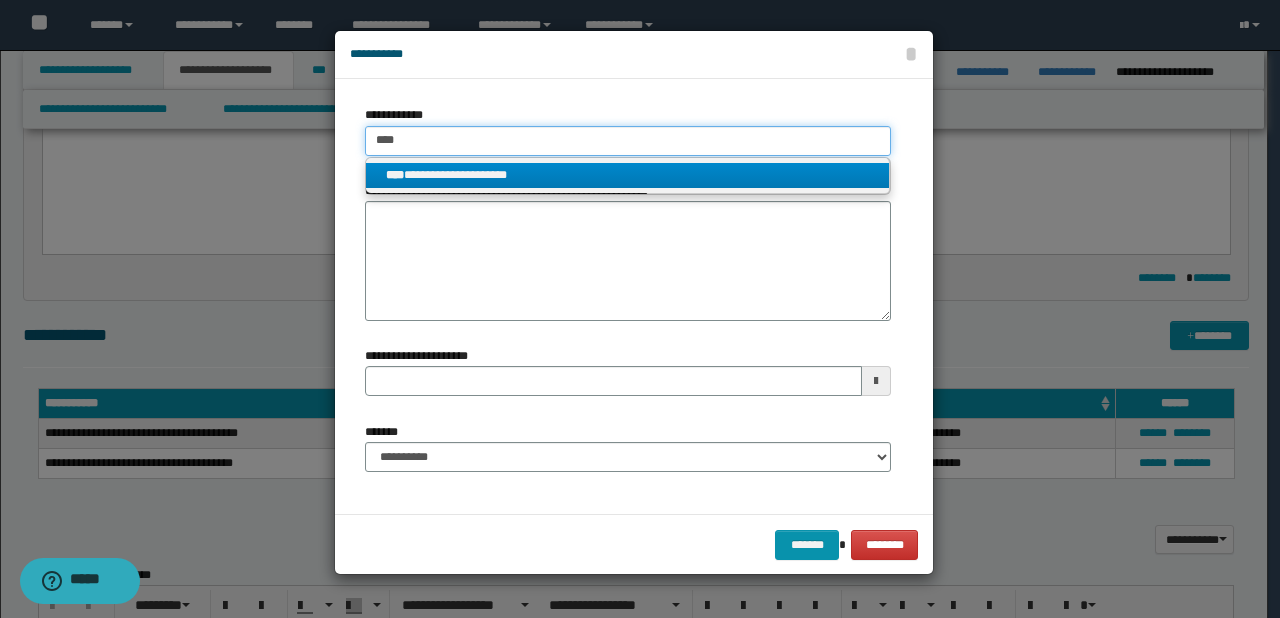 type 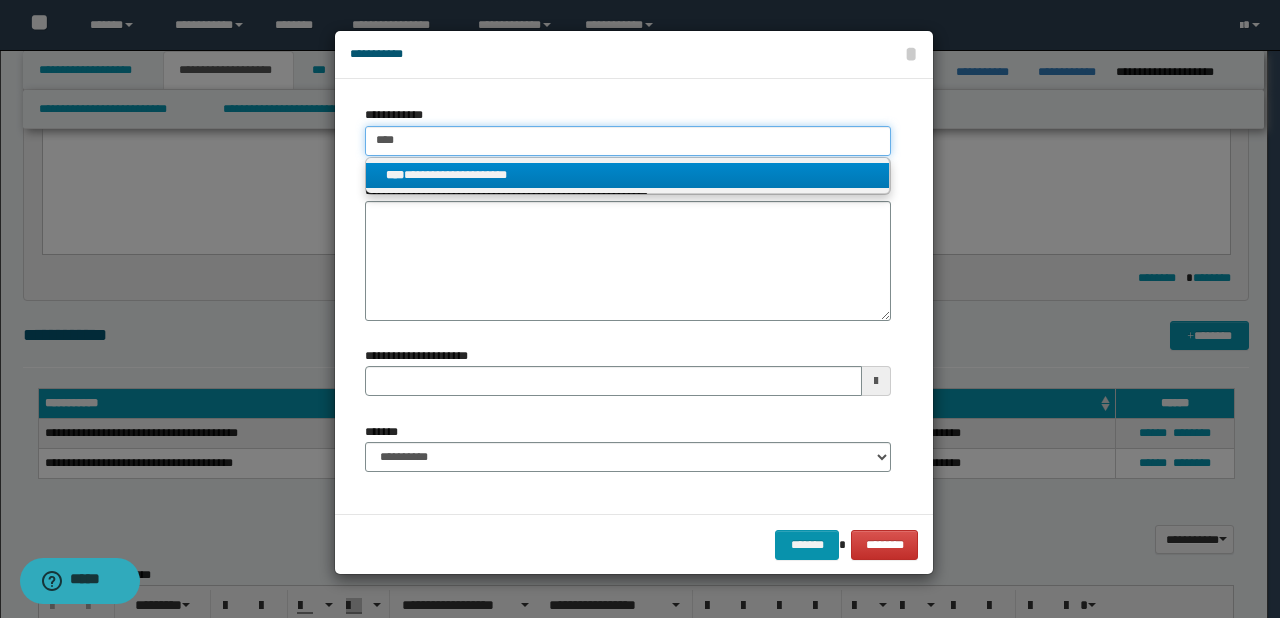 type on "**********" 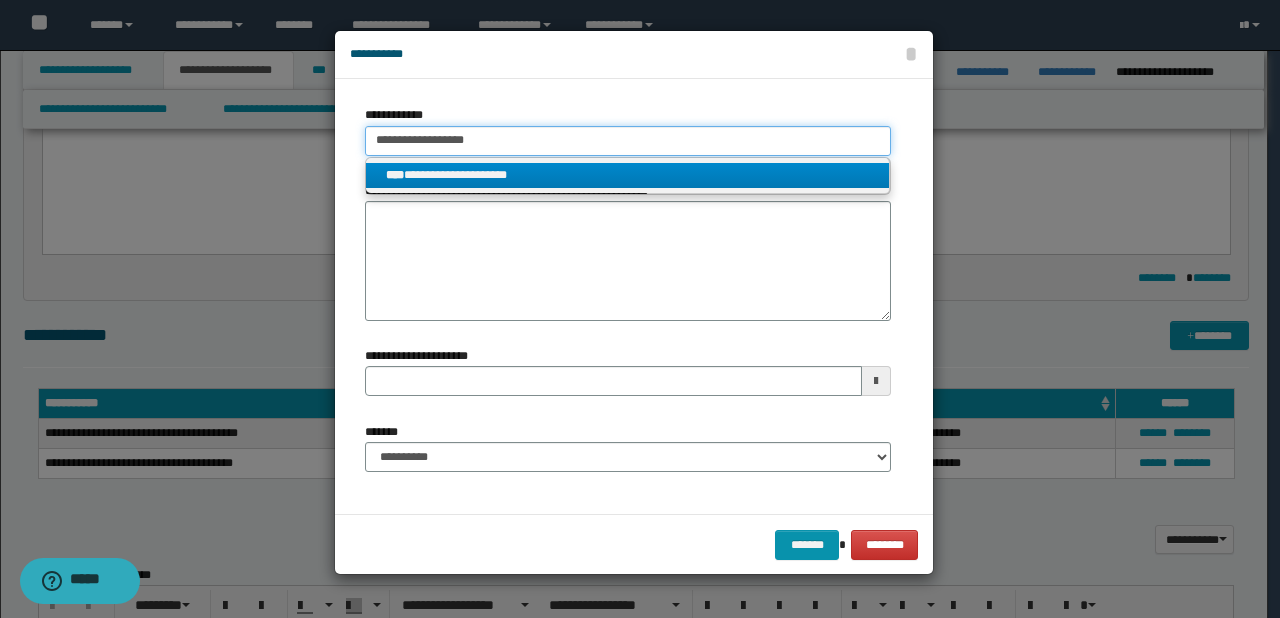 type 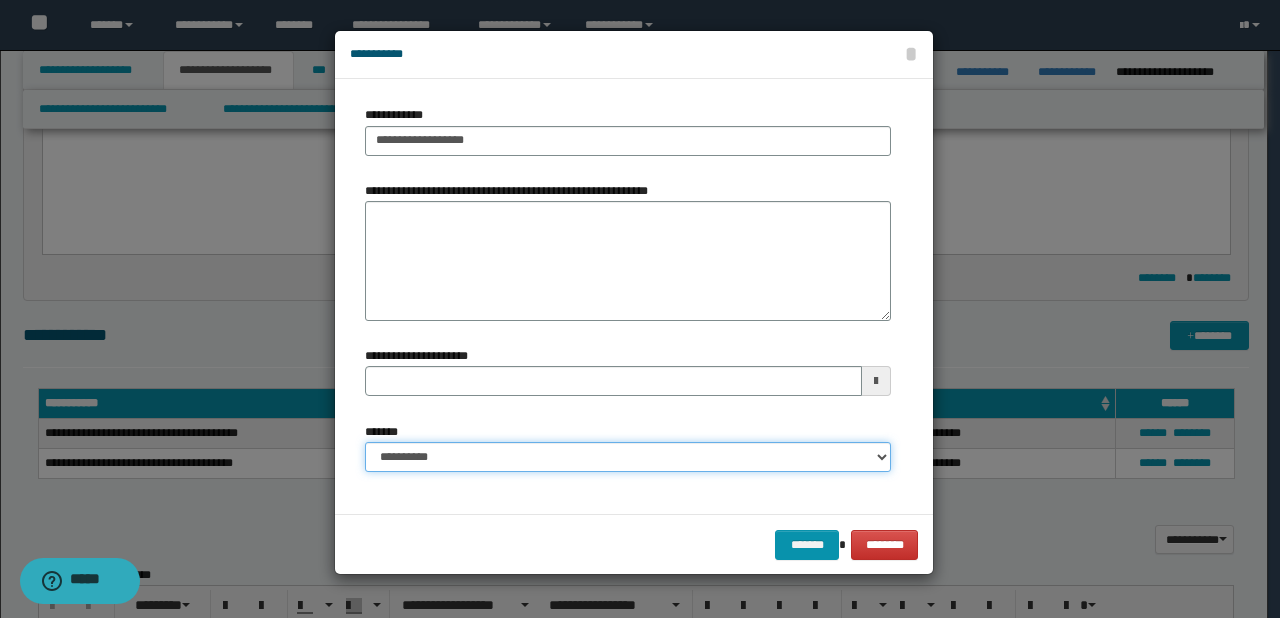 click on "**********" at bounding box center [628, 457] 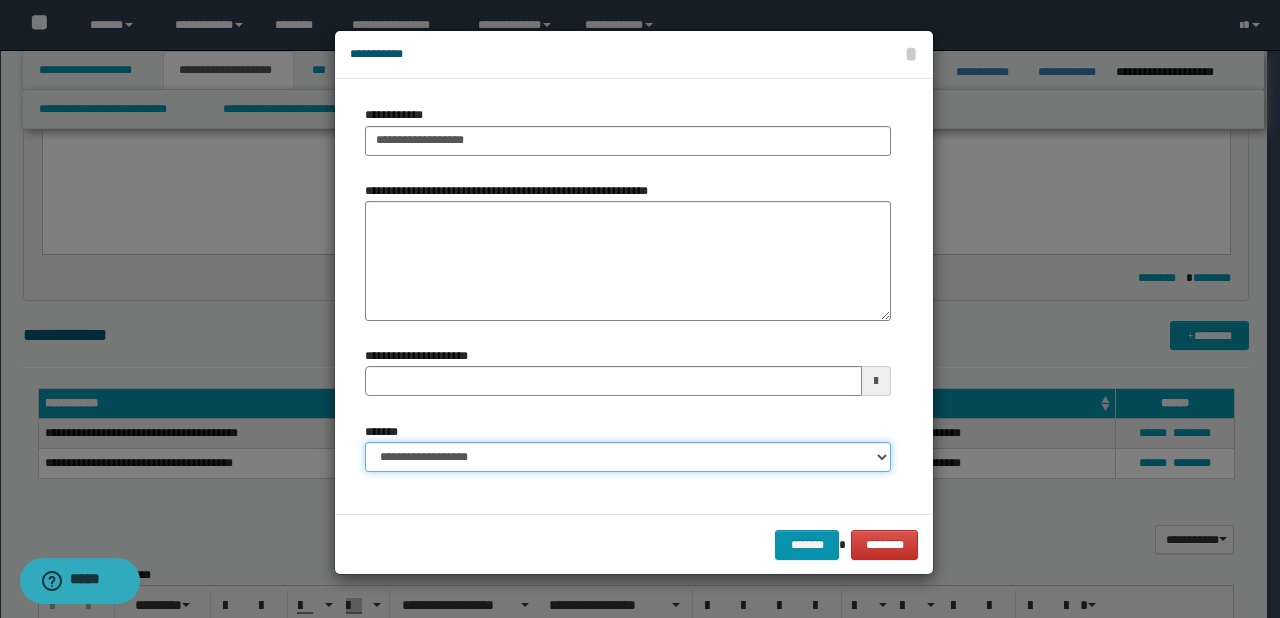 type 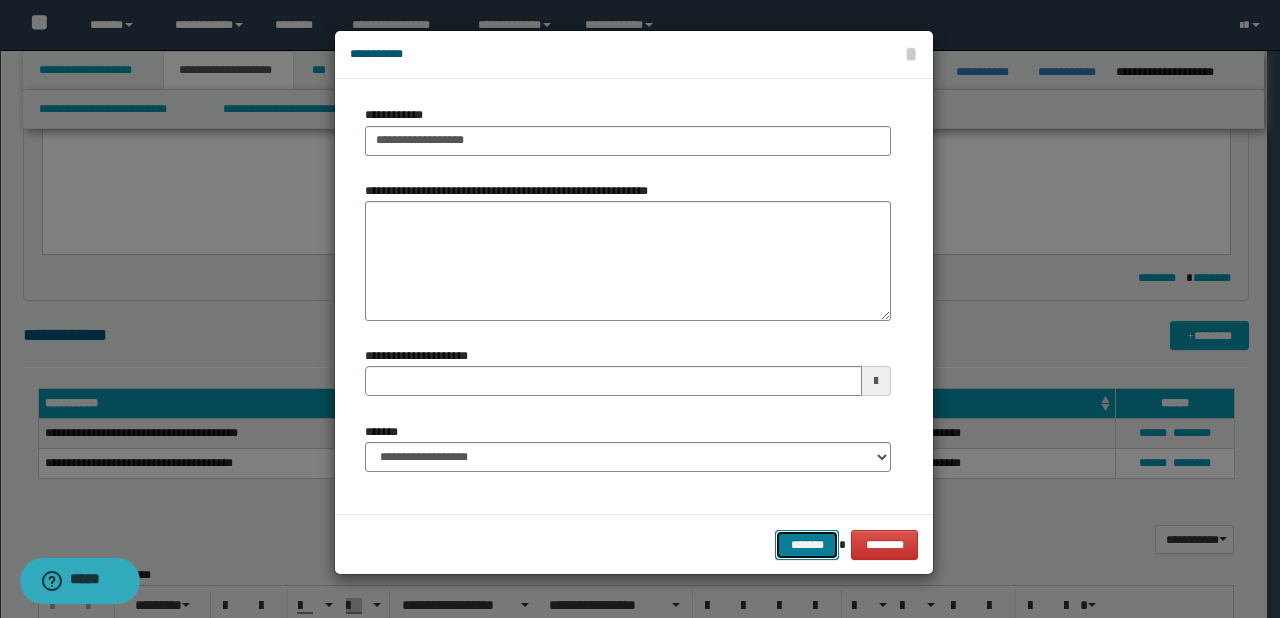 click on "*******" at bounding box center (807, 545) 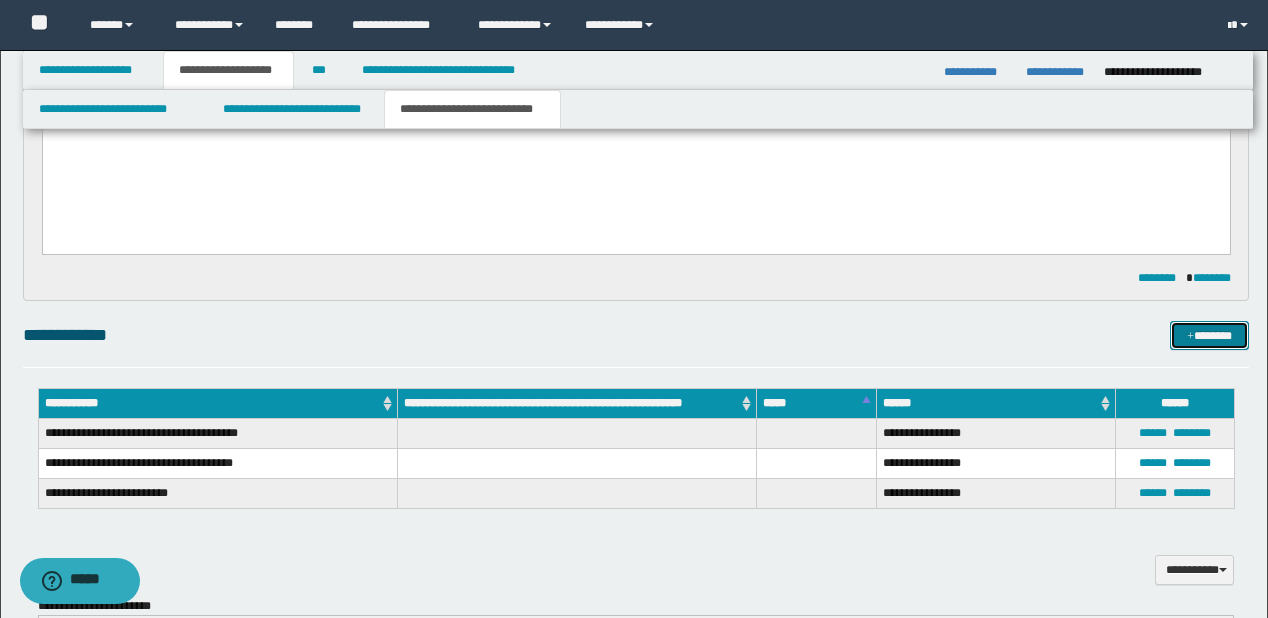 click on "*******" at bounding box center [1209, 336] 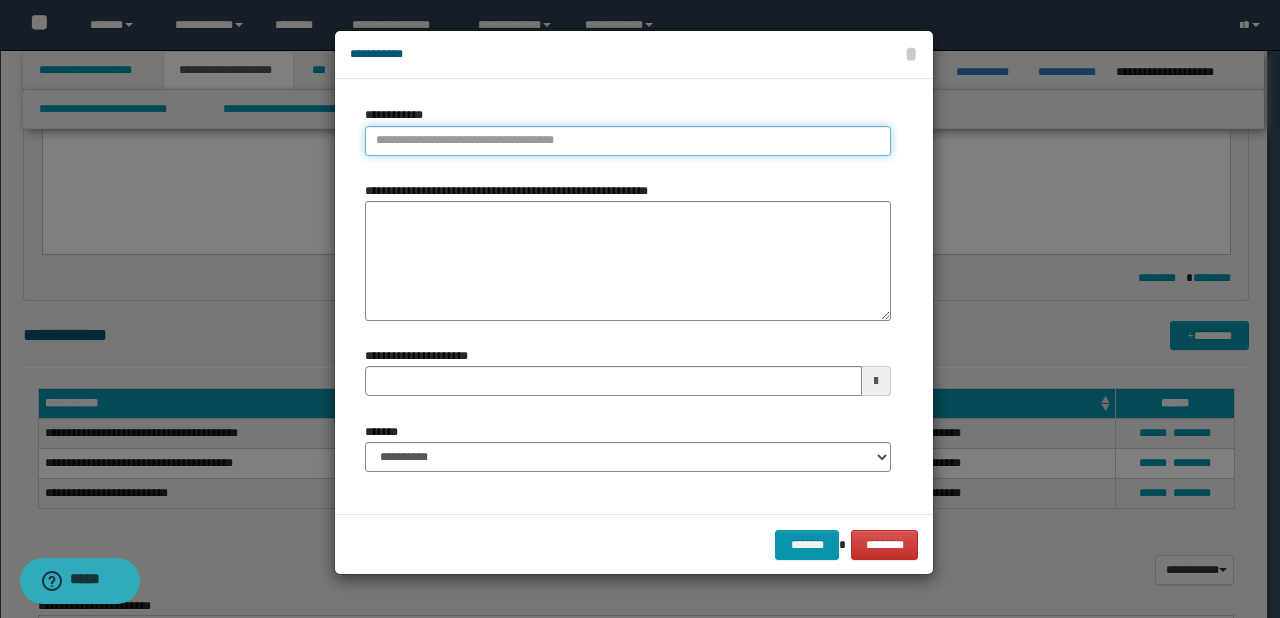 type on "**********" 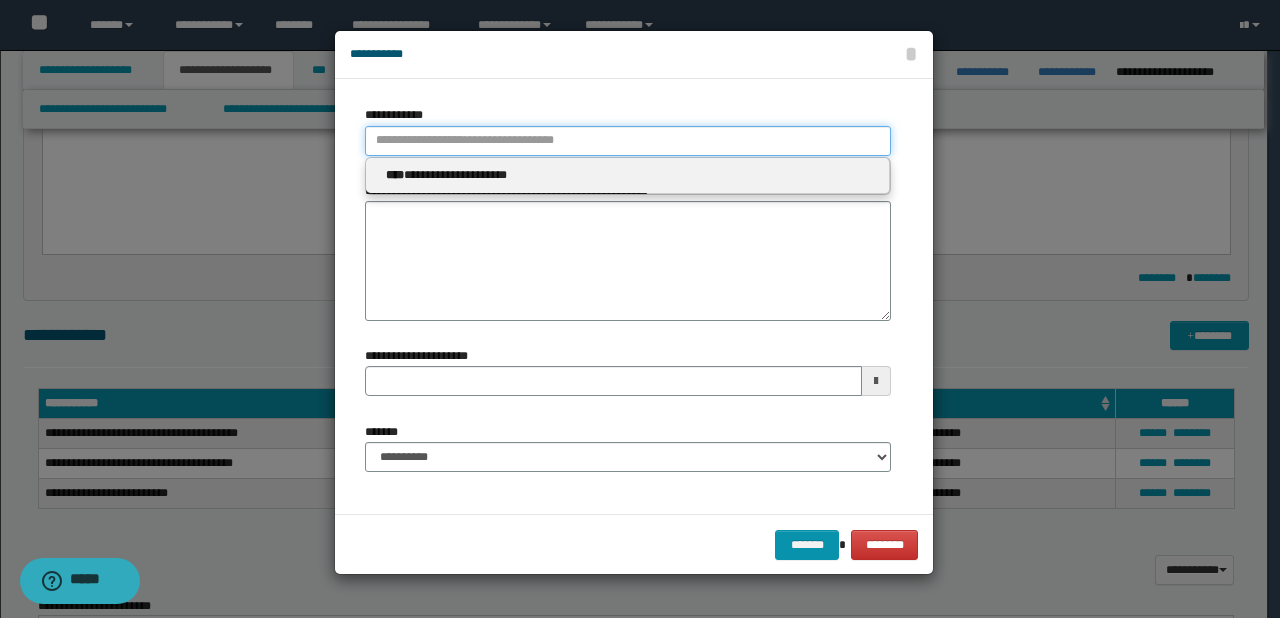 click on "**********" at bounding box center (628, 141) 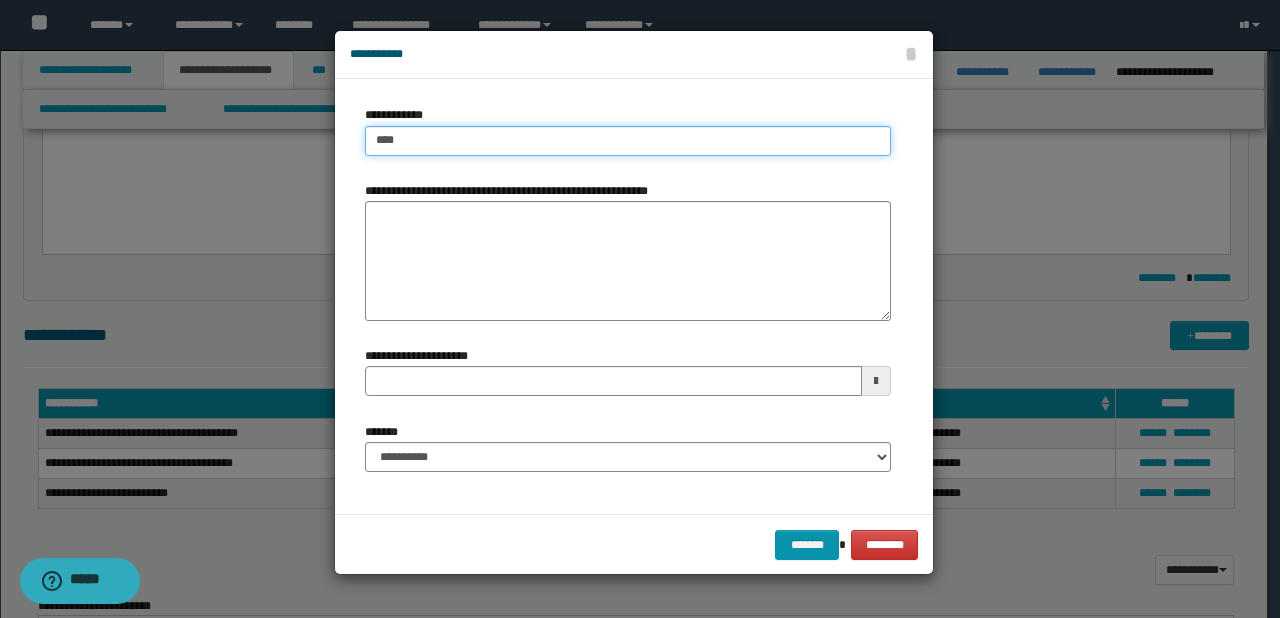 type on "****" 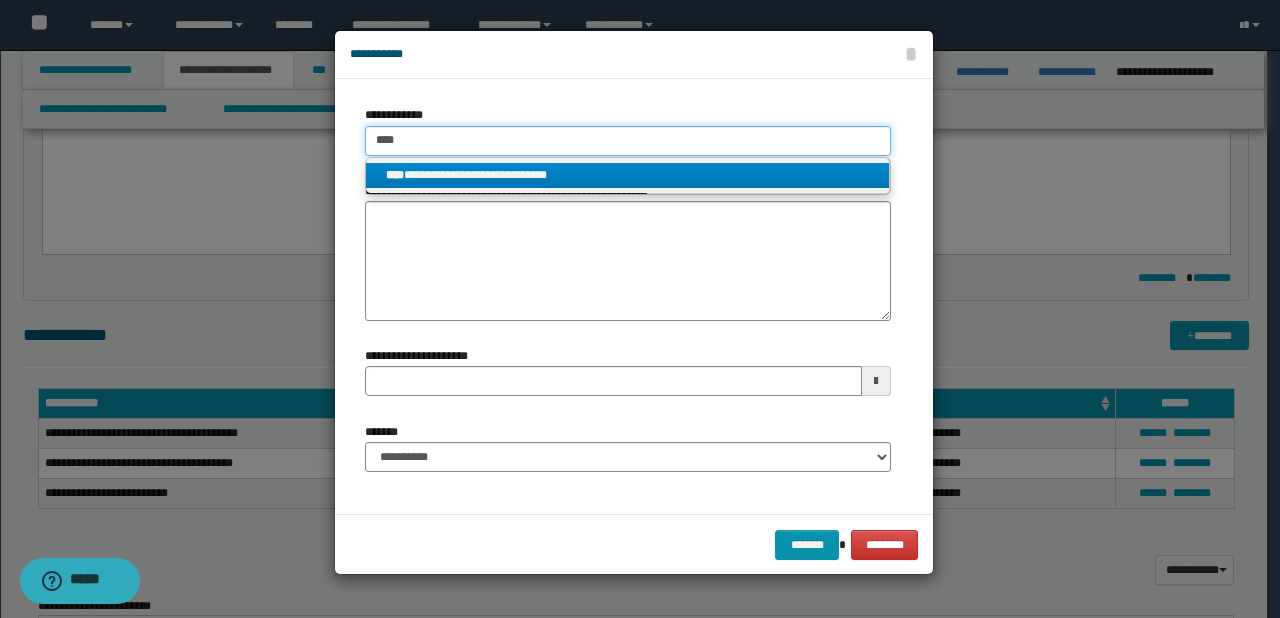 type on "****" 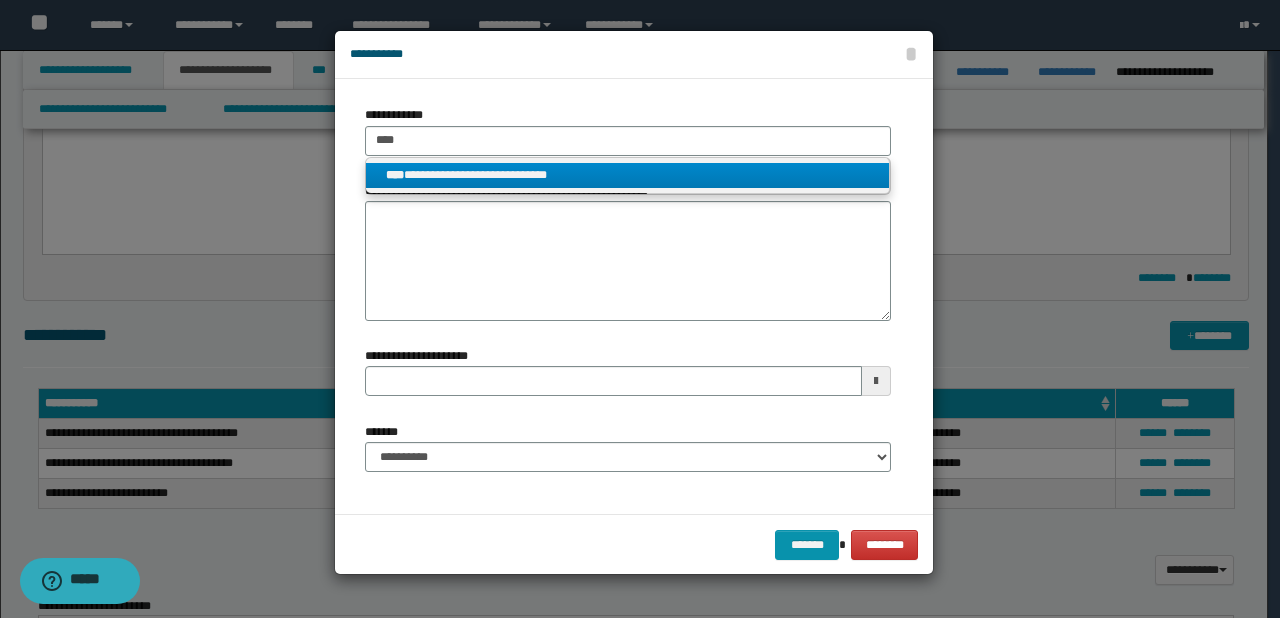 click on "**********" at bounding box center [628, 175] 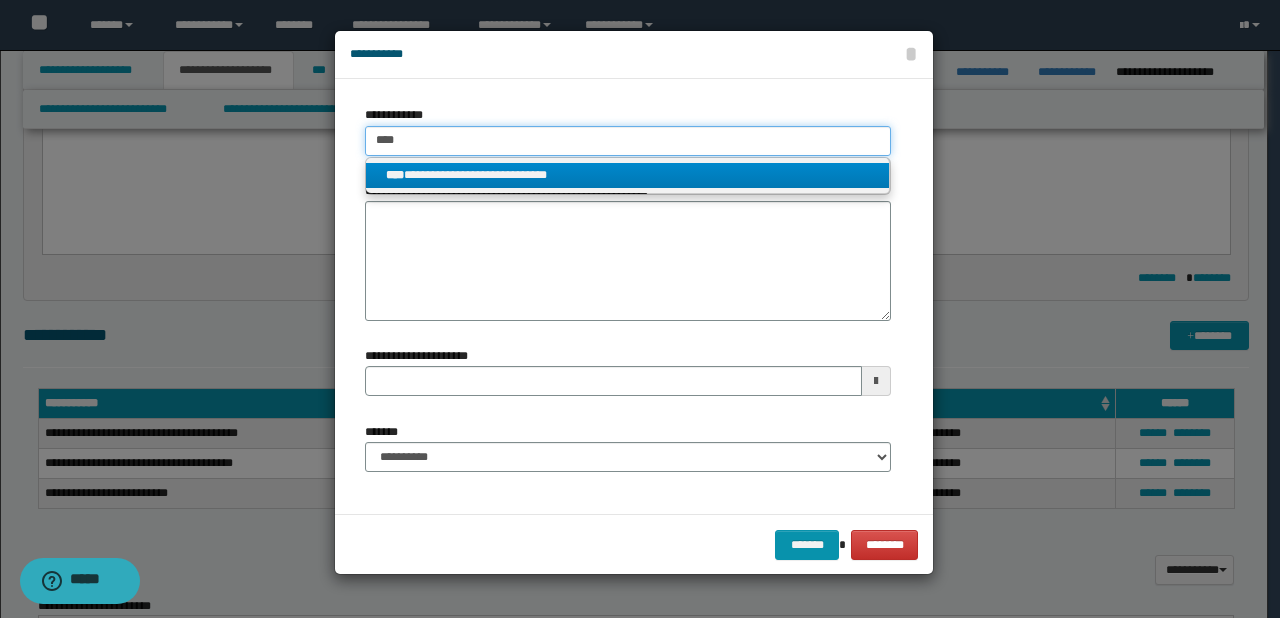 type 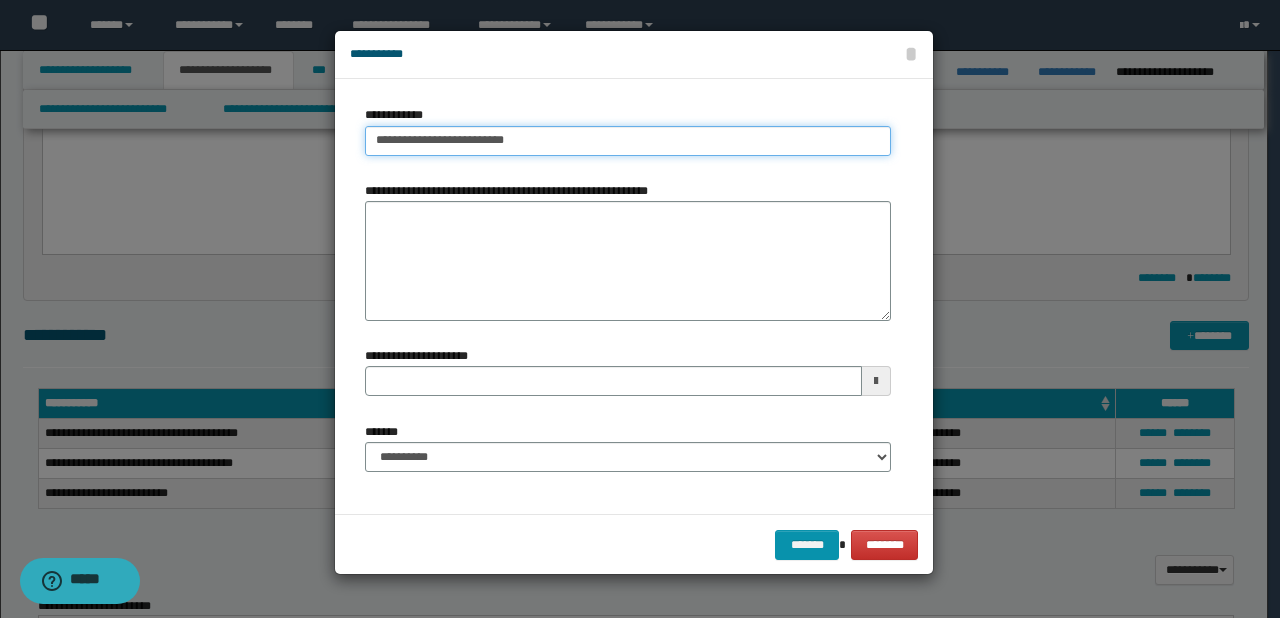 type 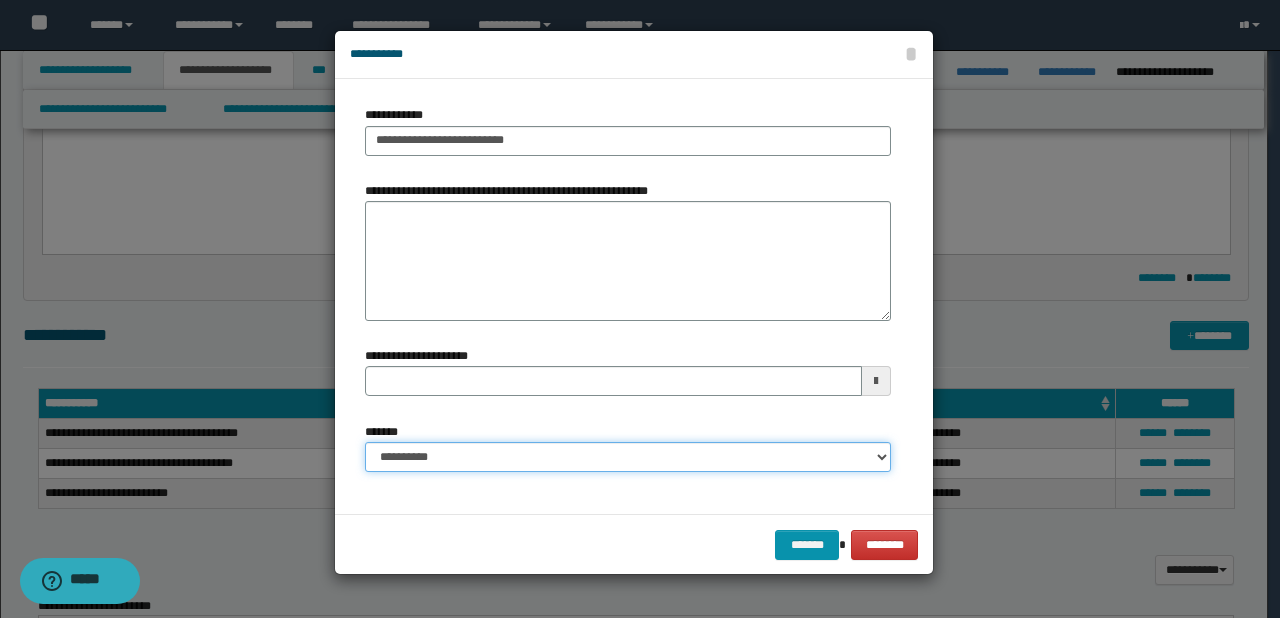 click on "**********" at bounding box center (628, 457) 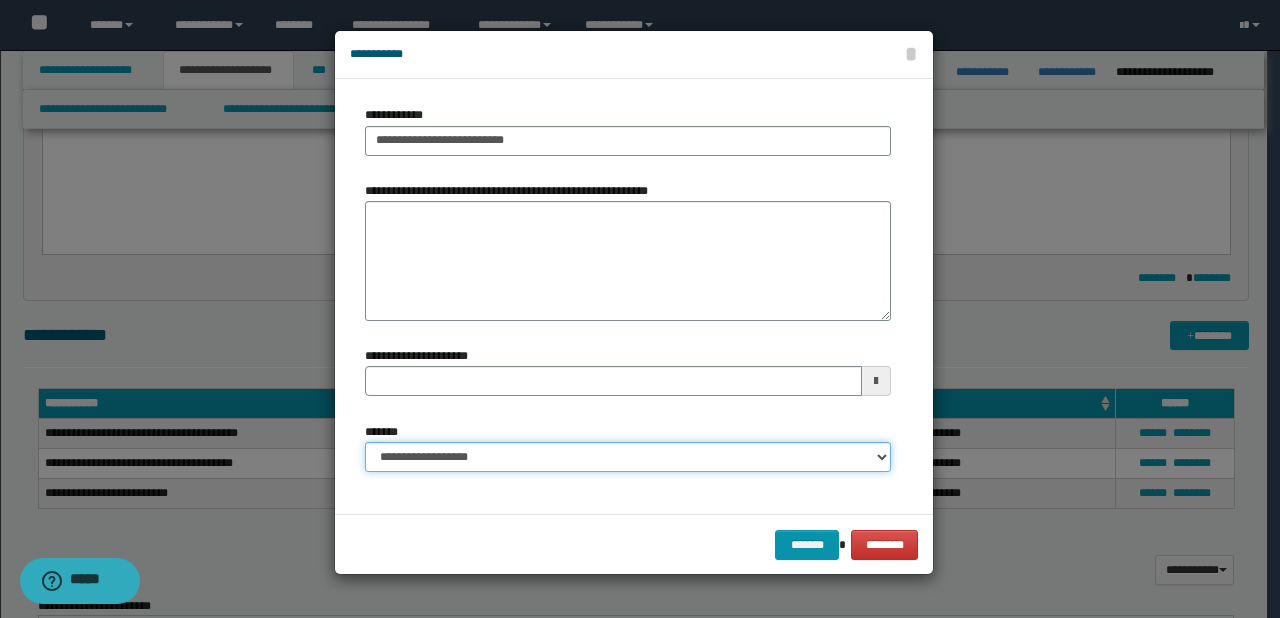click on "**********" at bounding box center [628, 457] 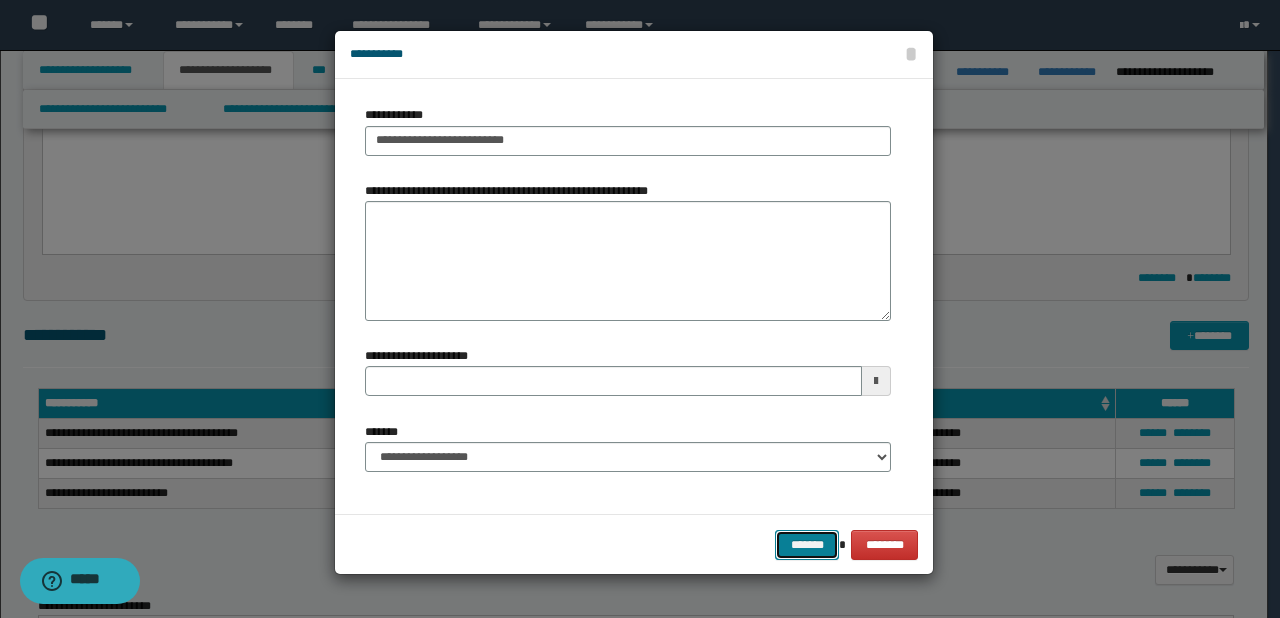 click on "*******" at bounding box center [807, 545] 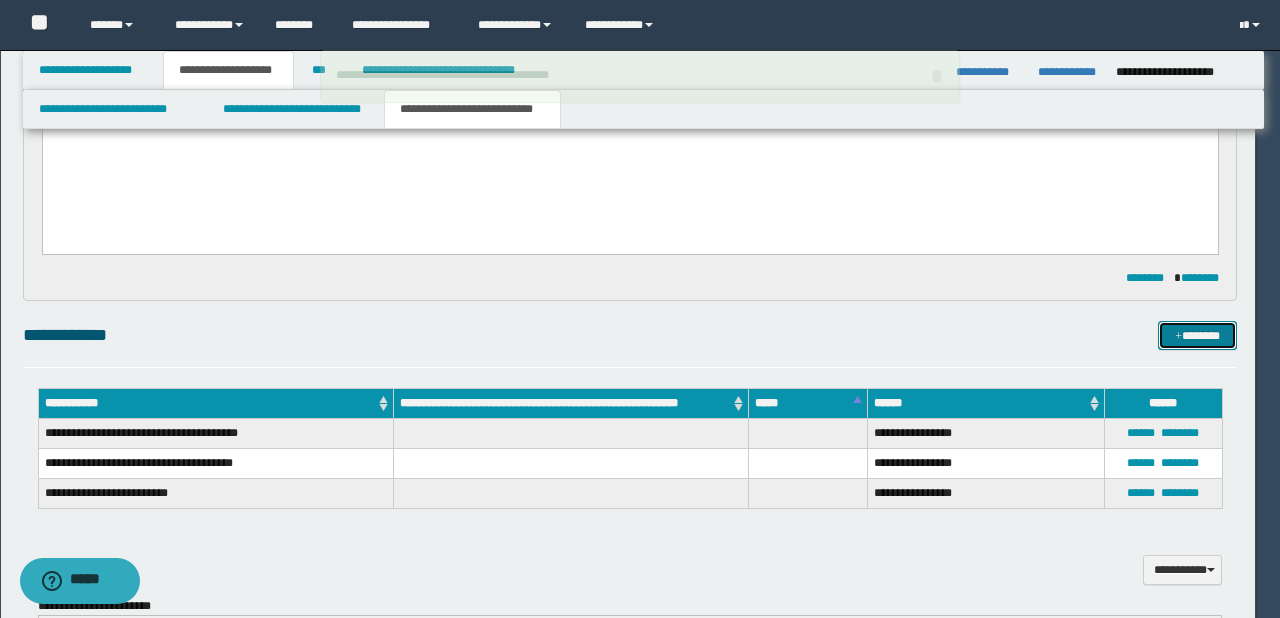type 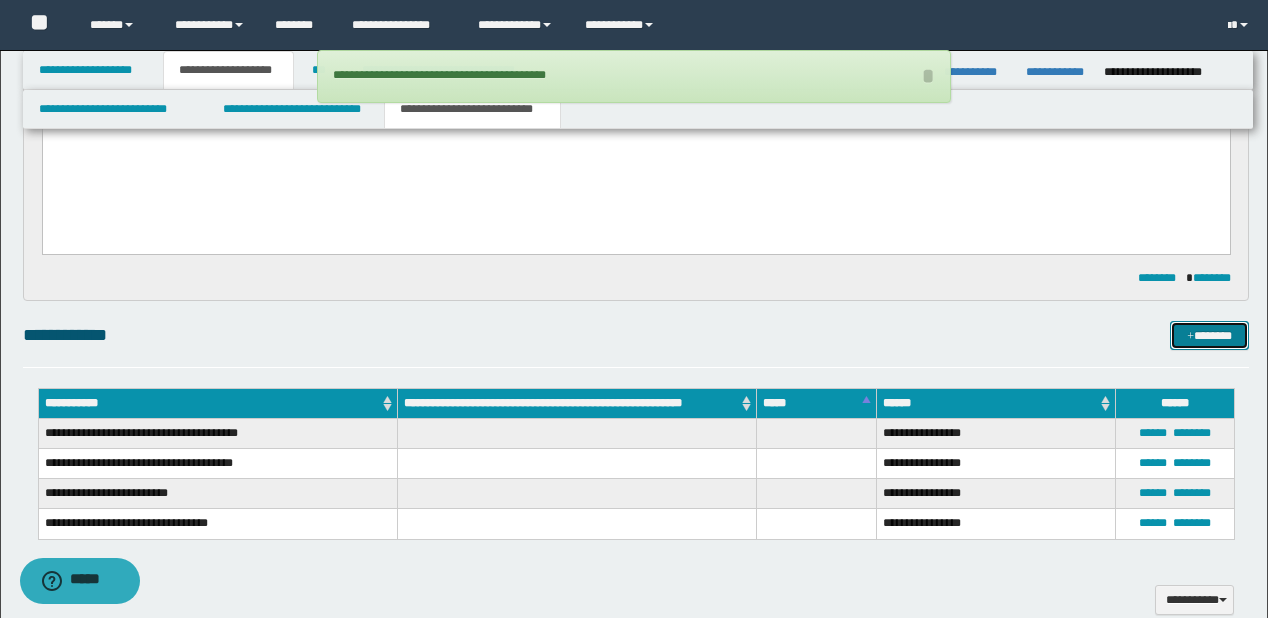 click on "*******" at bounding box center [1209, 336] 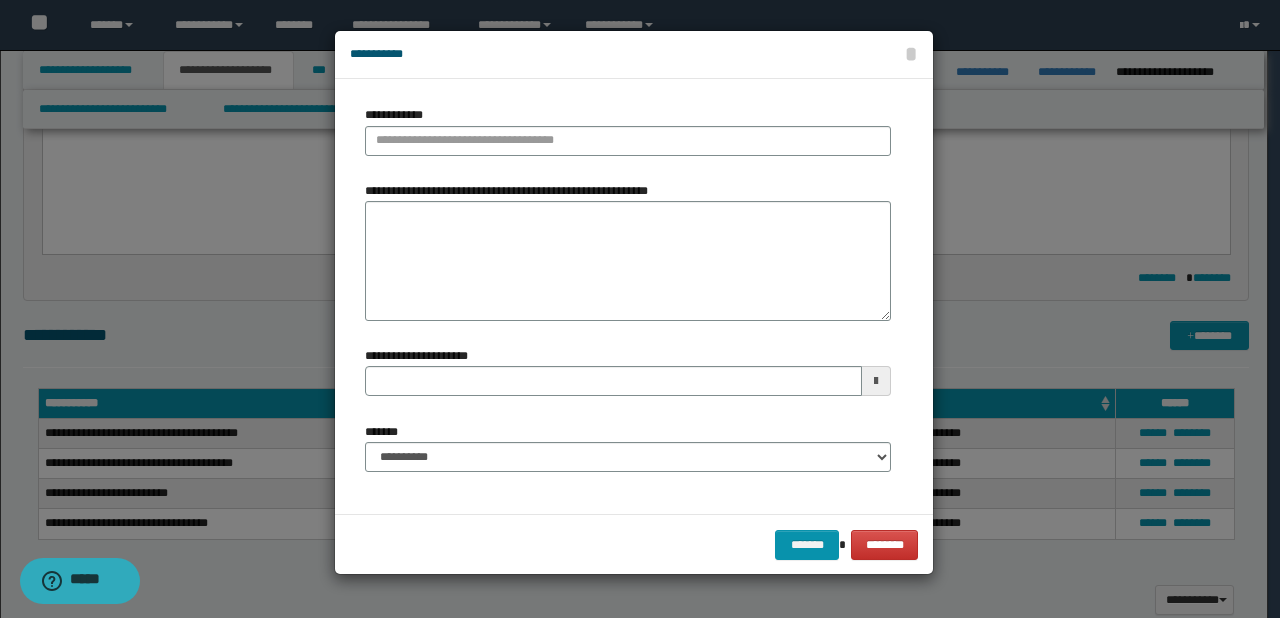type 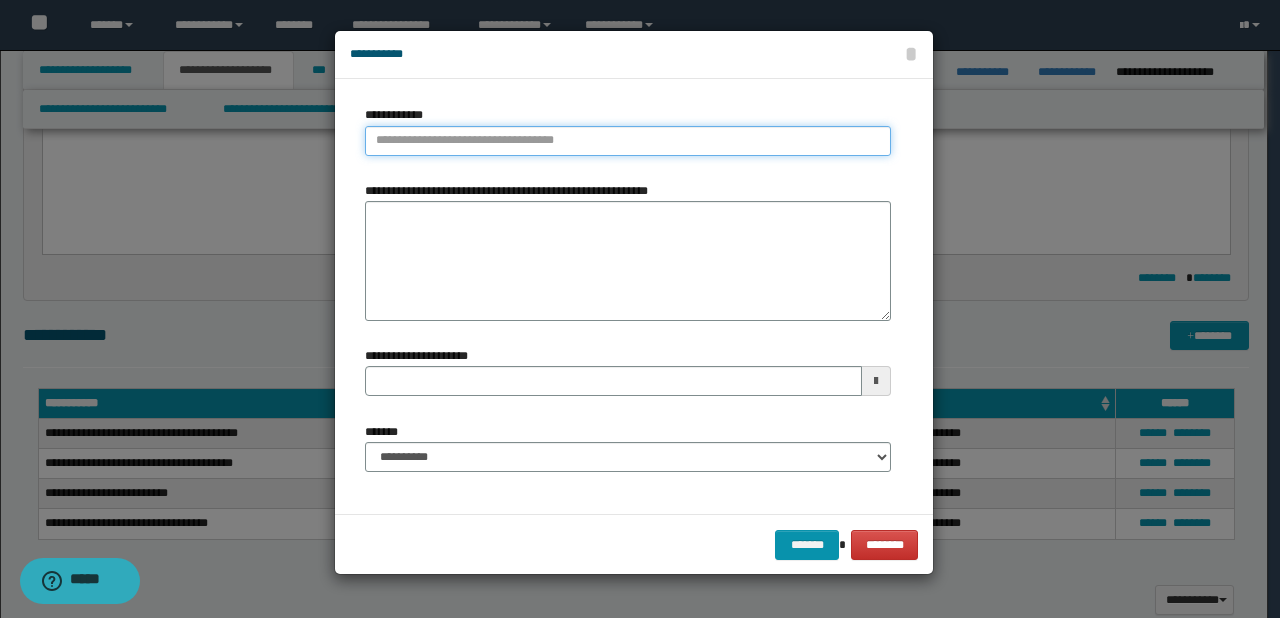 type on "**********" 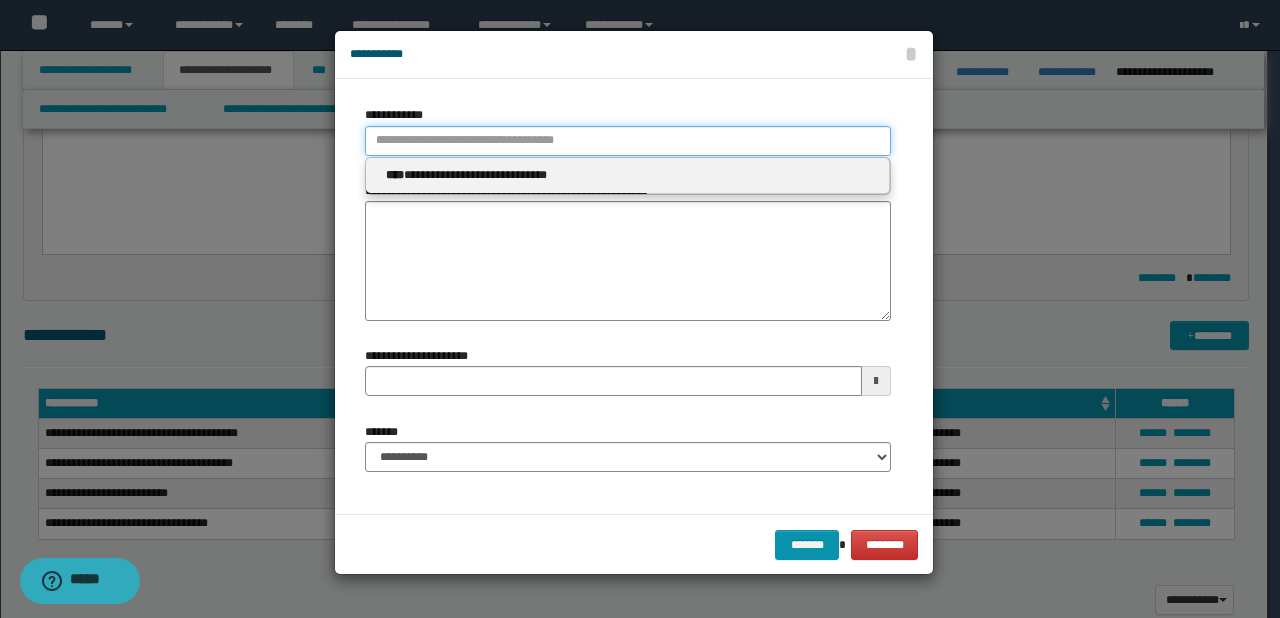 click on "**********" at bounding box center [628, 141] 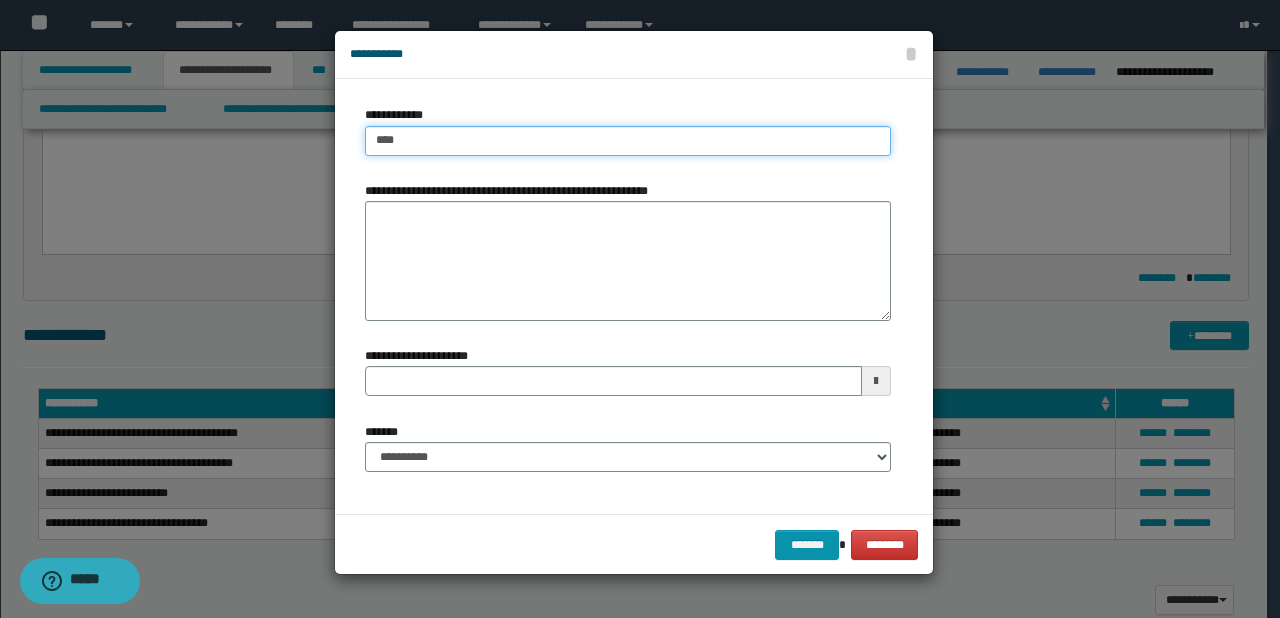 type on "****" 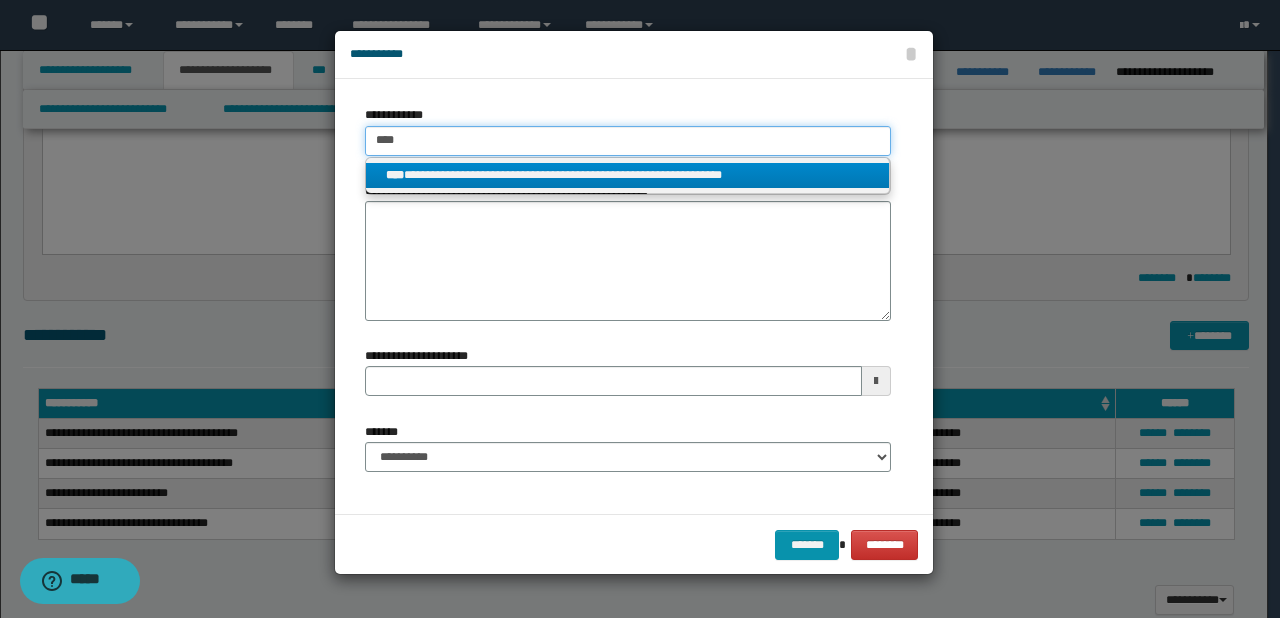 type on "****" 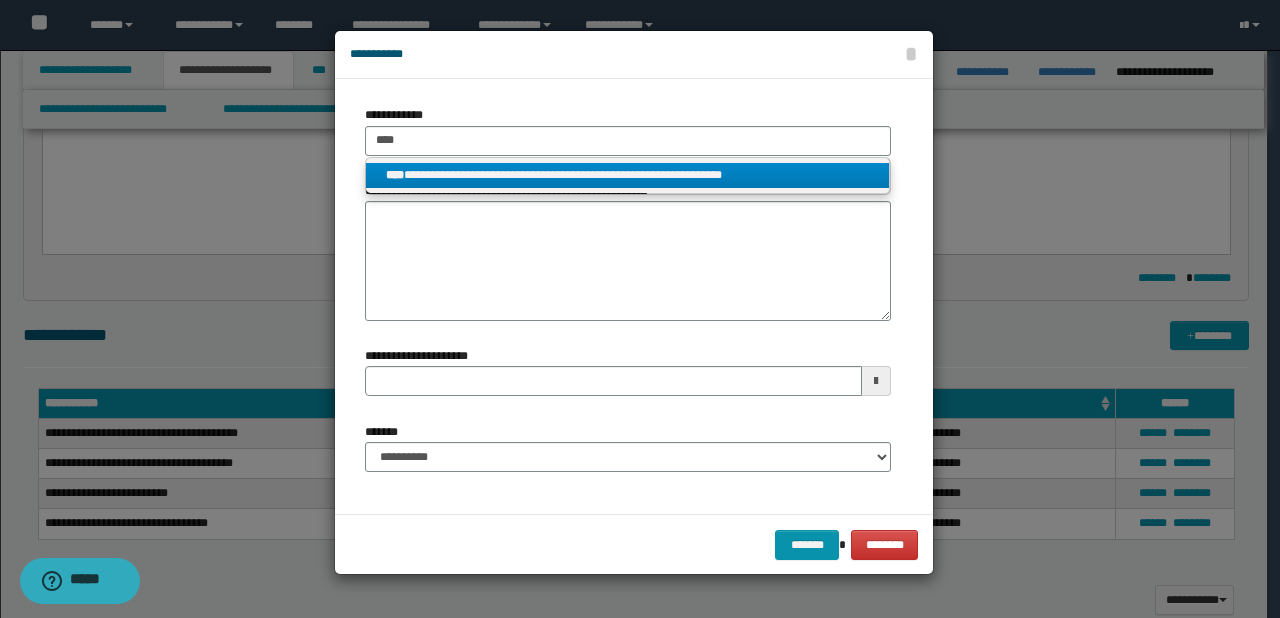 click on "**********" at bounding box center (628, 175) 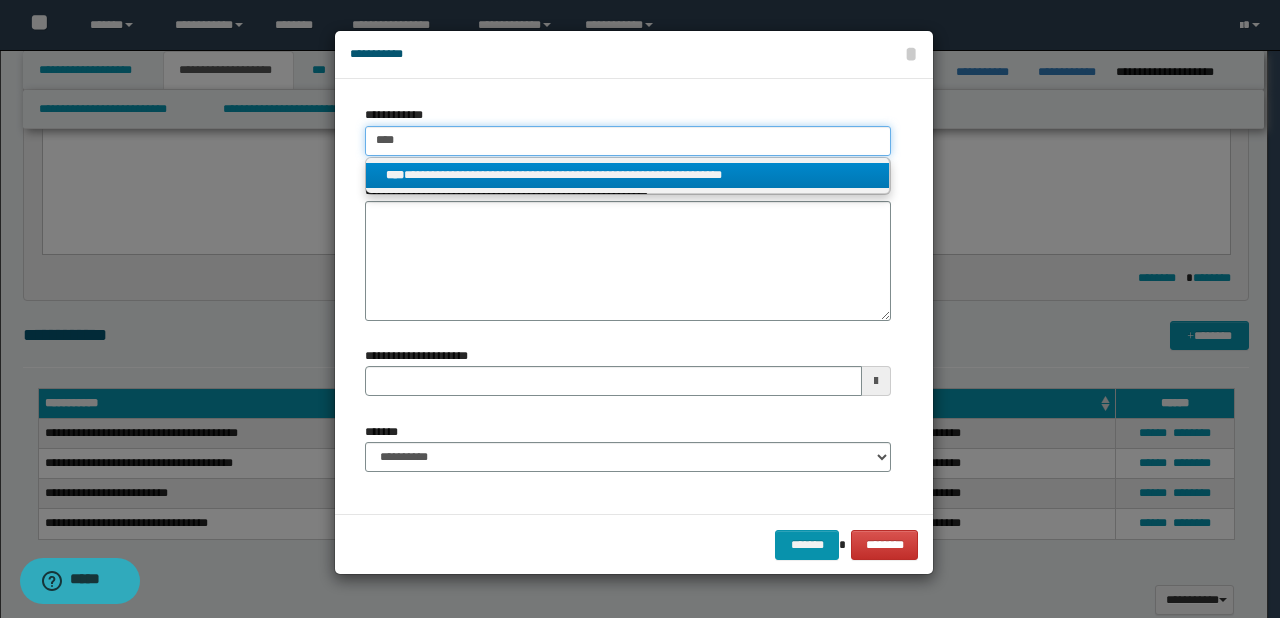 type 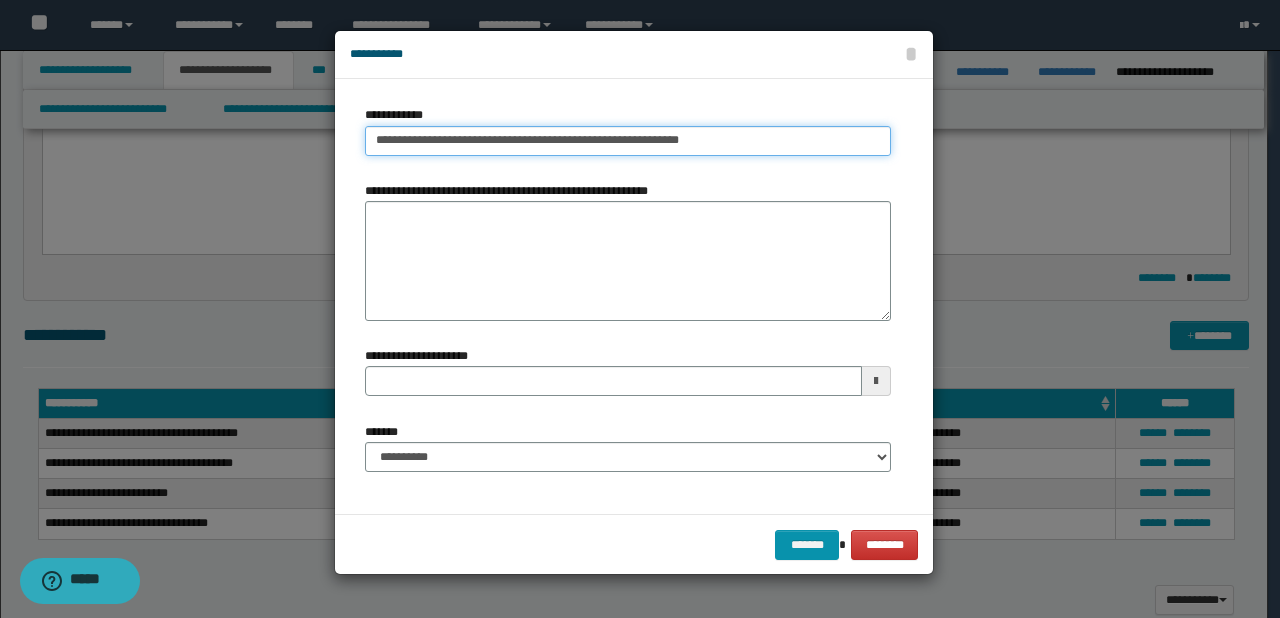 type 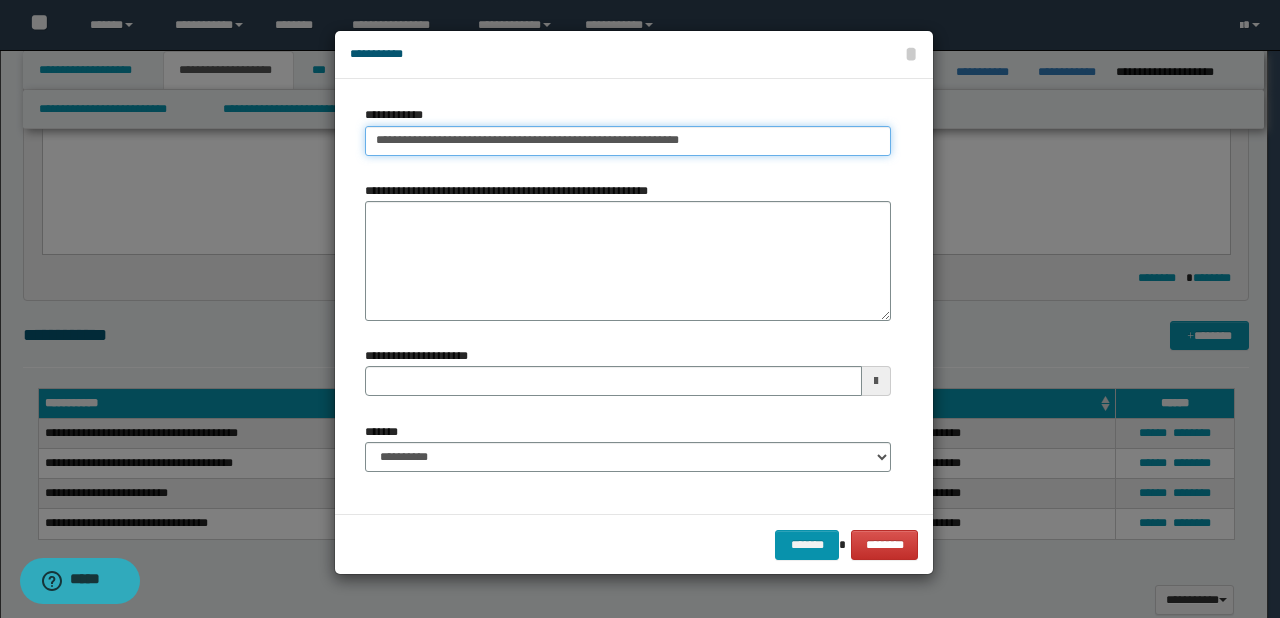 type on "**********" 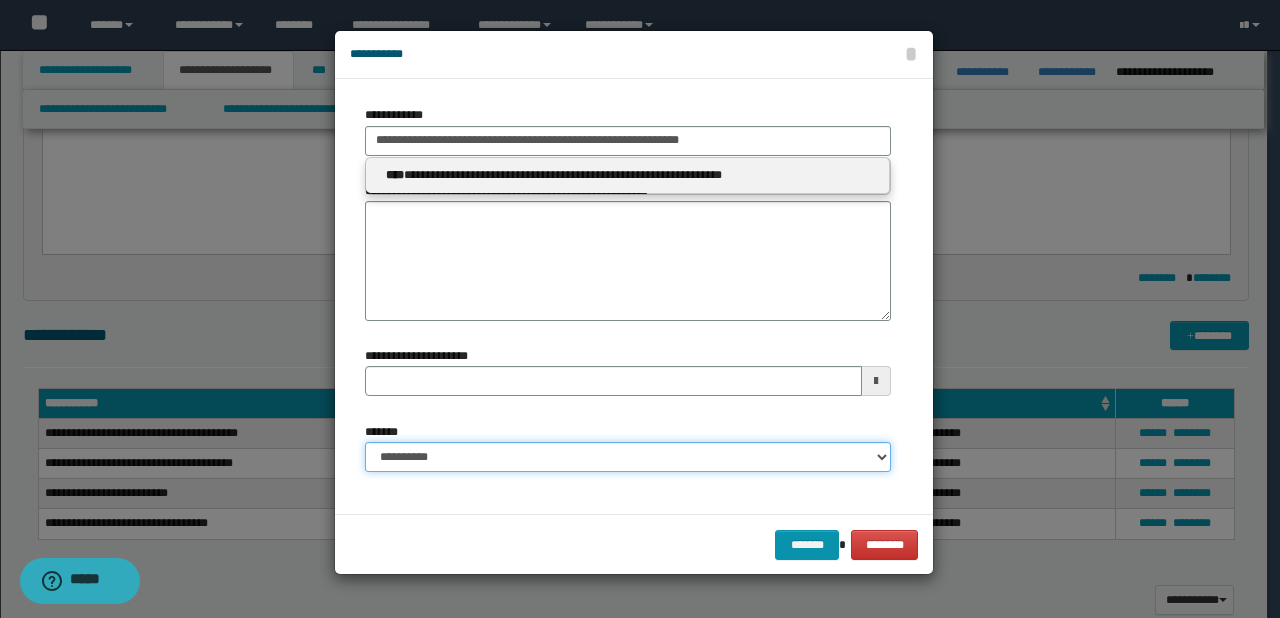 type 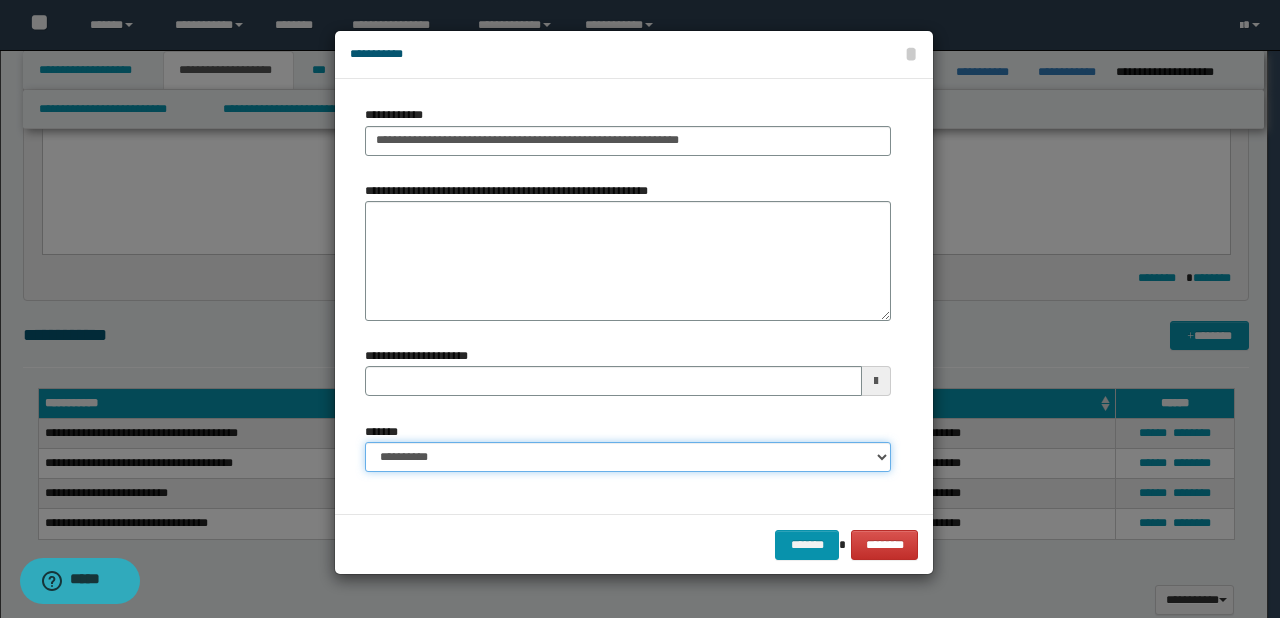 click on "**********" at bounding box center (628, 457) 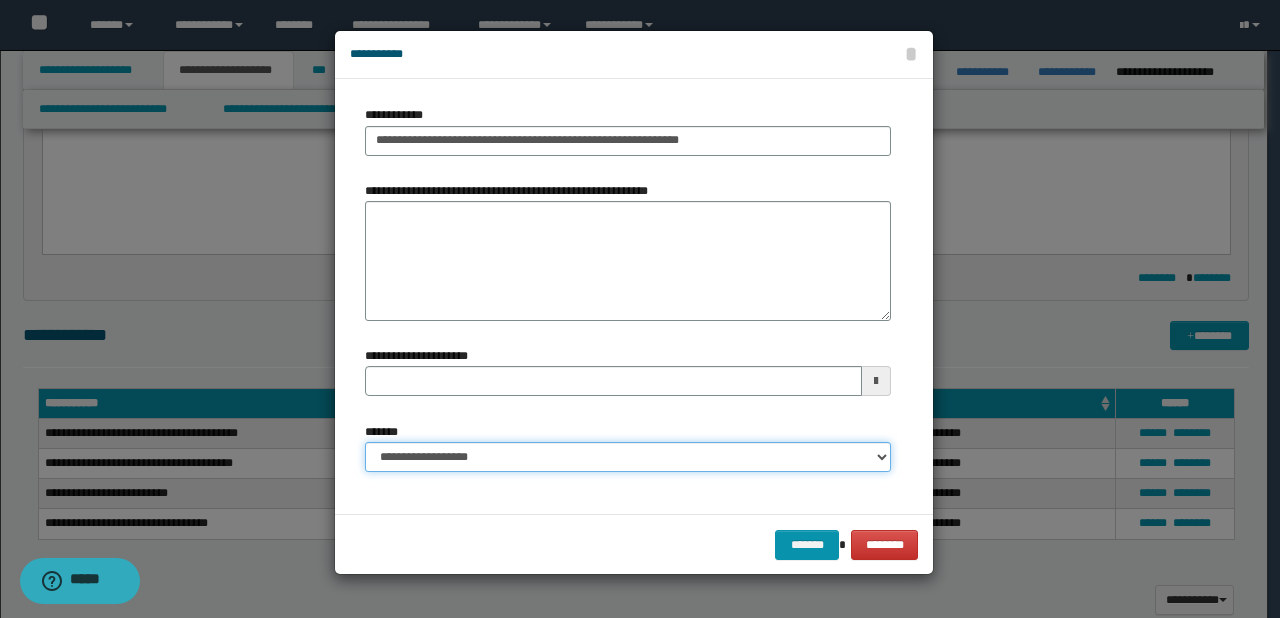 click on "**********" at bounding box center [628, 457] 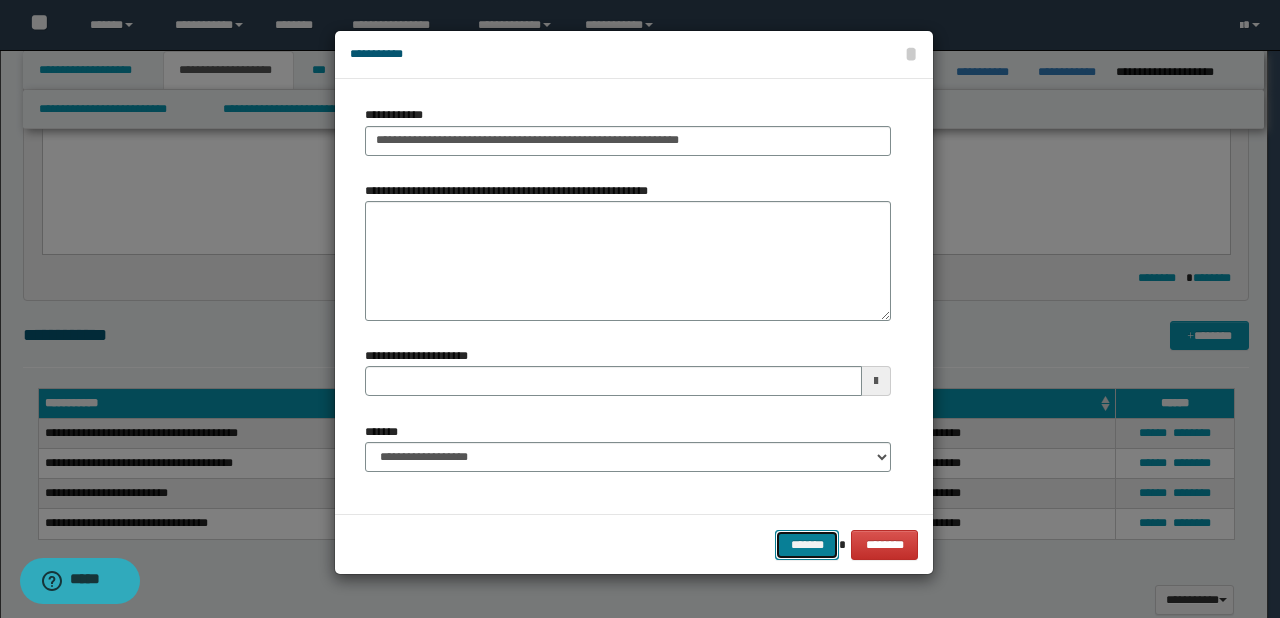 click on "*******" at bounding box center (807, 545) 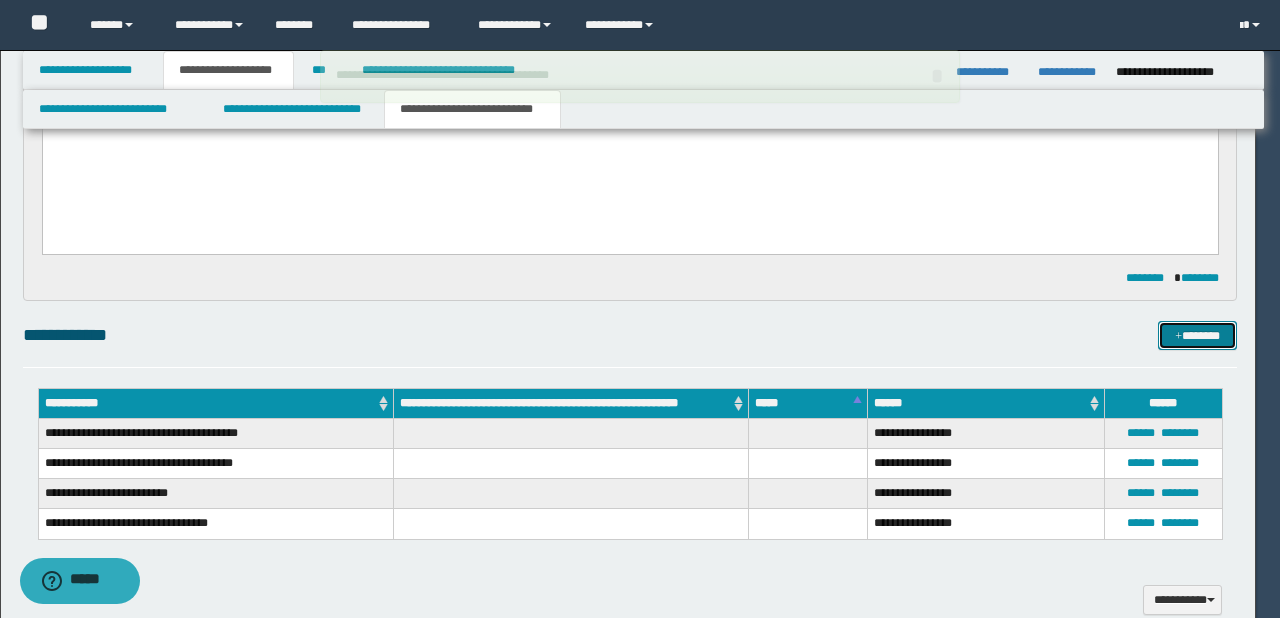 type 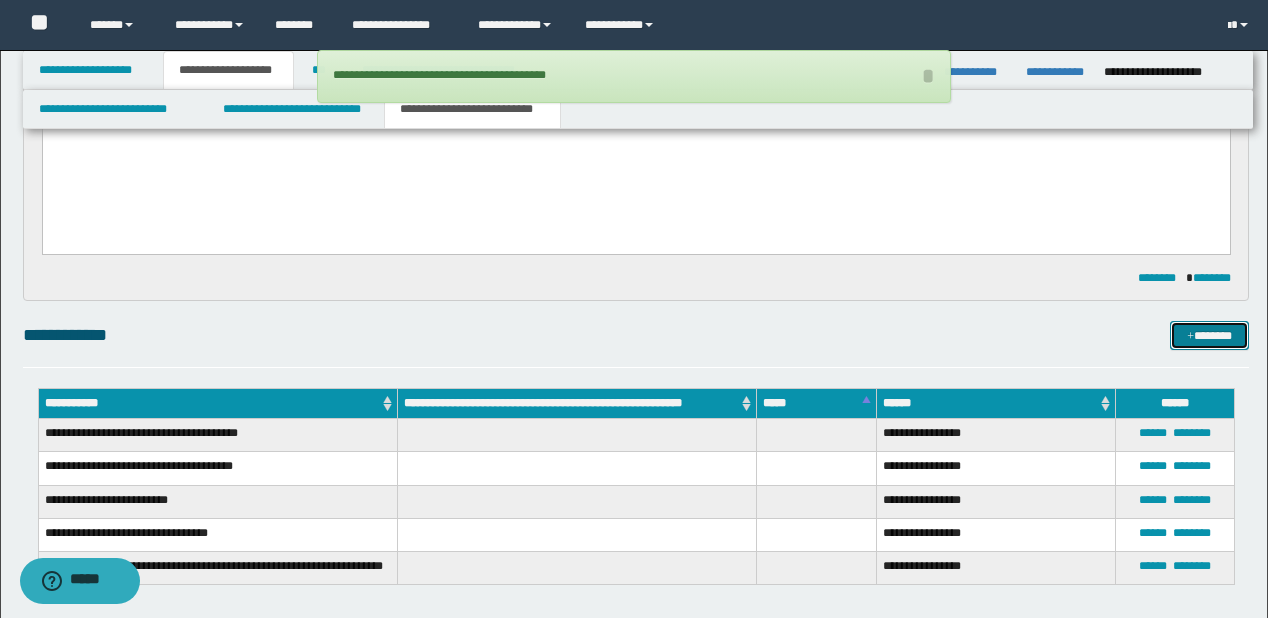 click on "*******" at bounding box center [1209, 336] 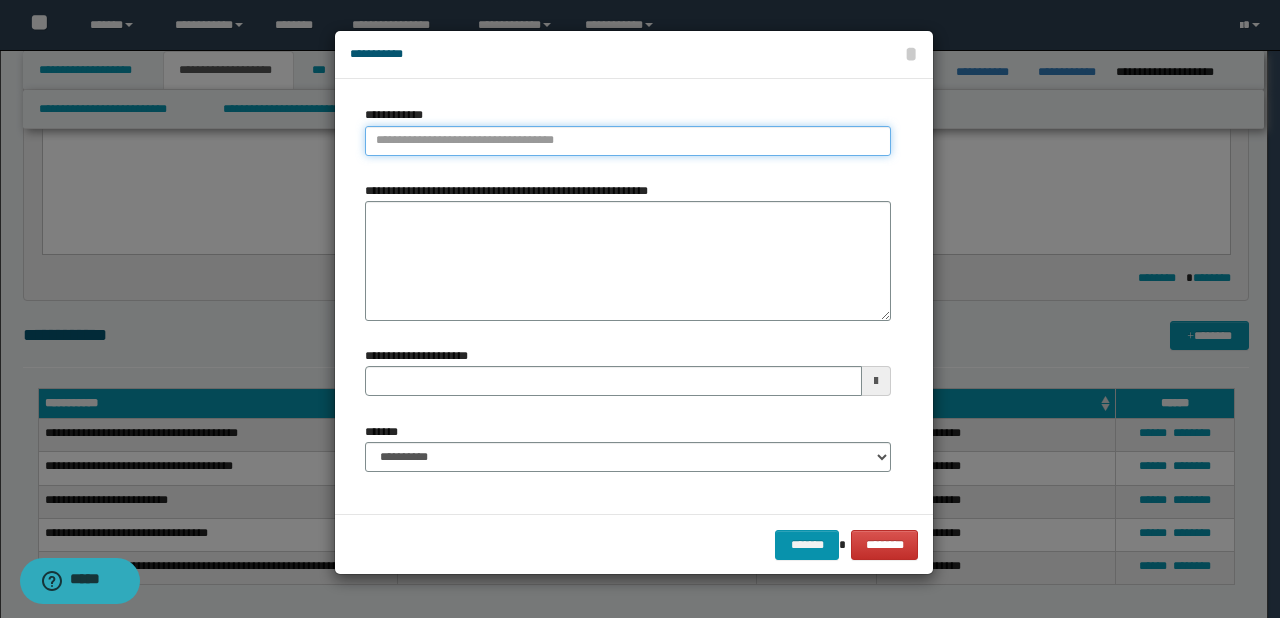 type on "**********" 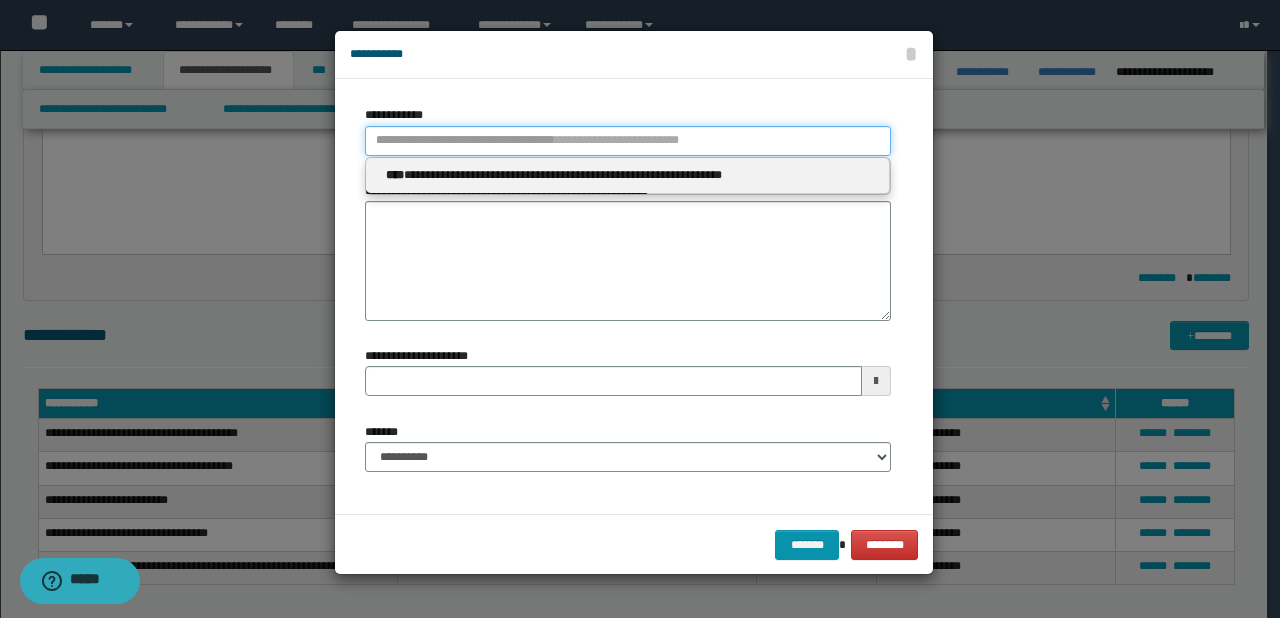 click on "**********" at bounding box center (628, 141) 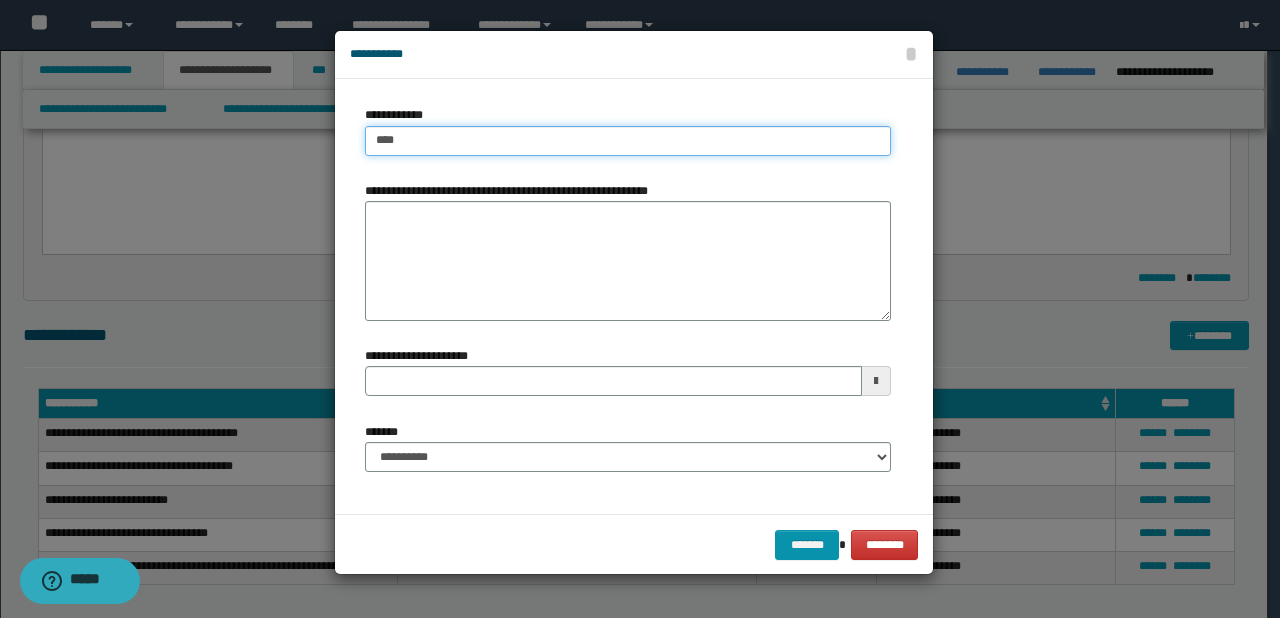 type on "****" 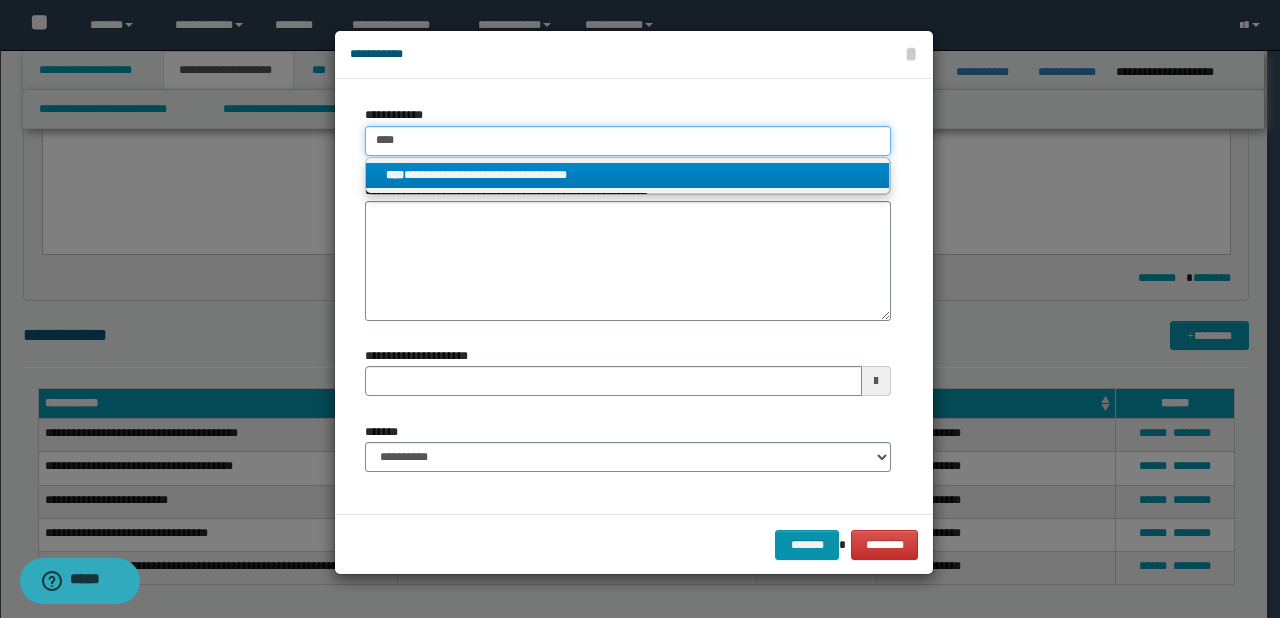 type on "****" 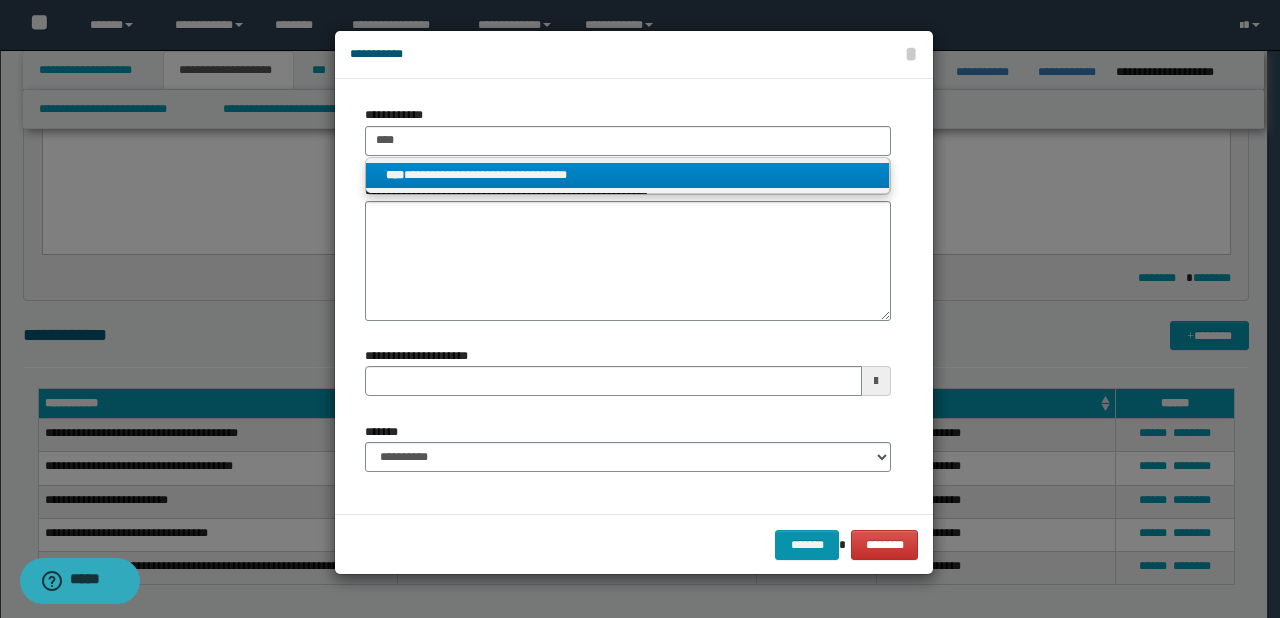 click on "**********" at bounding box center (628, 175) 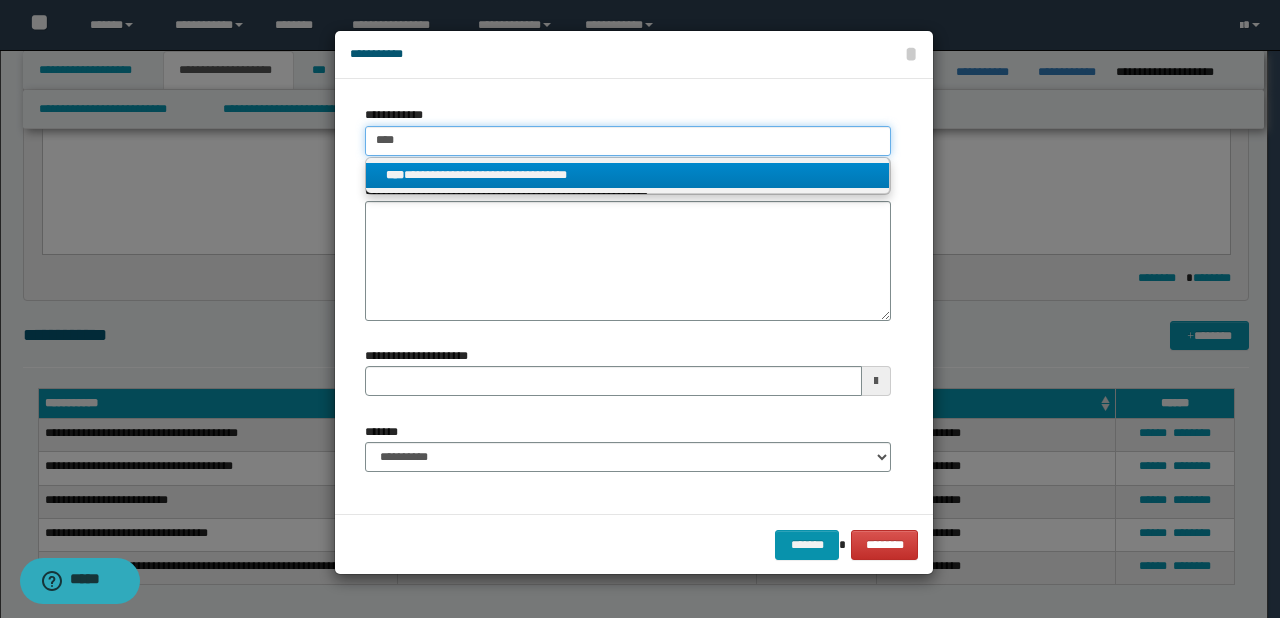 type 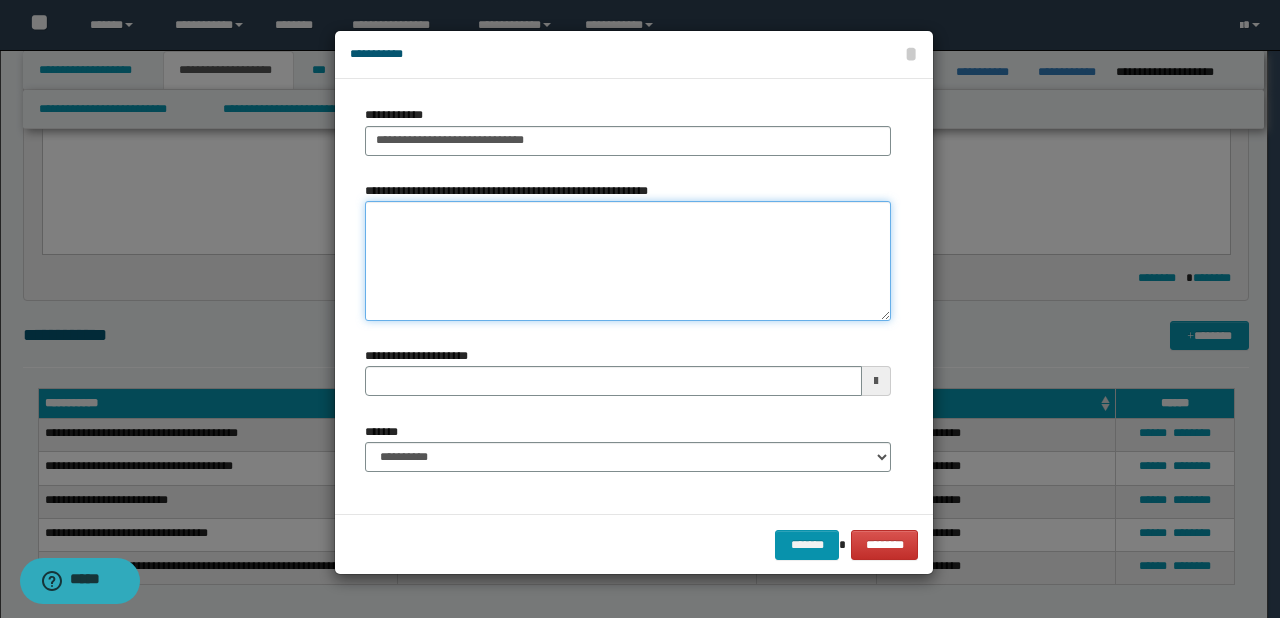 click on "**********" at bounding box center (628, 261) 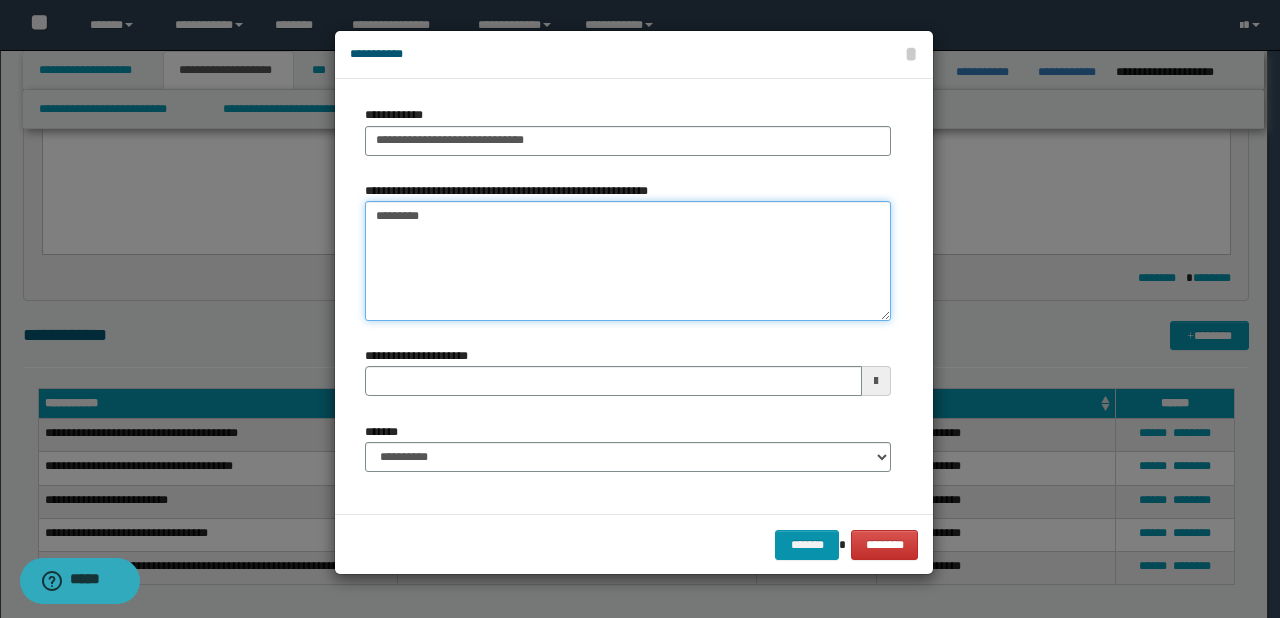 type on "*********" 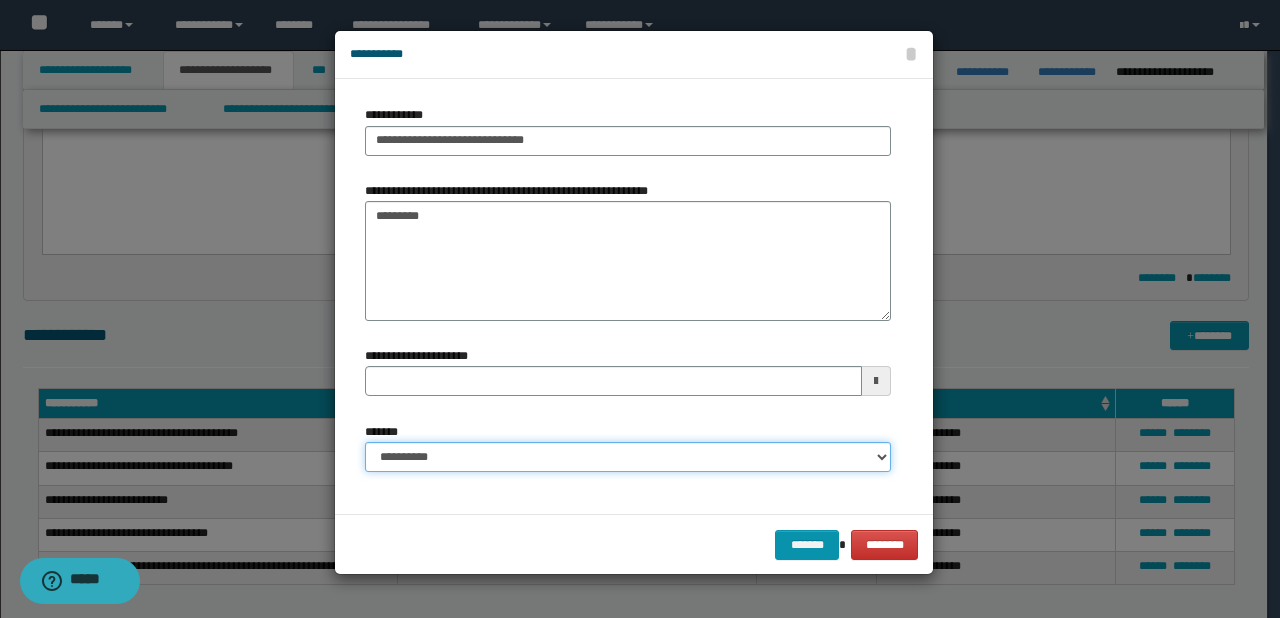 click on "**********" at bounding box center [628, 457] 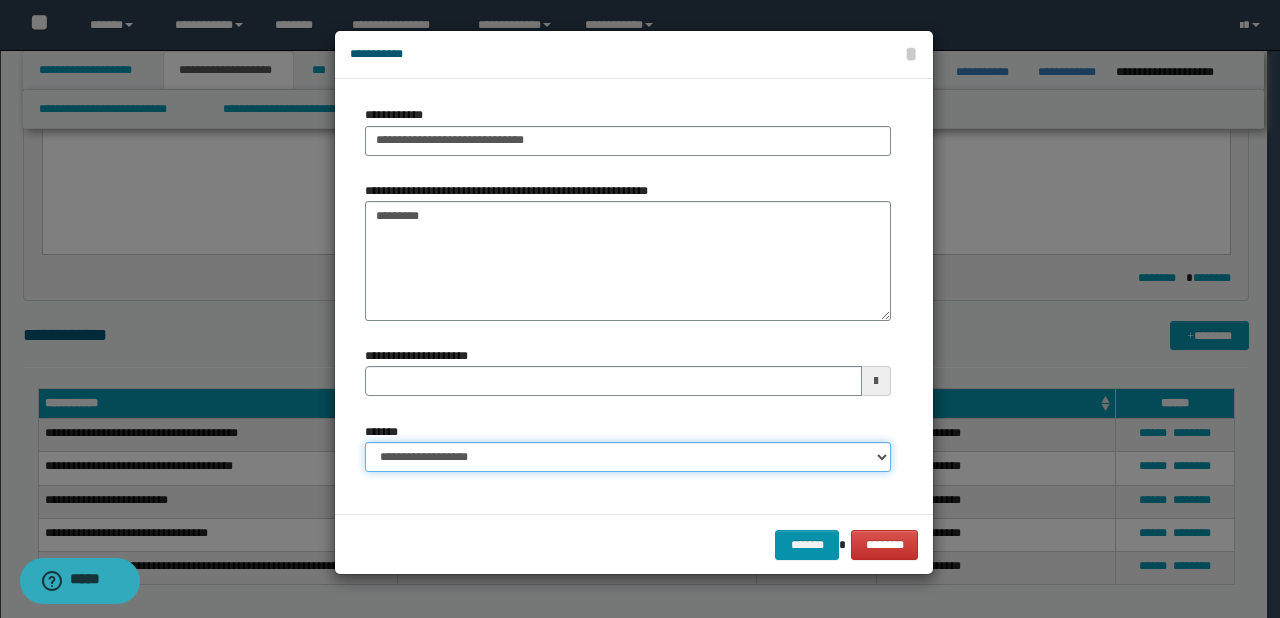 click on "**********" at bounding box center [628, 457] 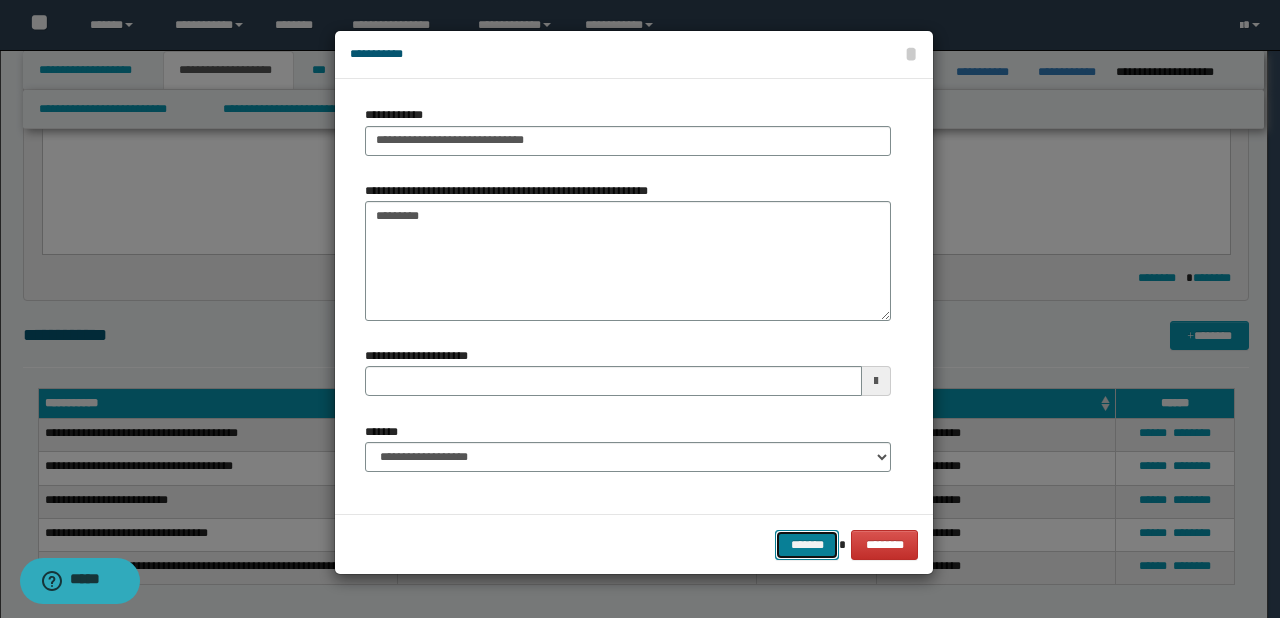 click on "*******" at bounding box center (807, 545) 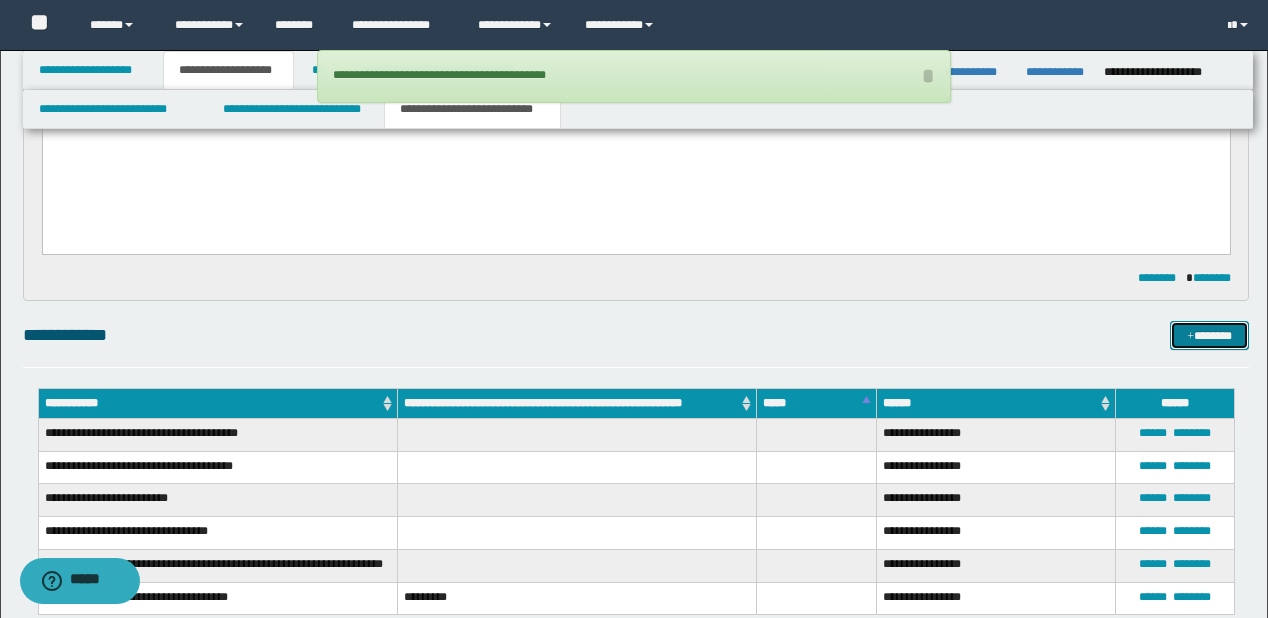 click on "*******" at bounding box center (1209, 336) 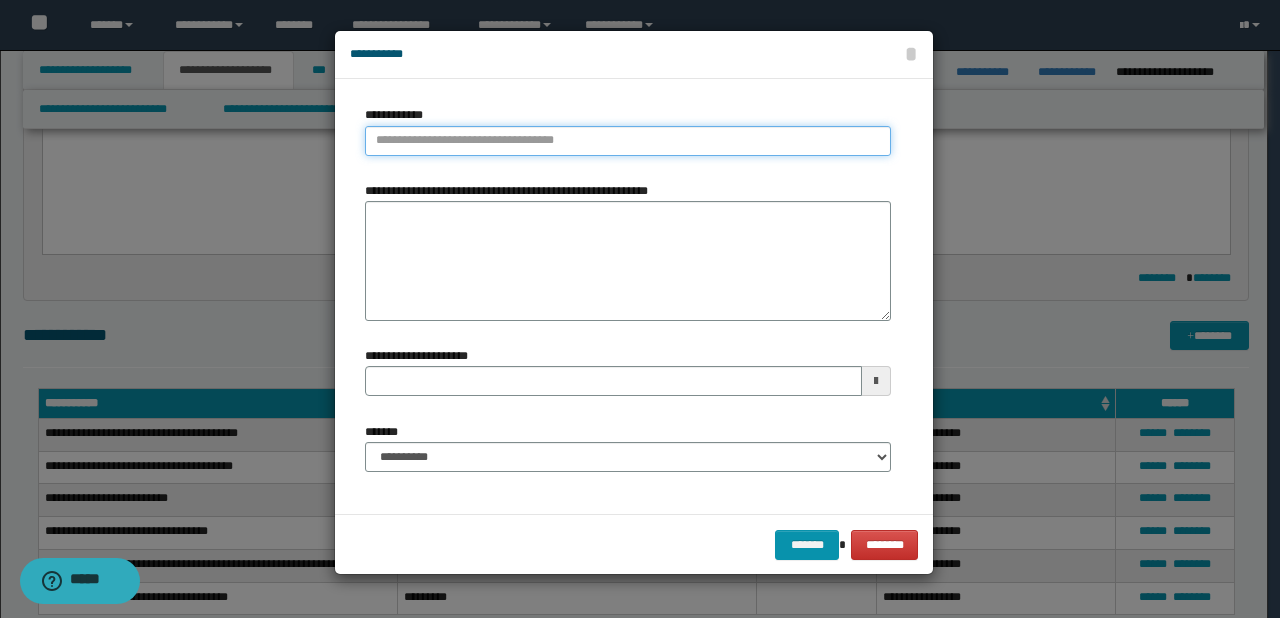 type on "**********" 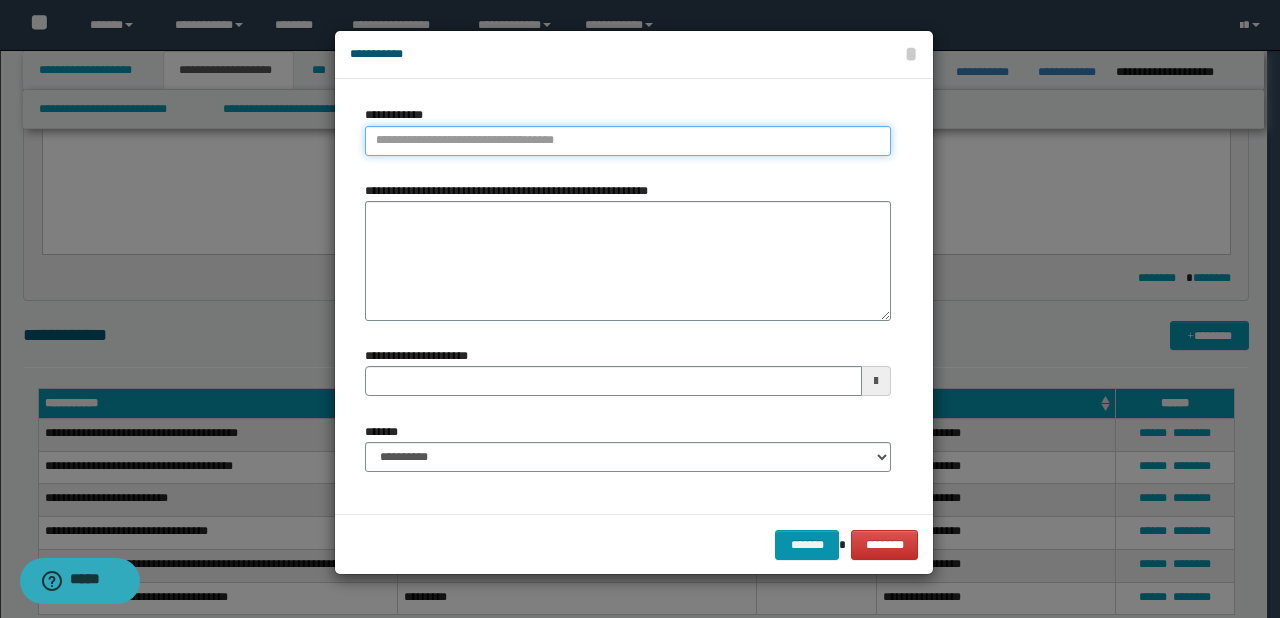 click on "**********" at bounding box center (628, 141) 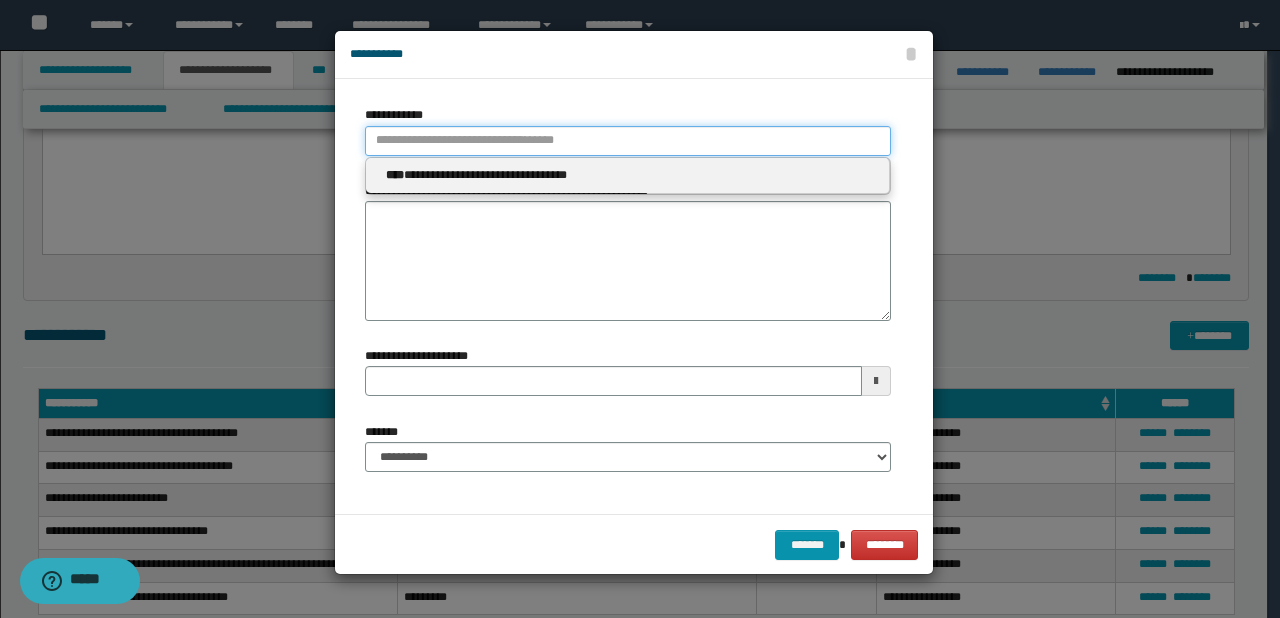 type 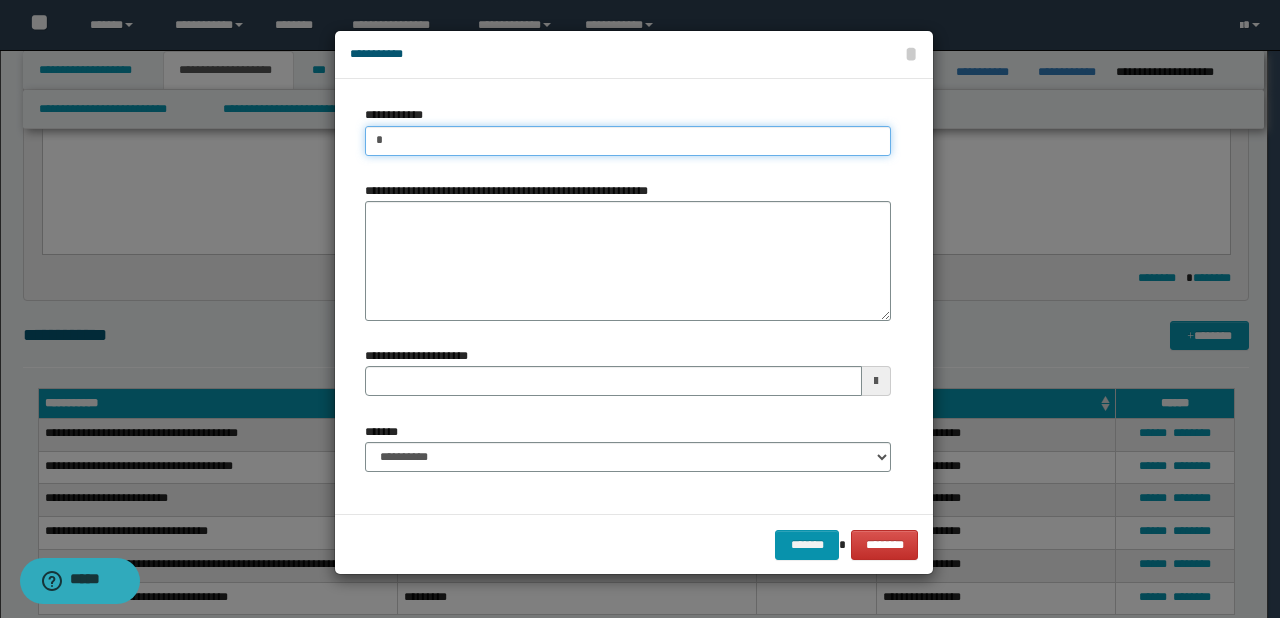 paste on "***" 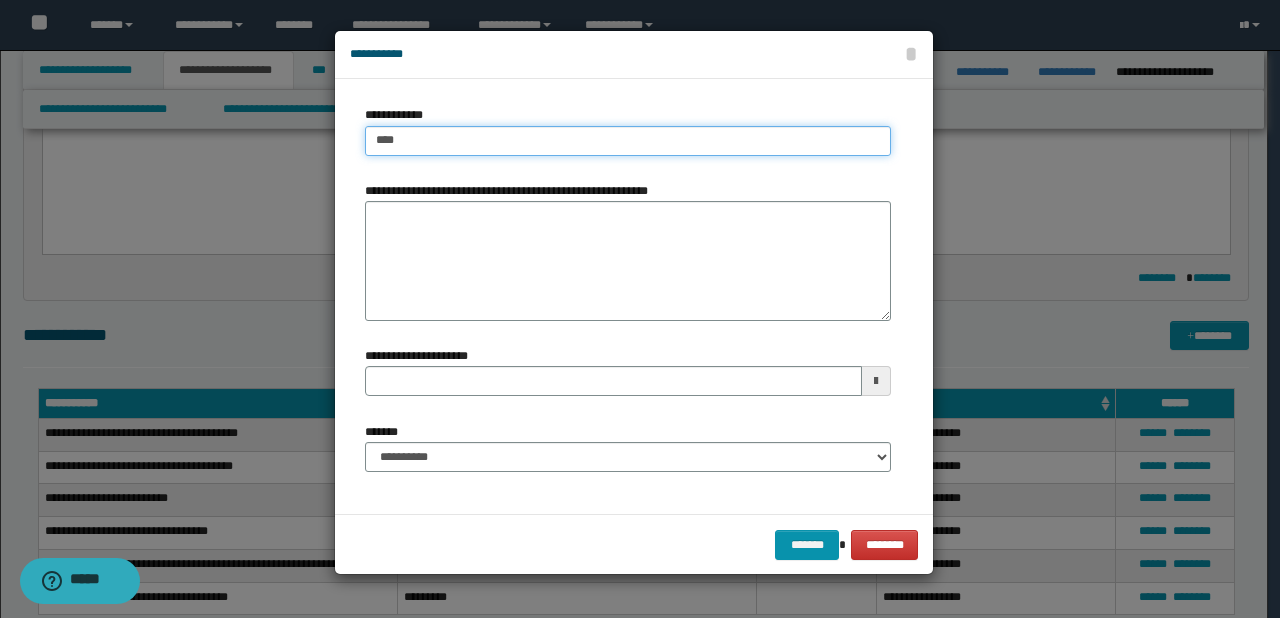 click on "****" at bounding box center [628, 141] 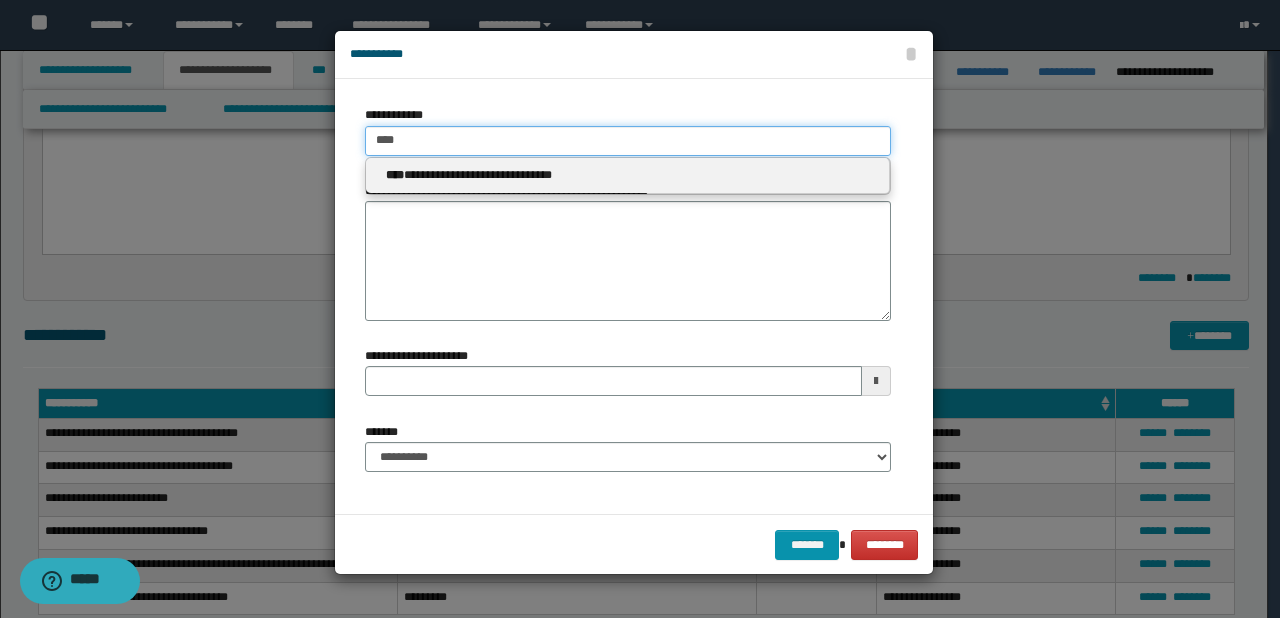 type on "****" 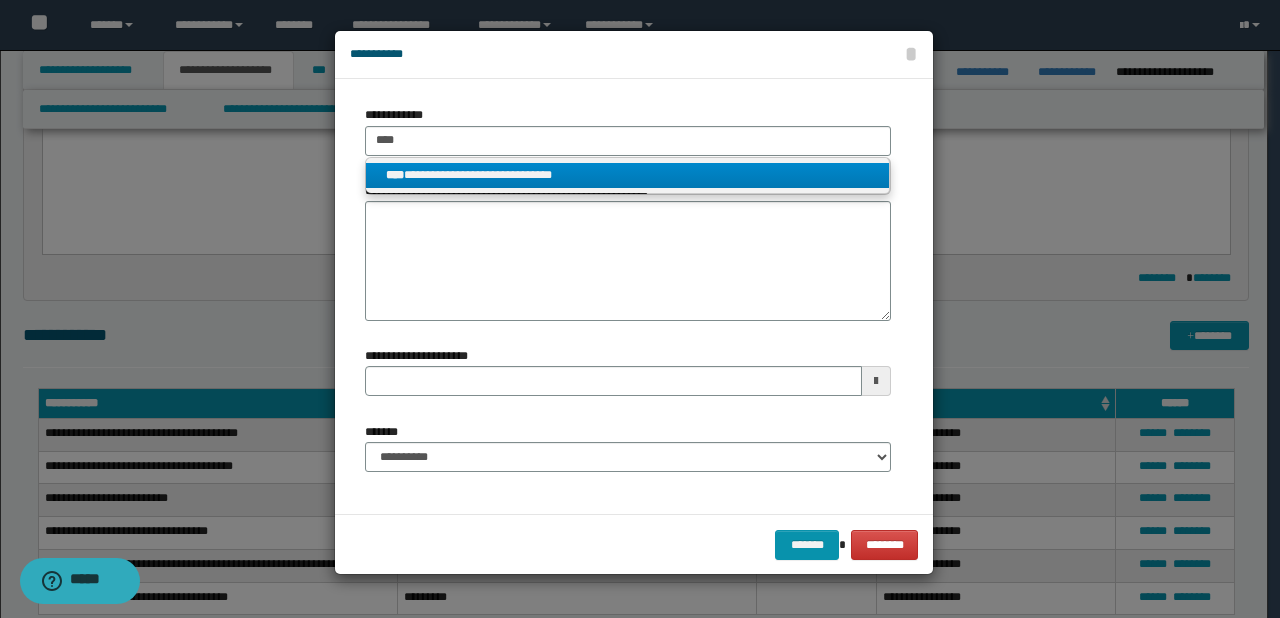 click on "**********" at bounding box center (628, 175) 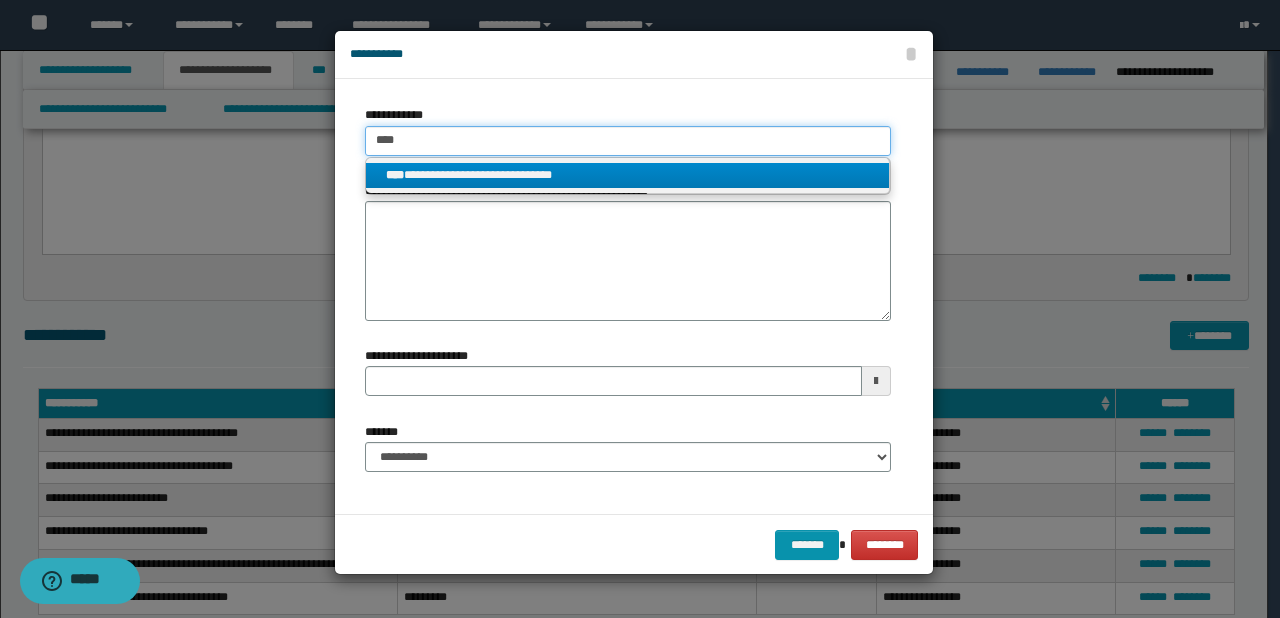 type 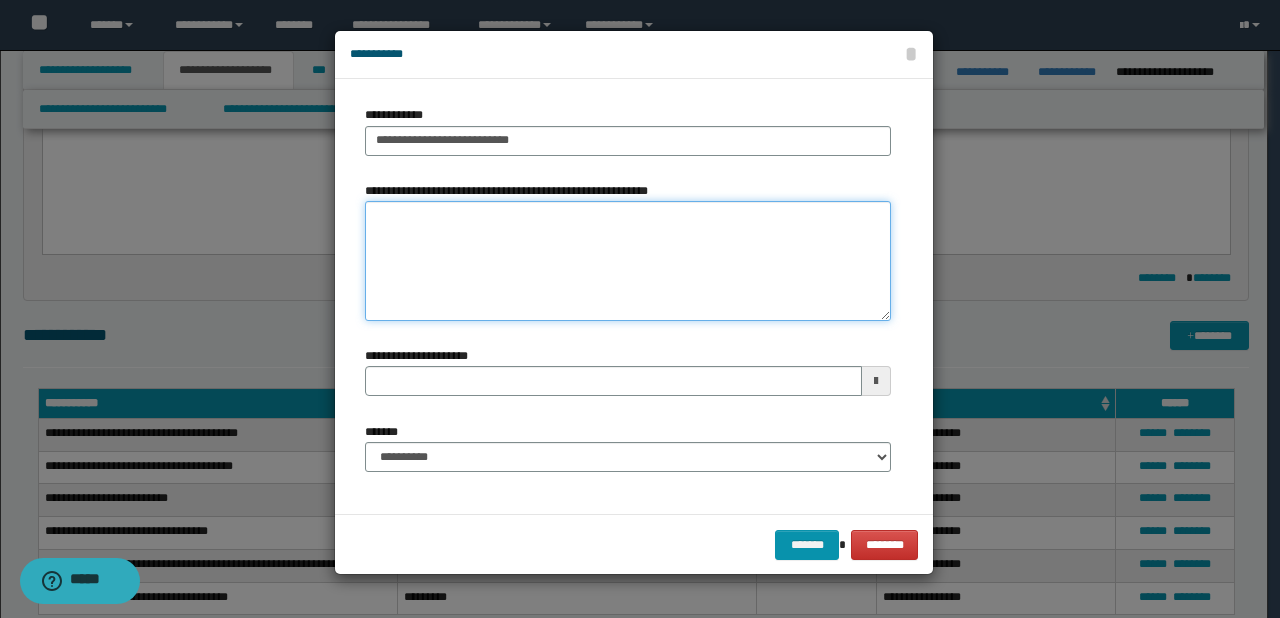 click on "**********" at bounding box center [628, 261] 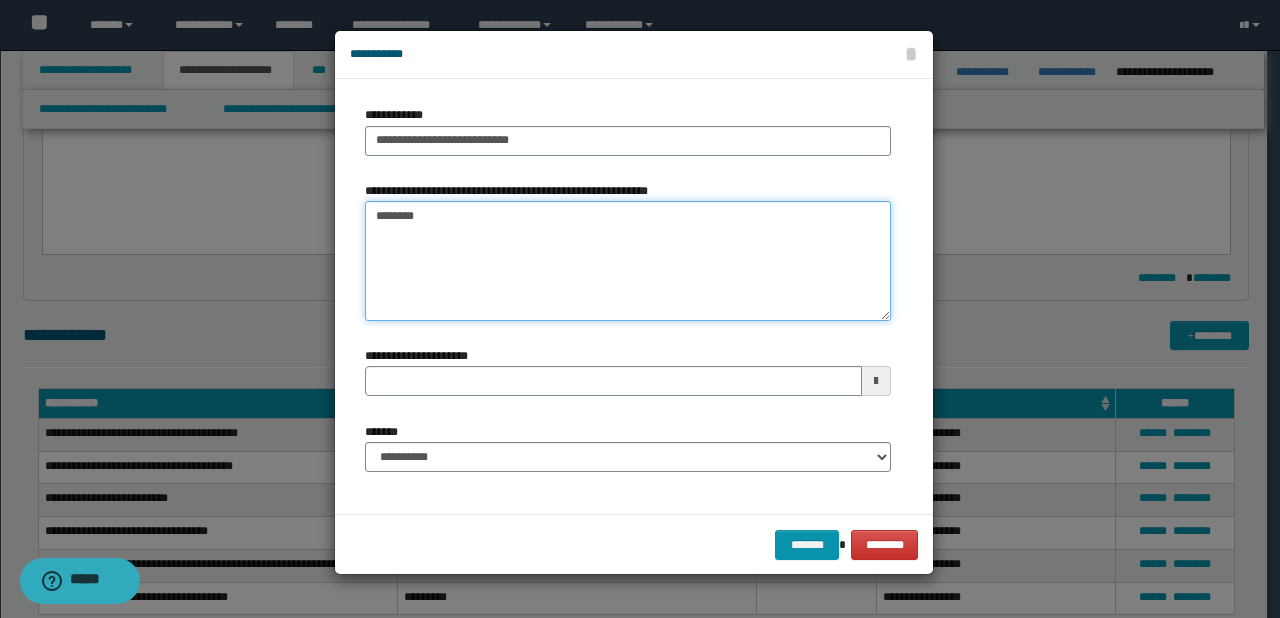 type on "*********" 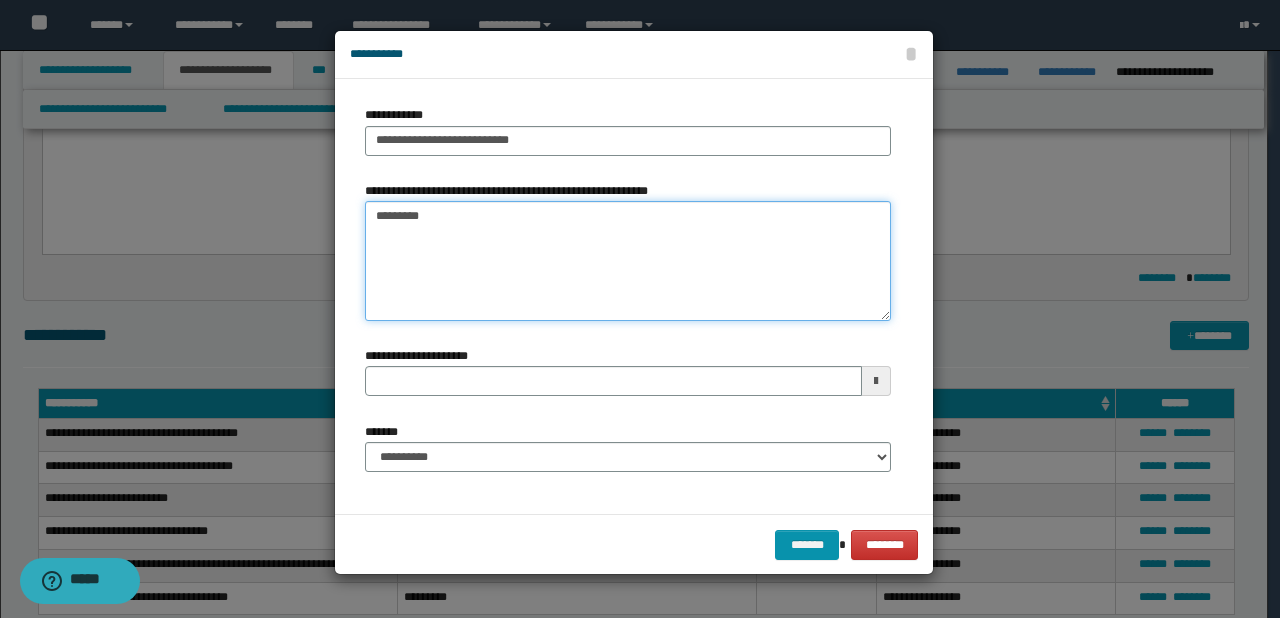 type 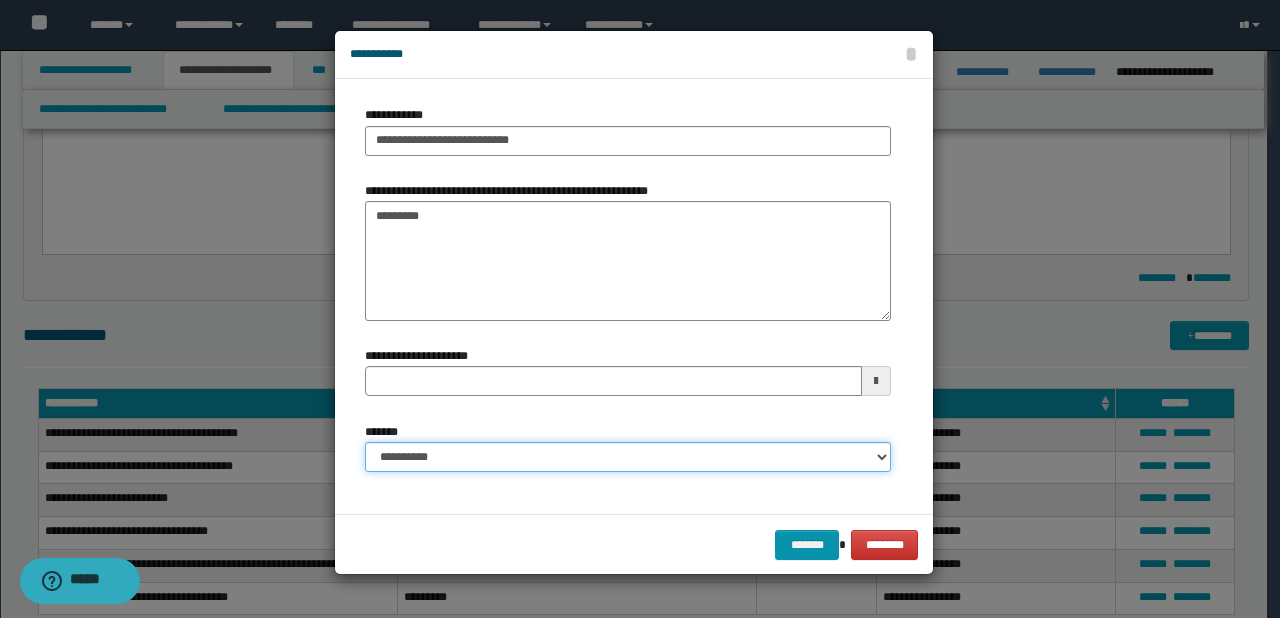 click on "**********" at bounding box center (628, 457) 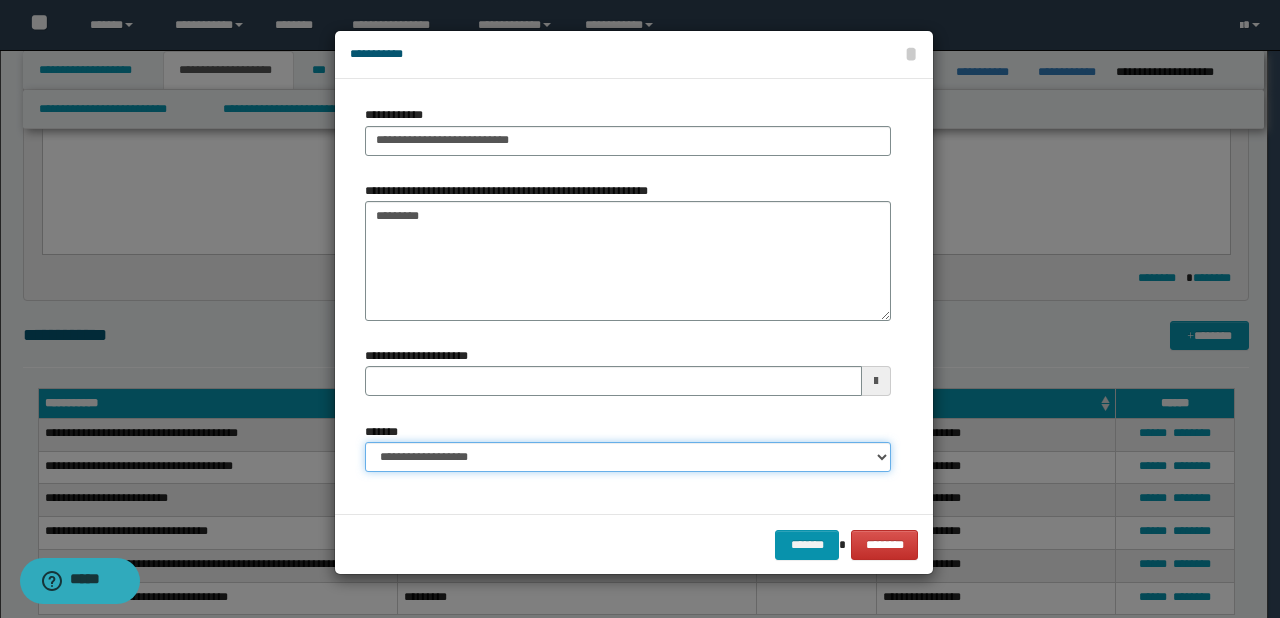 type 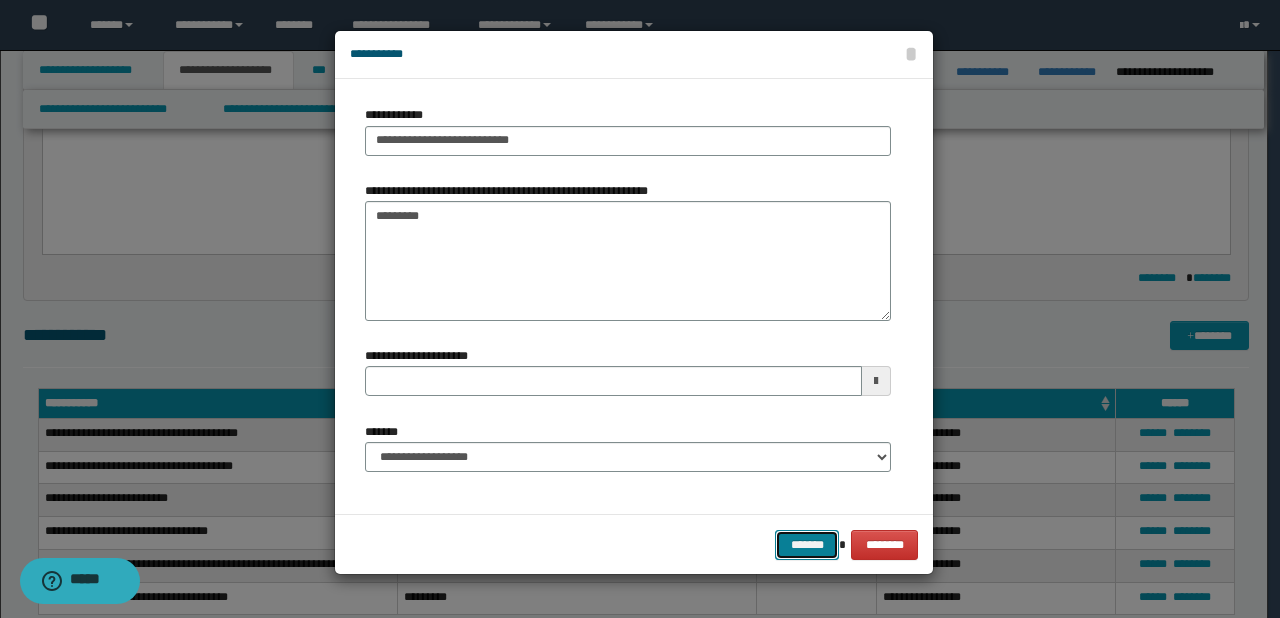 click on "*******" at bounding box center (807, 545) 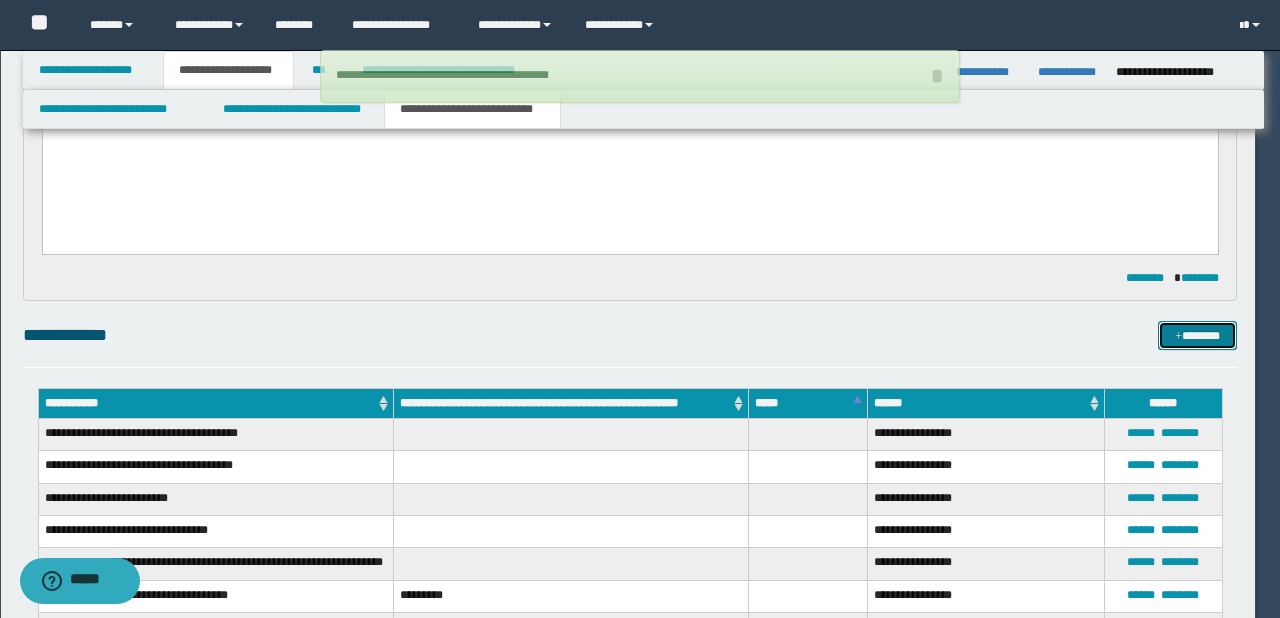 type 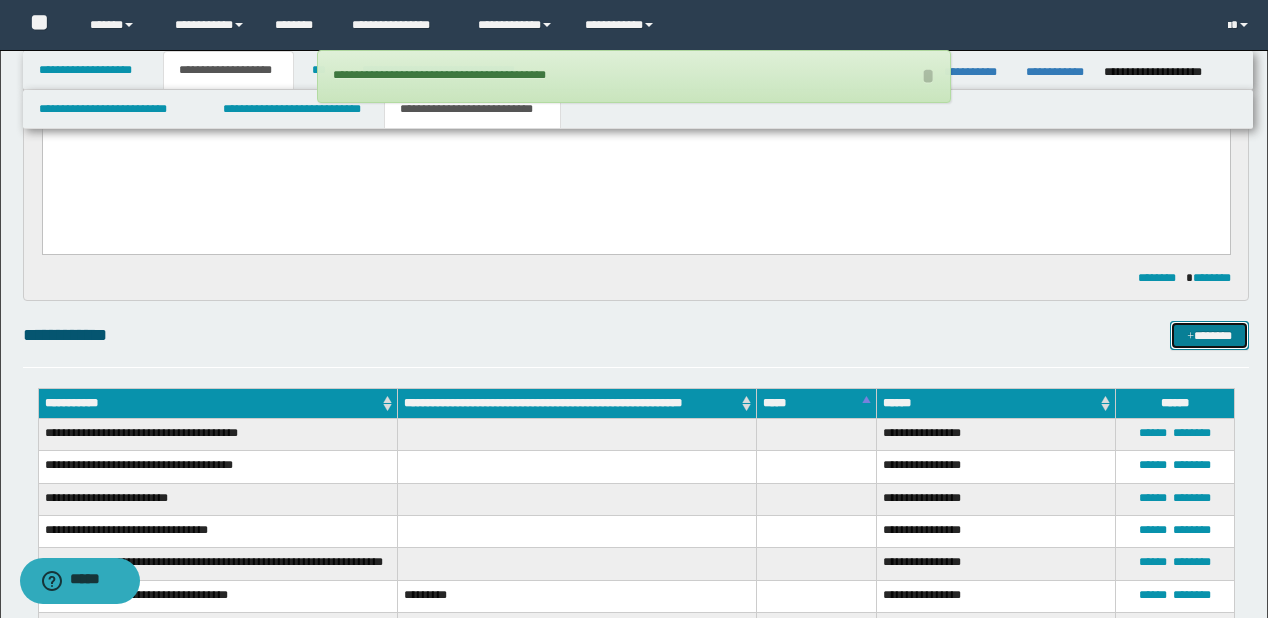 click on "*******" at bounding box center [1209, 336] 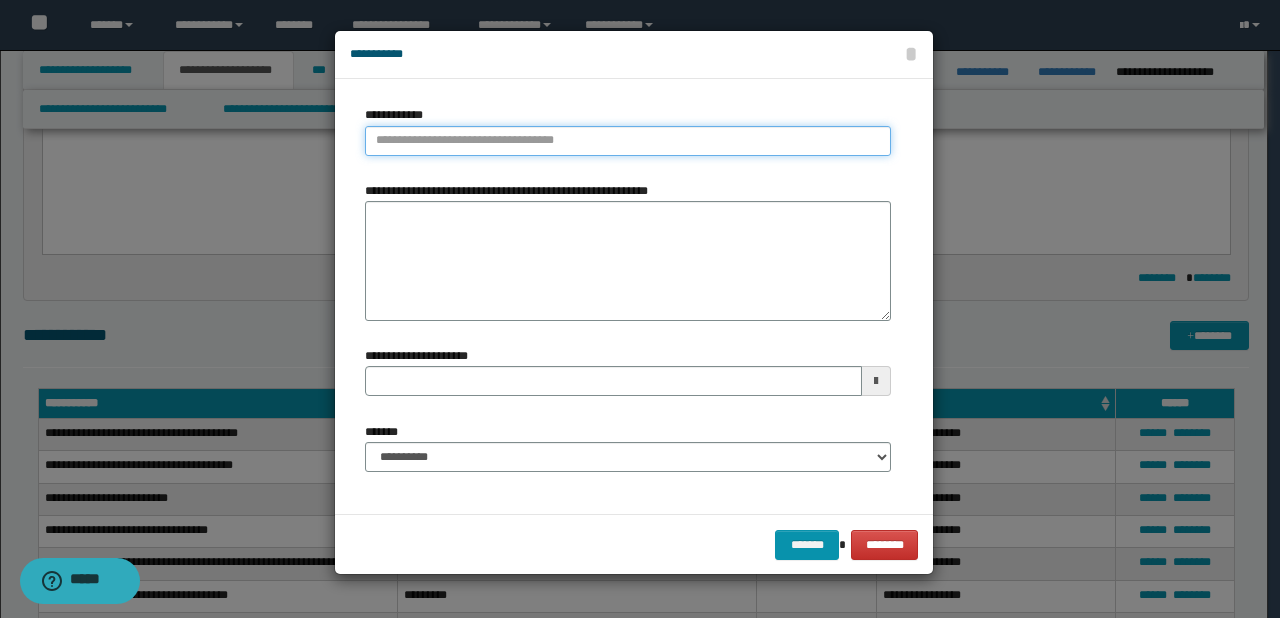 type on "**********" 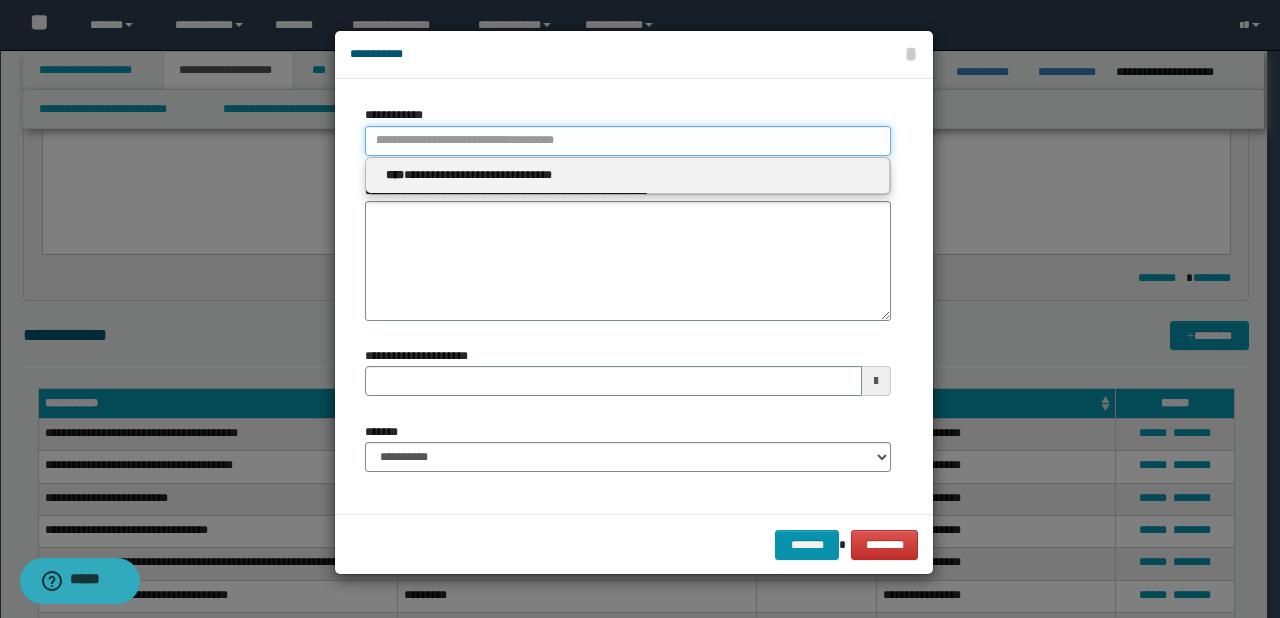 click on "**********" at bounding box center [628, 141] 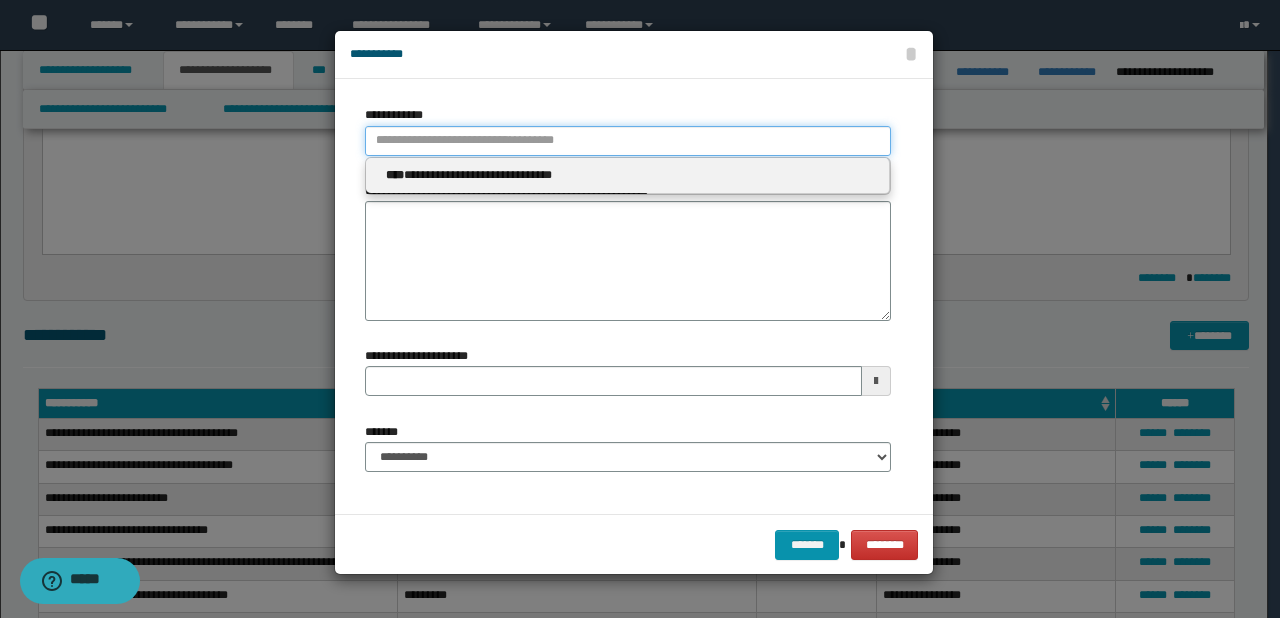 type 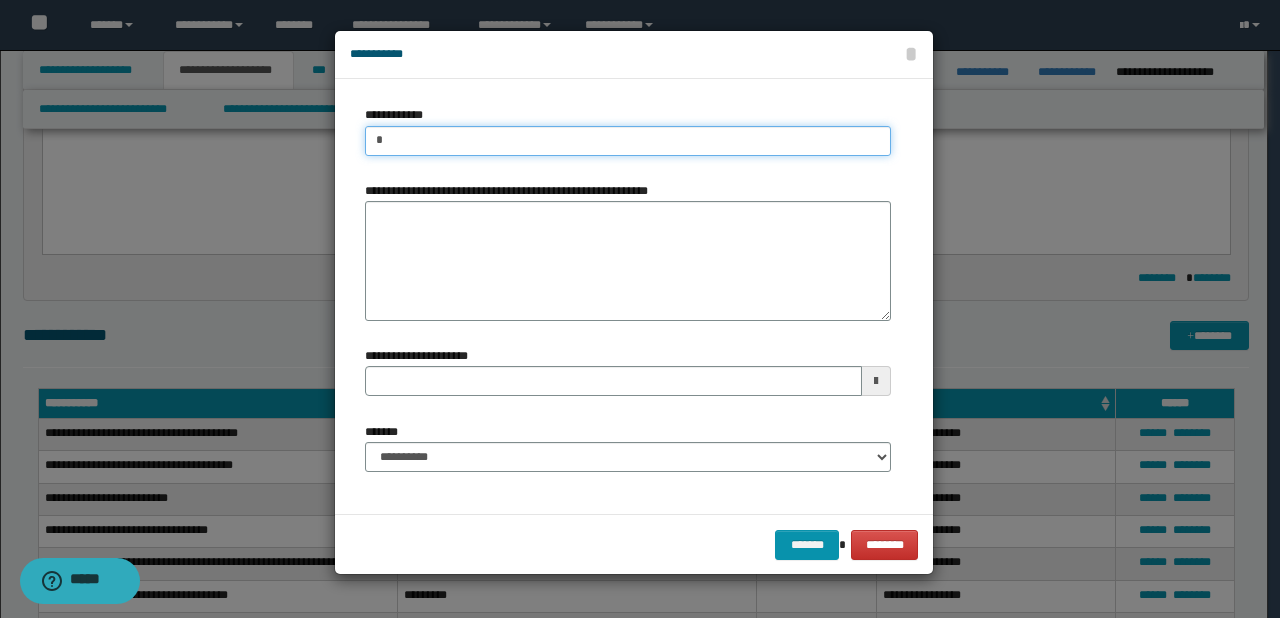 paste on "***" 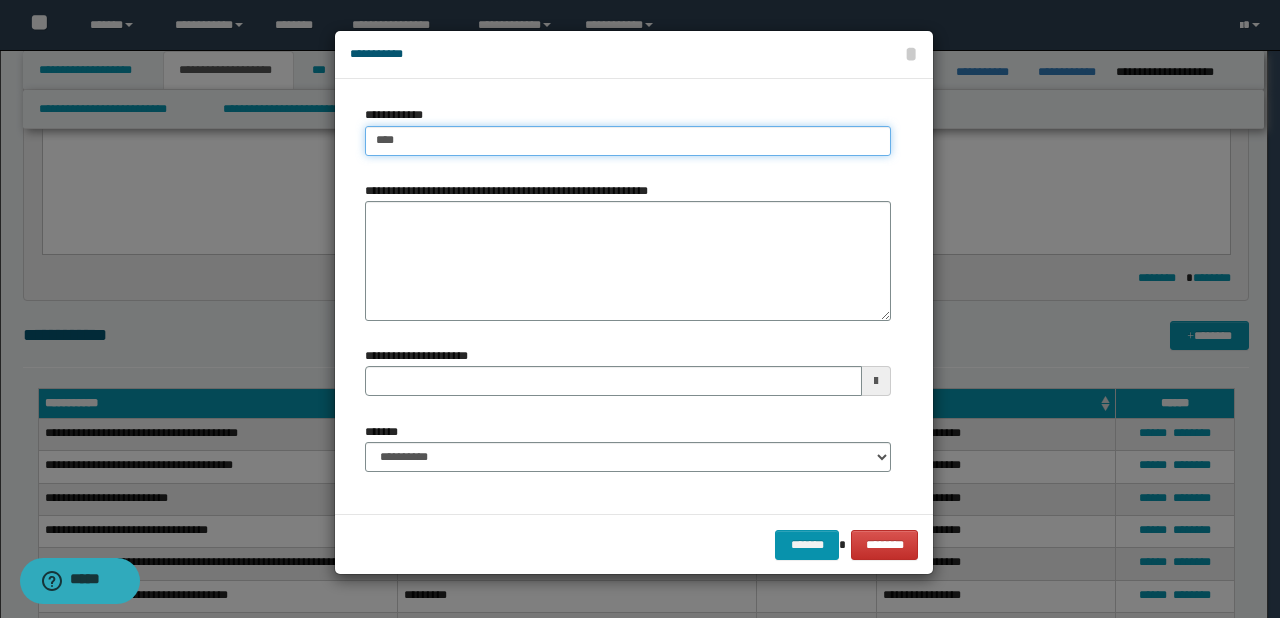 type on "****" 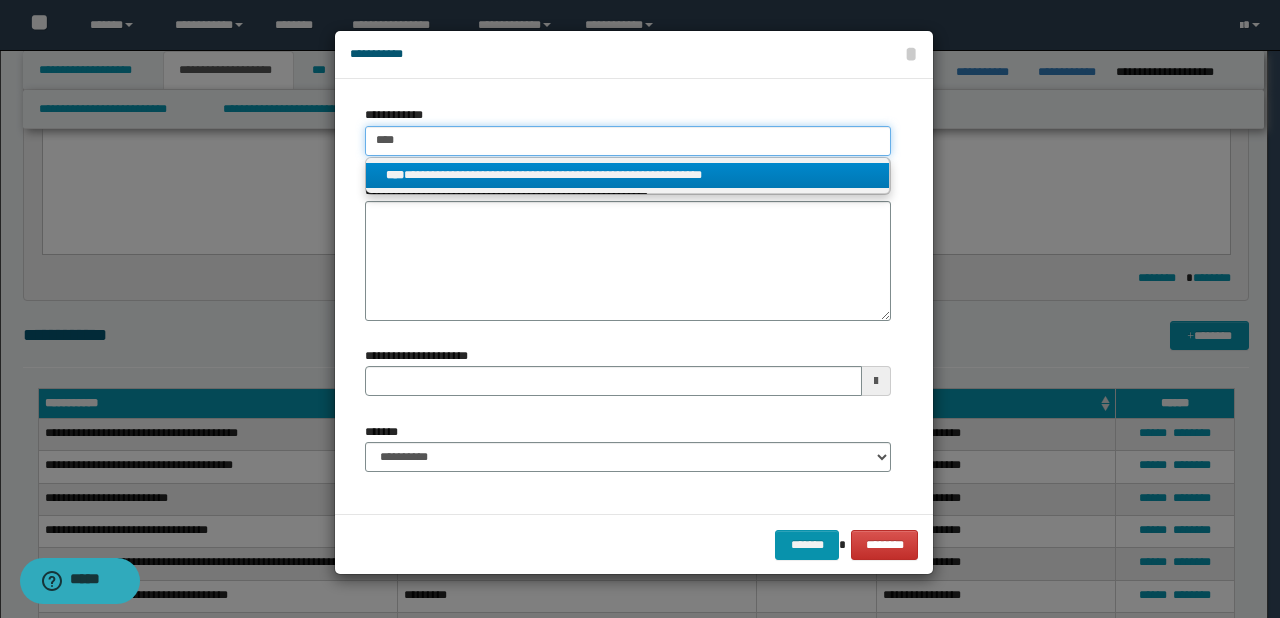 type on "****" 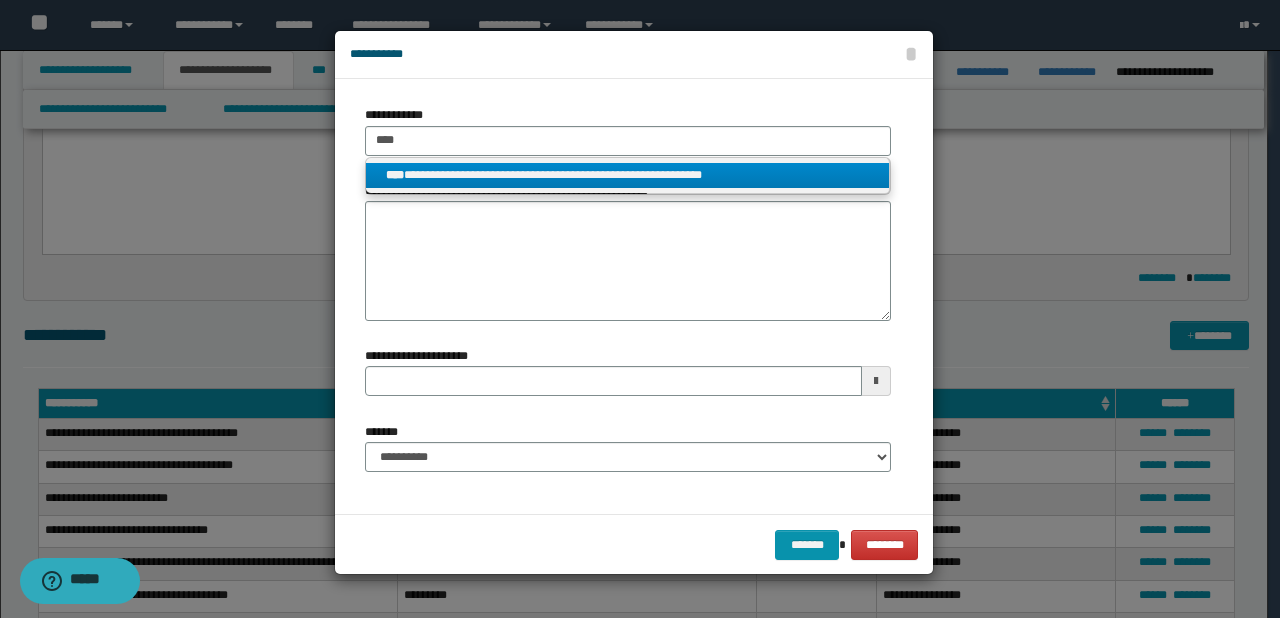 click on "**********" at bounding box center [628, 175] 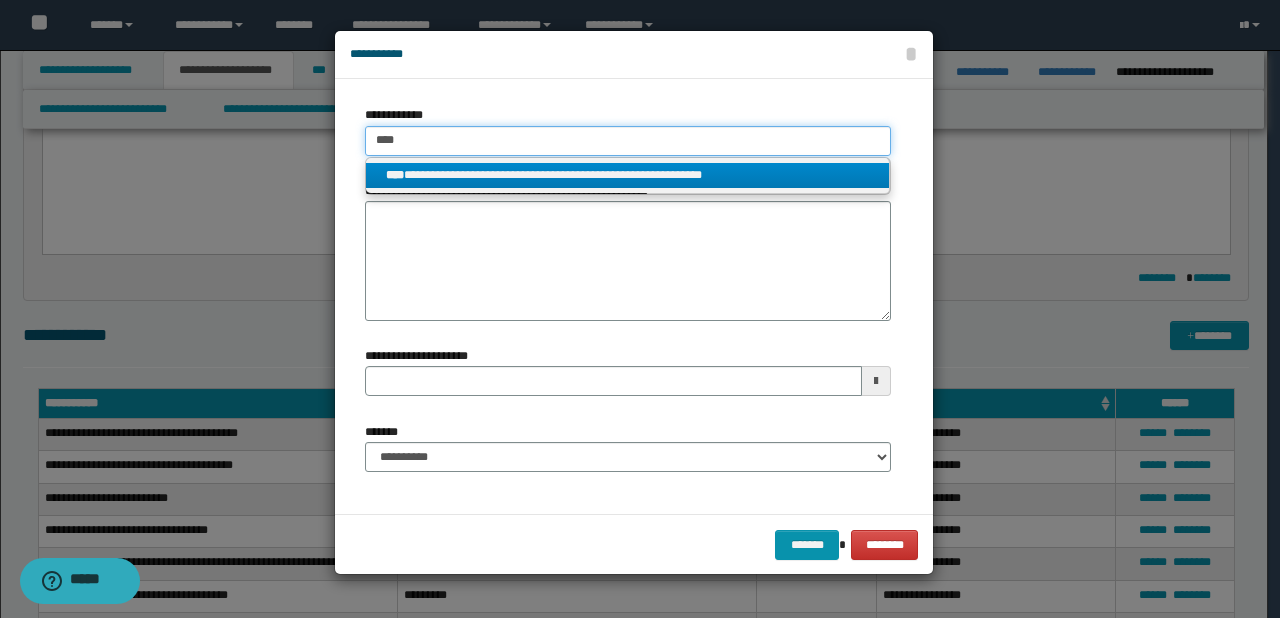 type 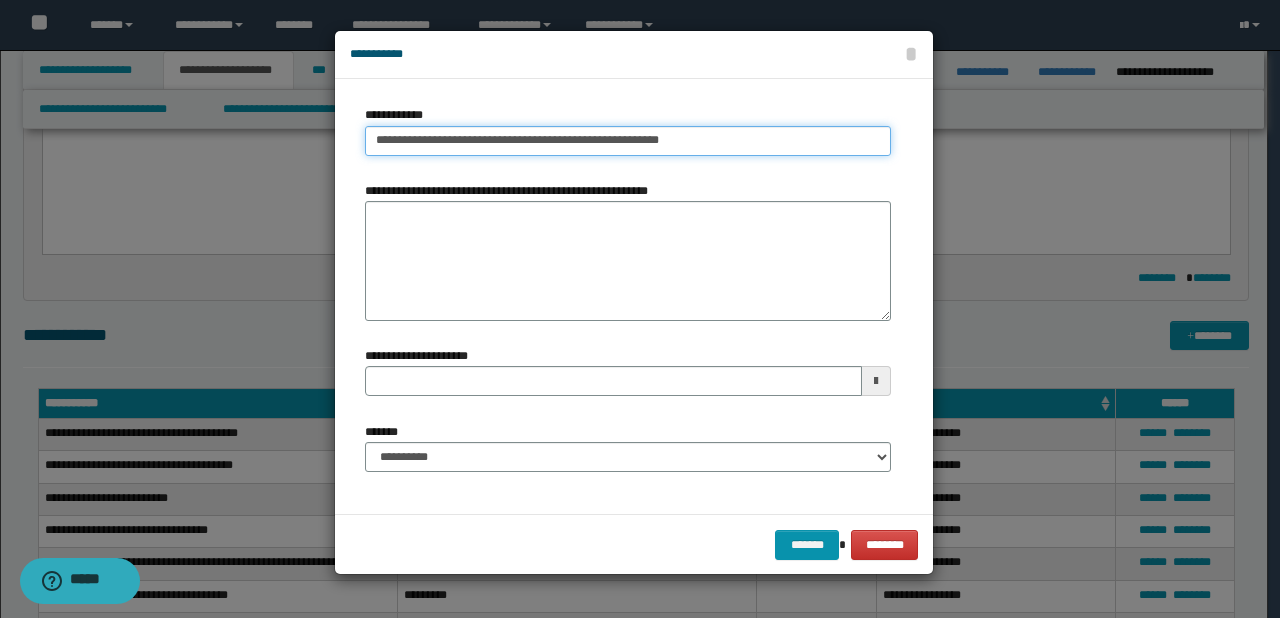 type 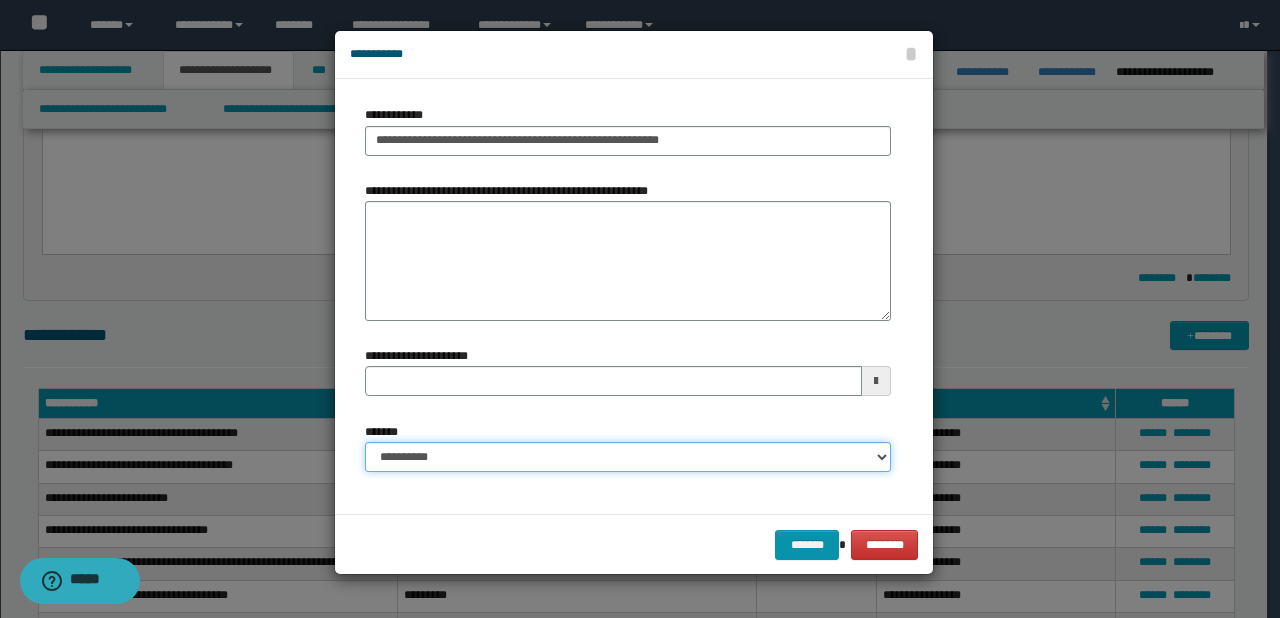 click on "**********" at bounding box center [628, 457] 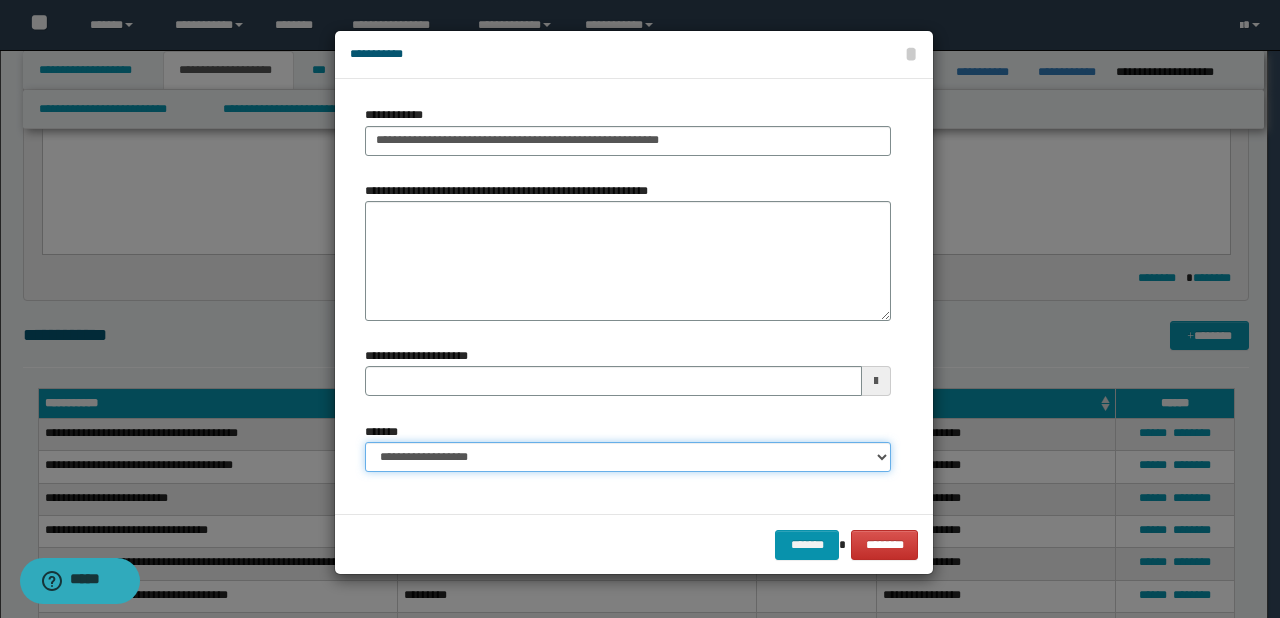 click on "**********" at bounding box center (628, 457) 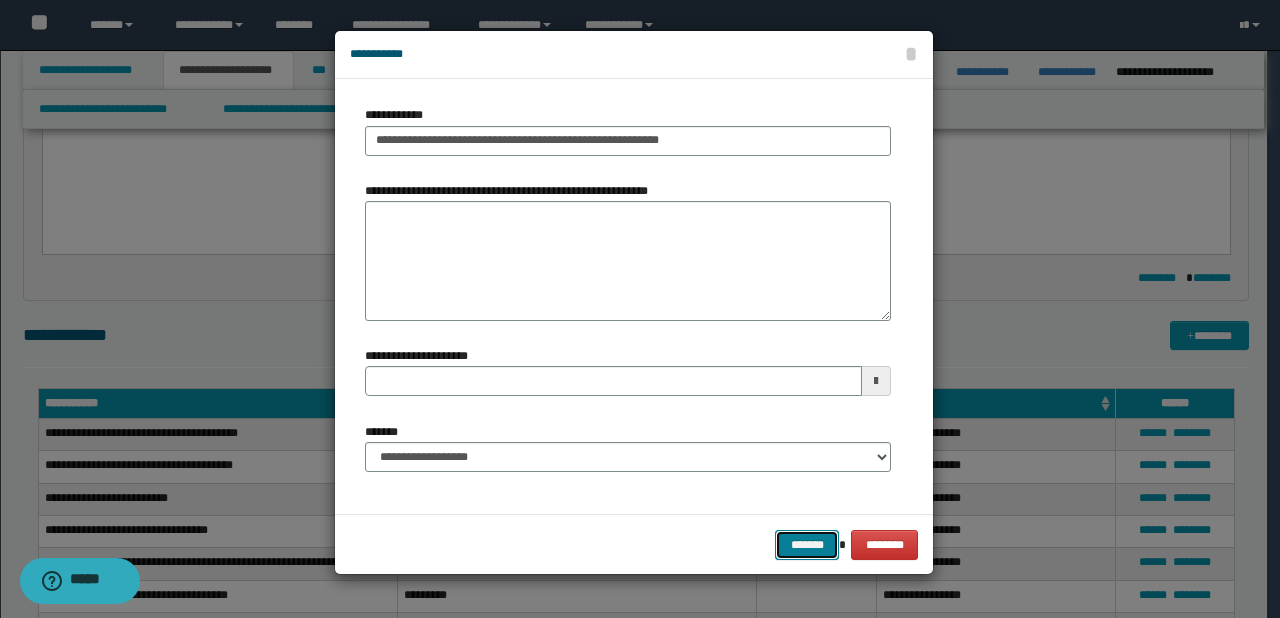 click on "*******" at bounding box center [807, 545] 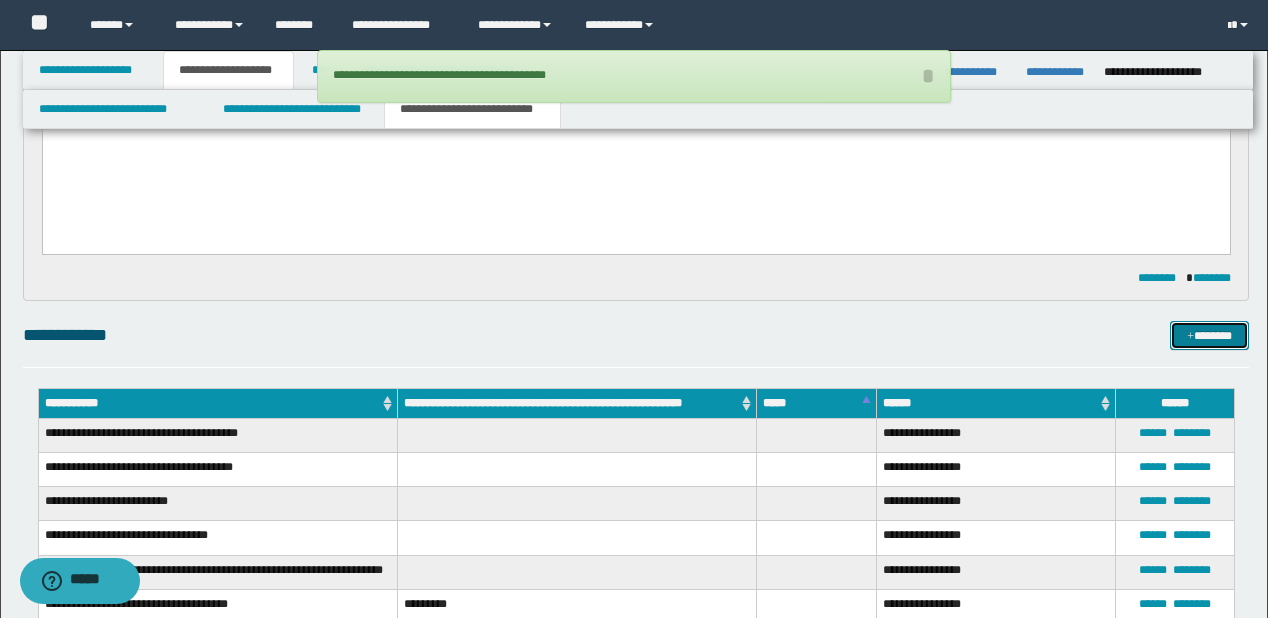 click on "*******" at bounding box center [1209, 336] 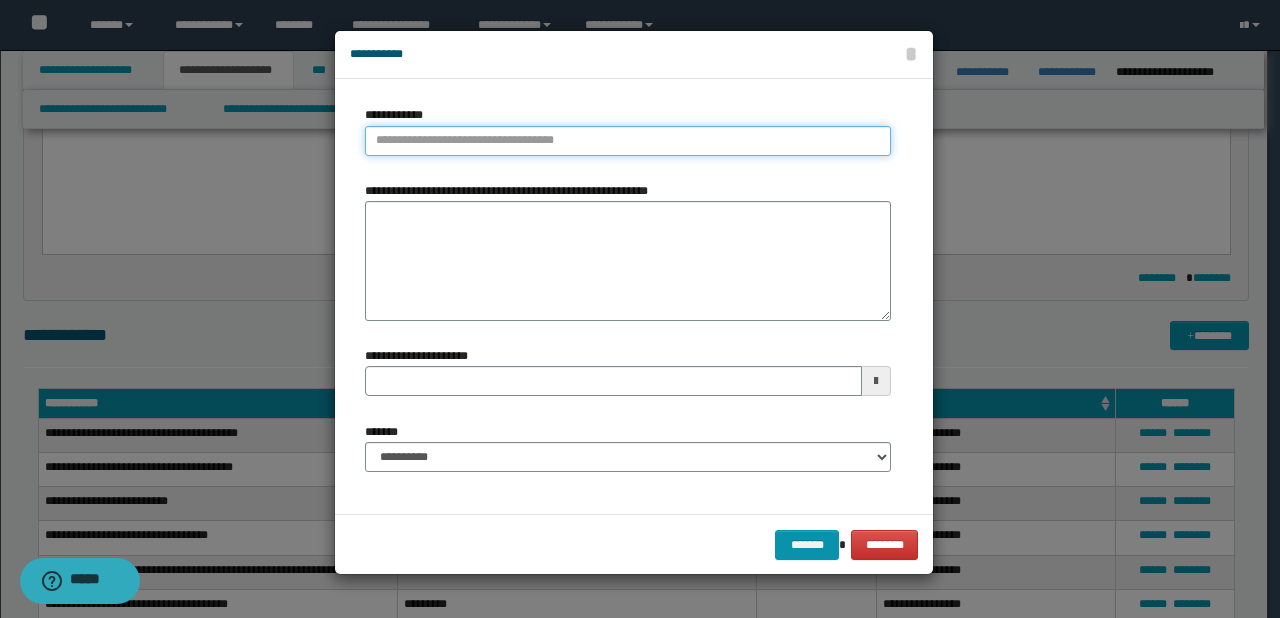 type on "**********" 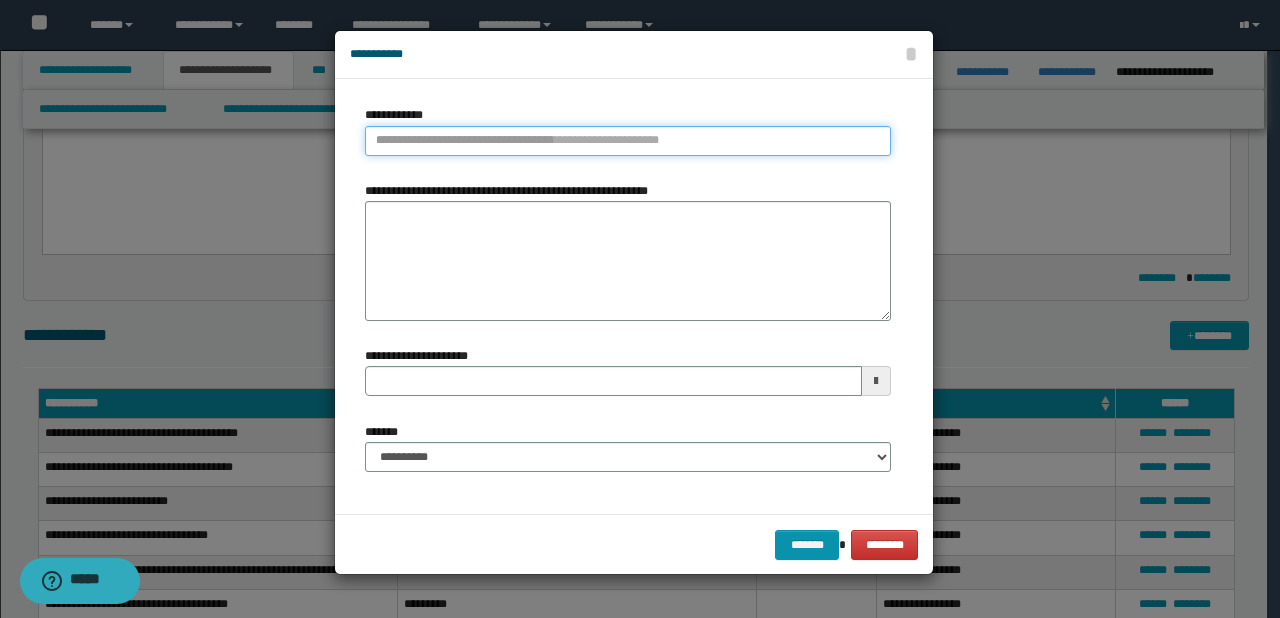 click on "**********" at bounding box center [628, 141] 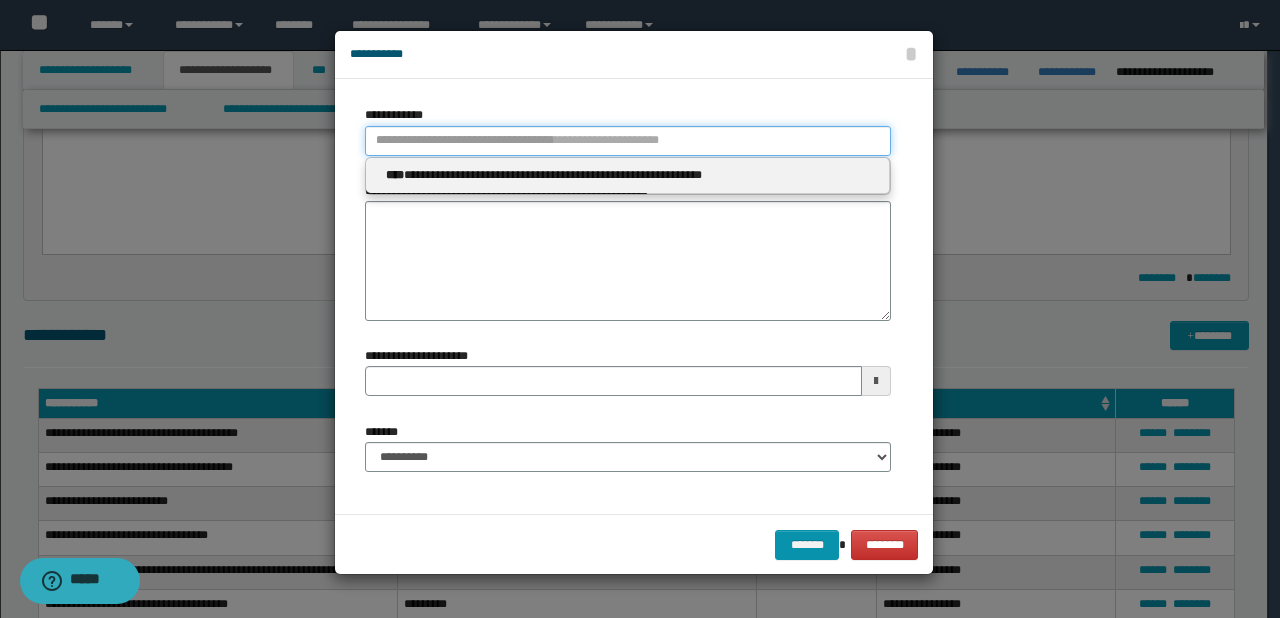 paste on "****" 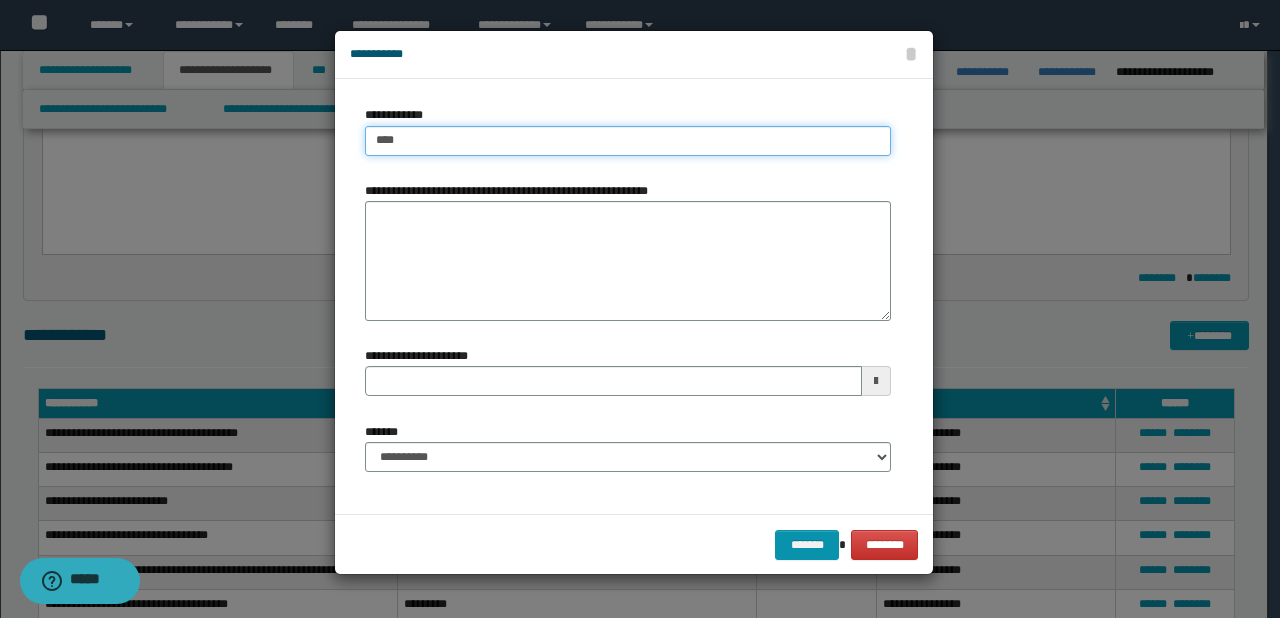 type on "****" 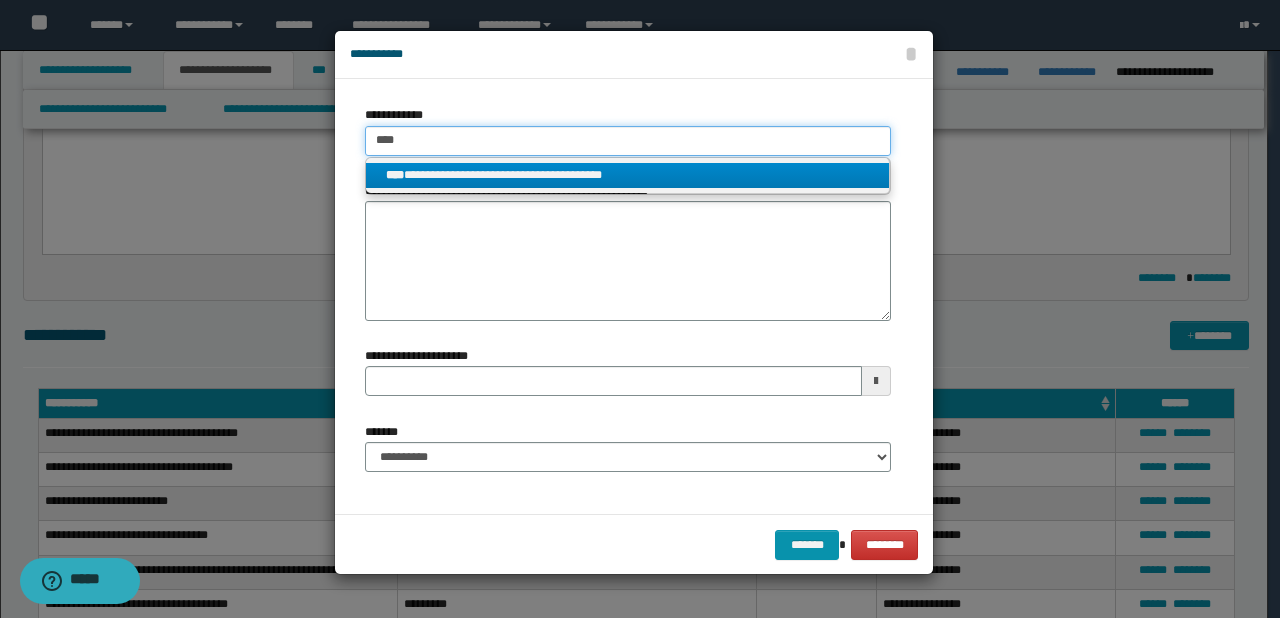 type on "****" 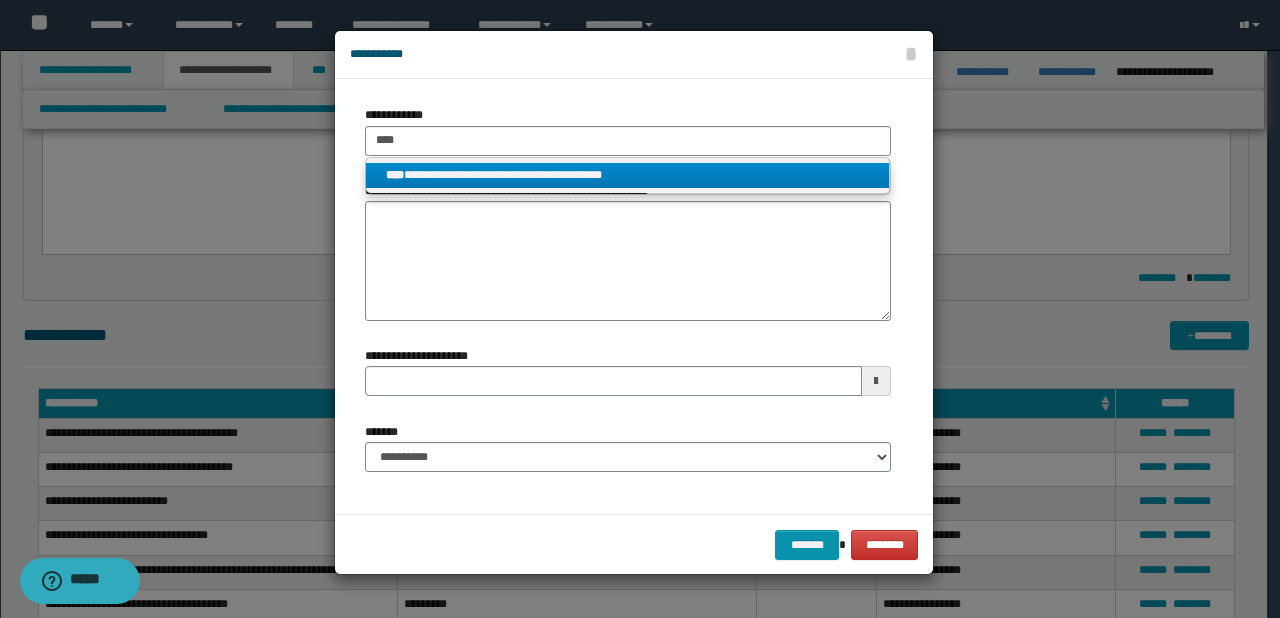 click on "**********" at bounding box center (628, 175) 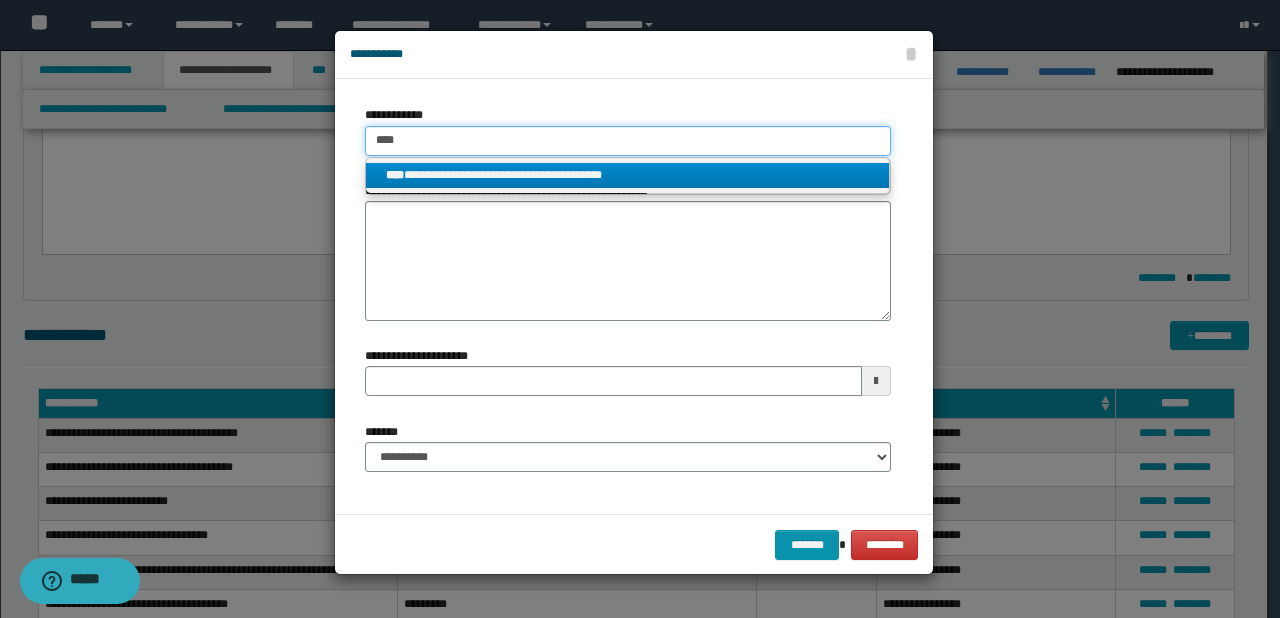 type 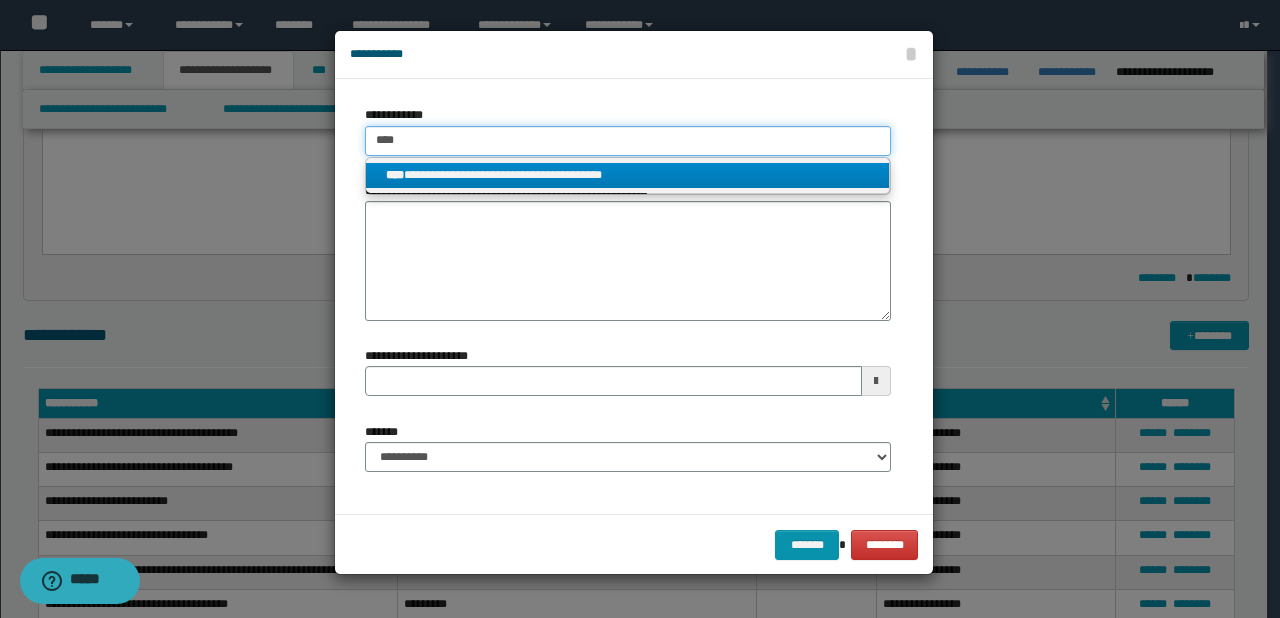 type on "**********" 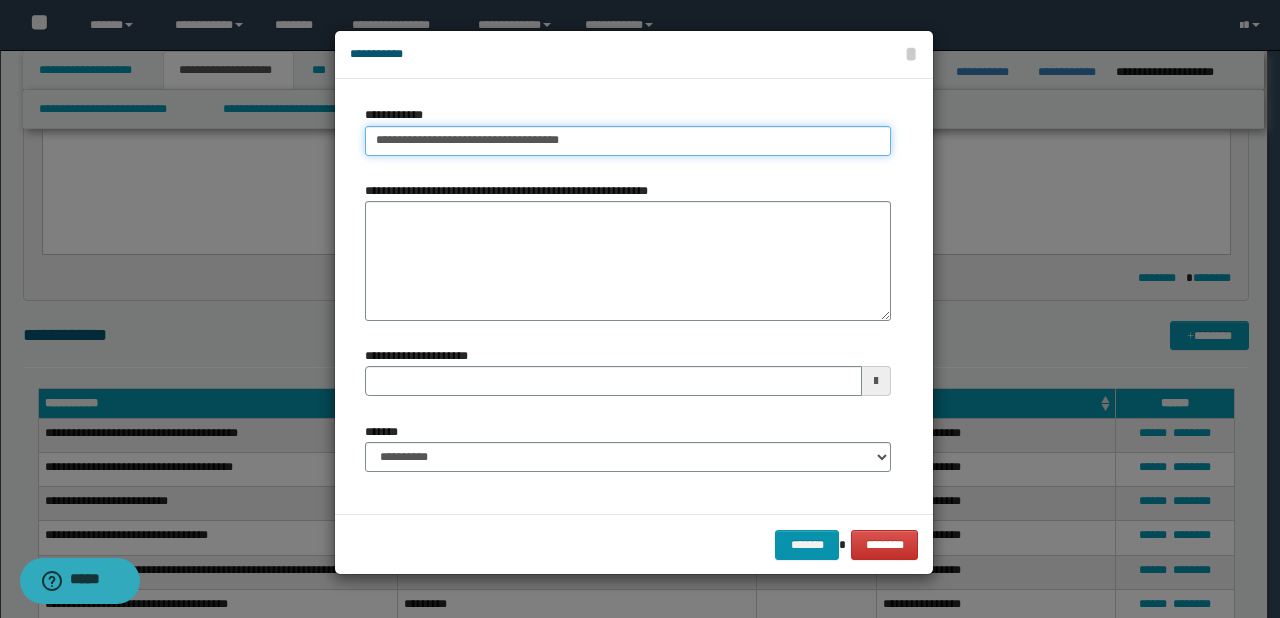 type 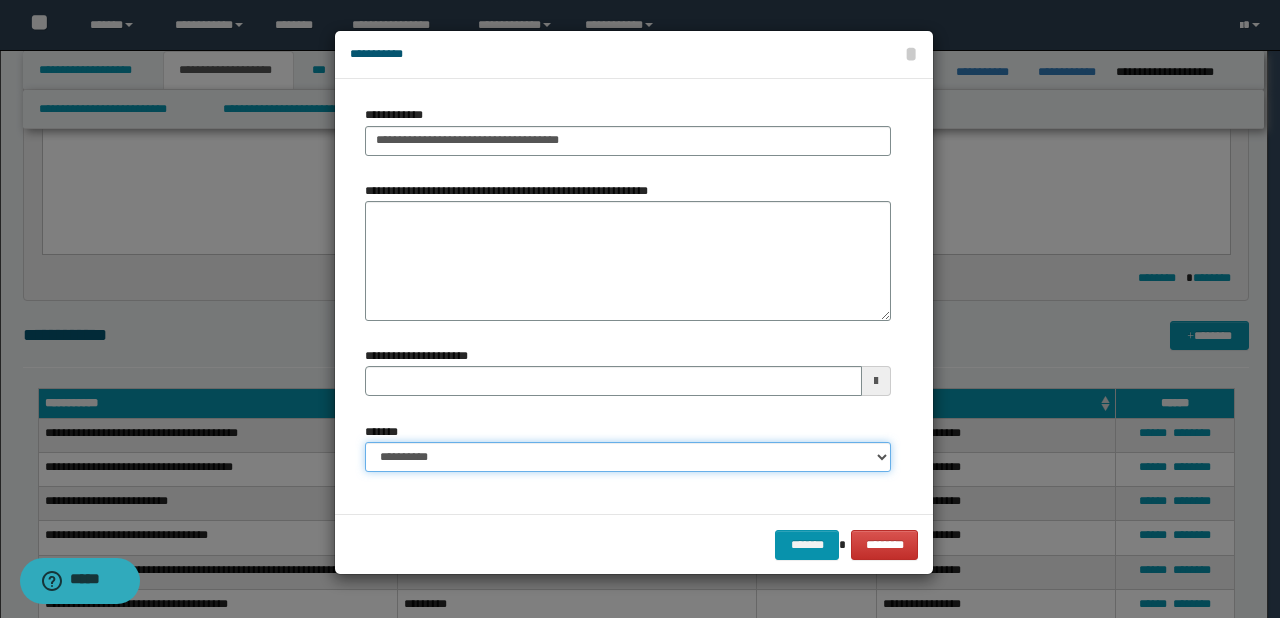 drag, startPoint x: 476, startPoint y: 461, endPoint x: 476, endPoint y: 450, distance: 11 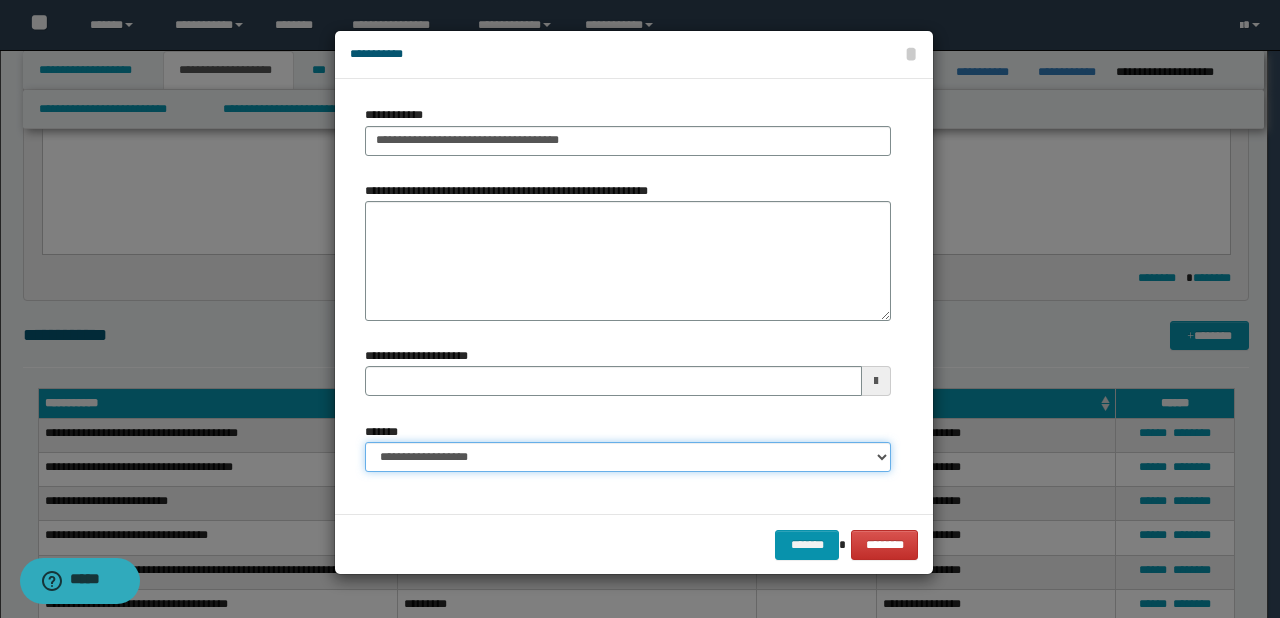type 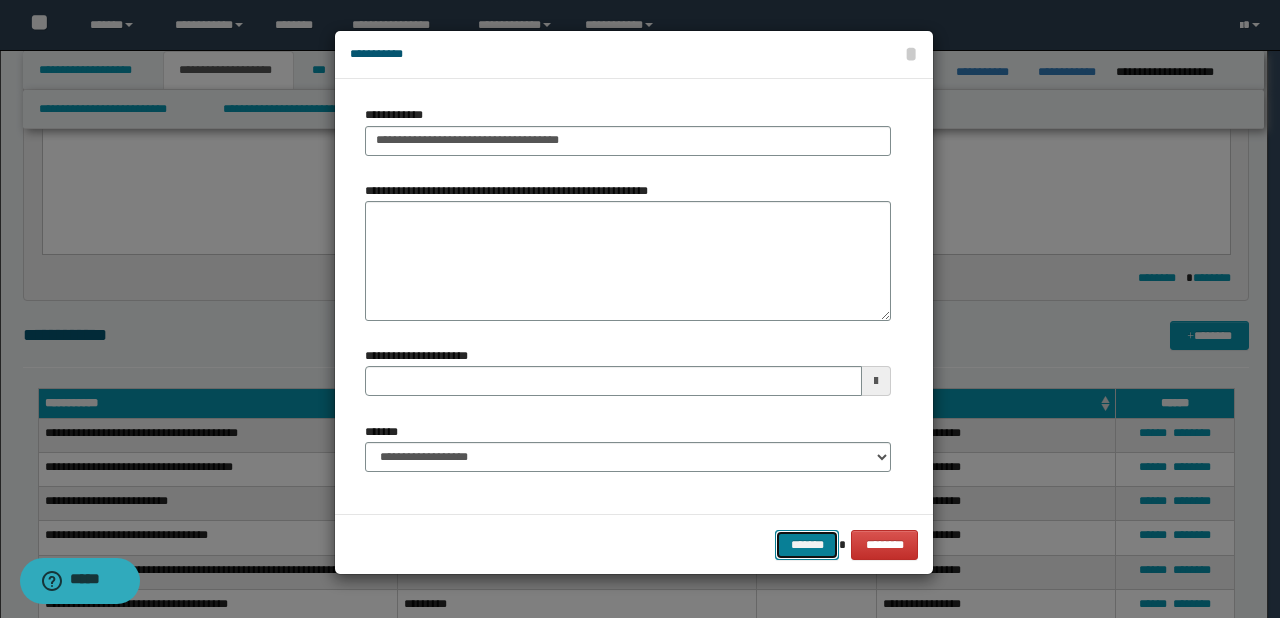 click on "*******" at bounding box center (807, 545) 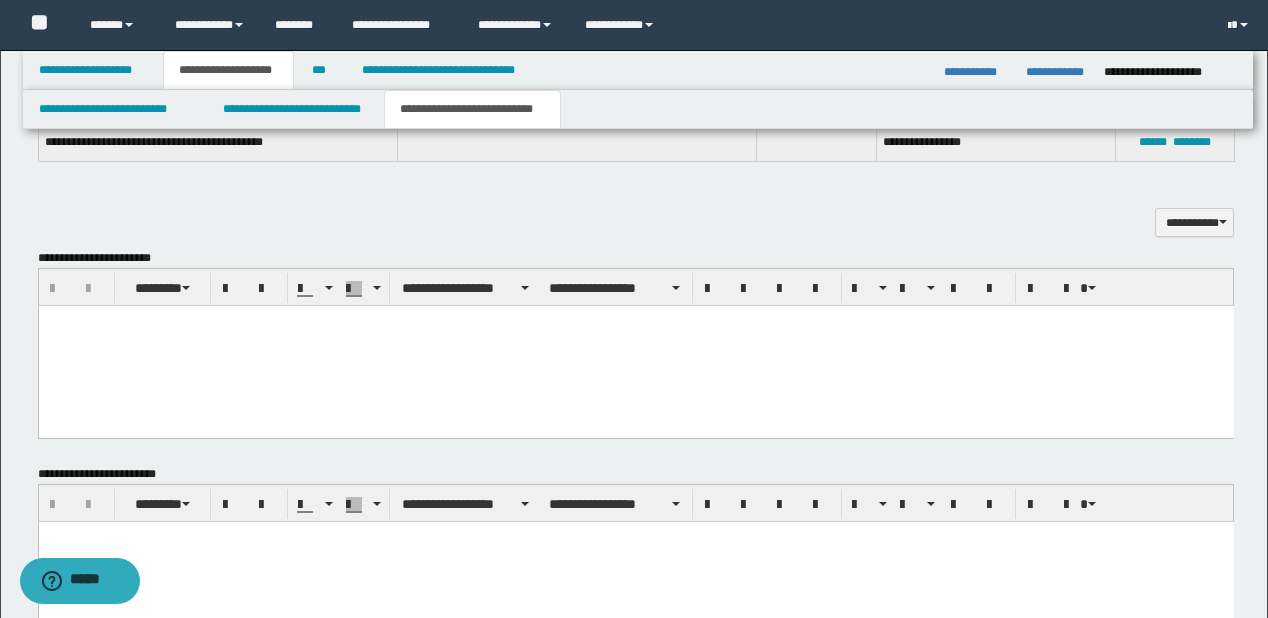 scroll, scrollTop: 1248, scrollLeft: 0, axis: vertical 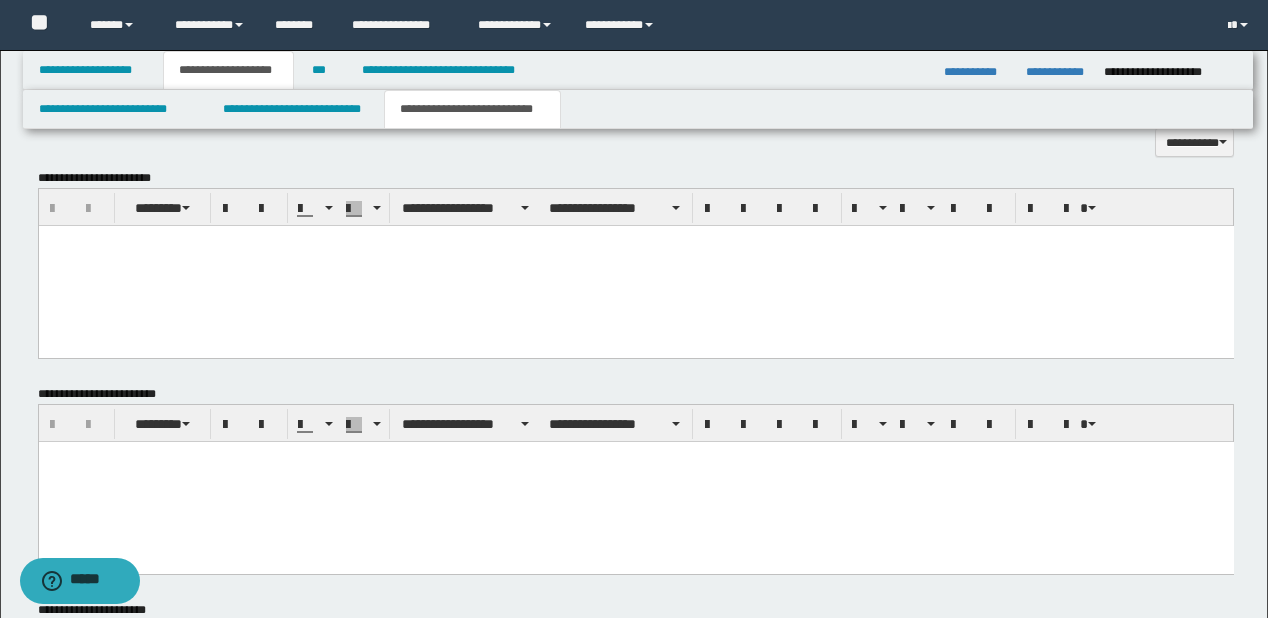 click at bounding box center (635, 266) 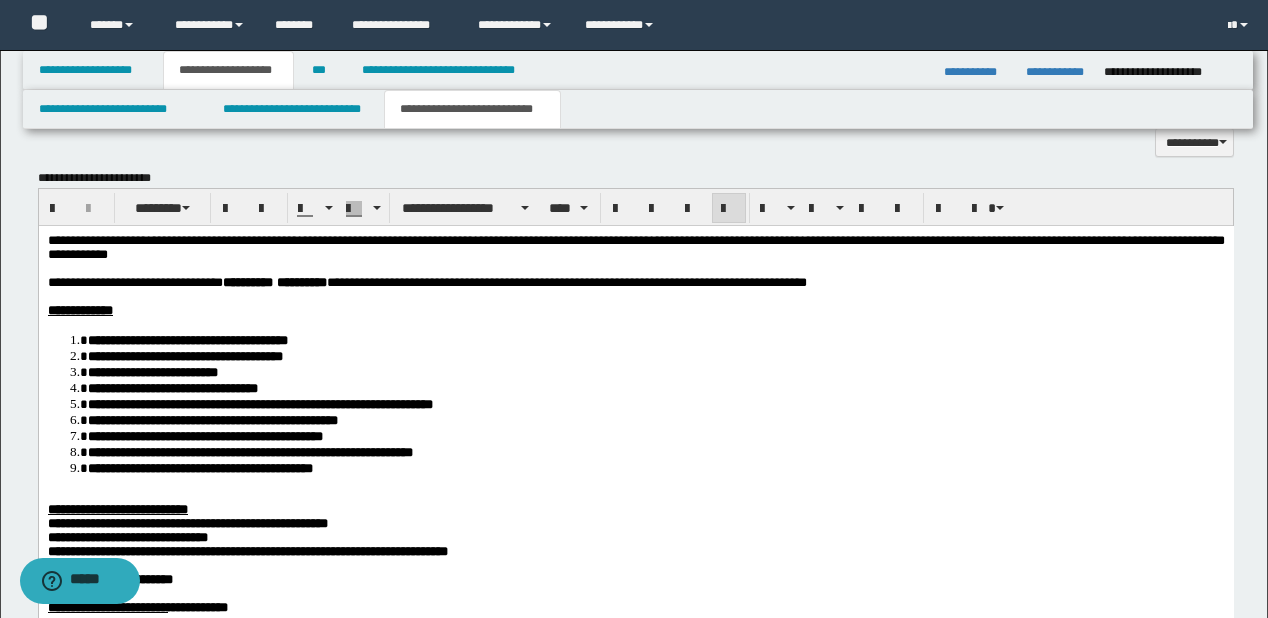 click on "**********" at bounding box center [635, 247] 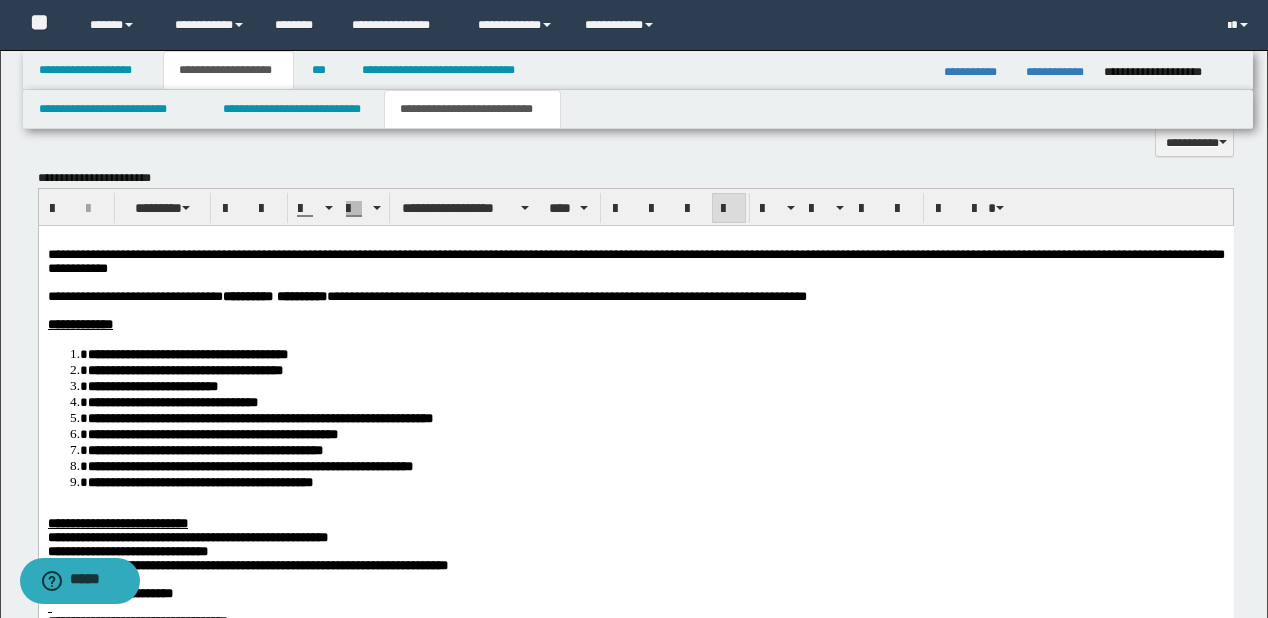 click on "**********" at bounding box center (635, 484) 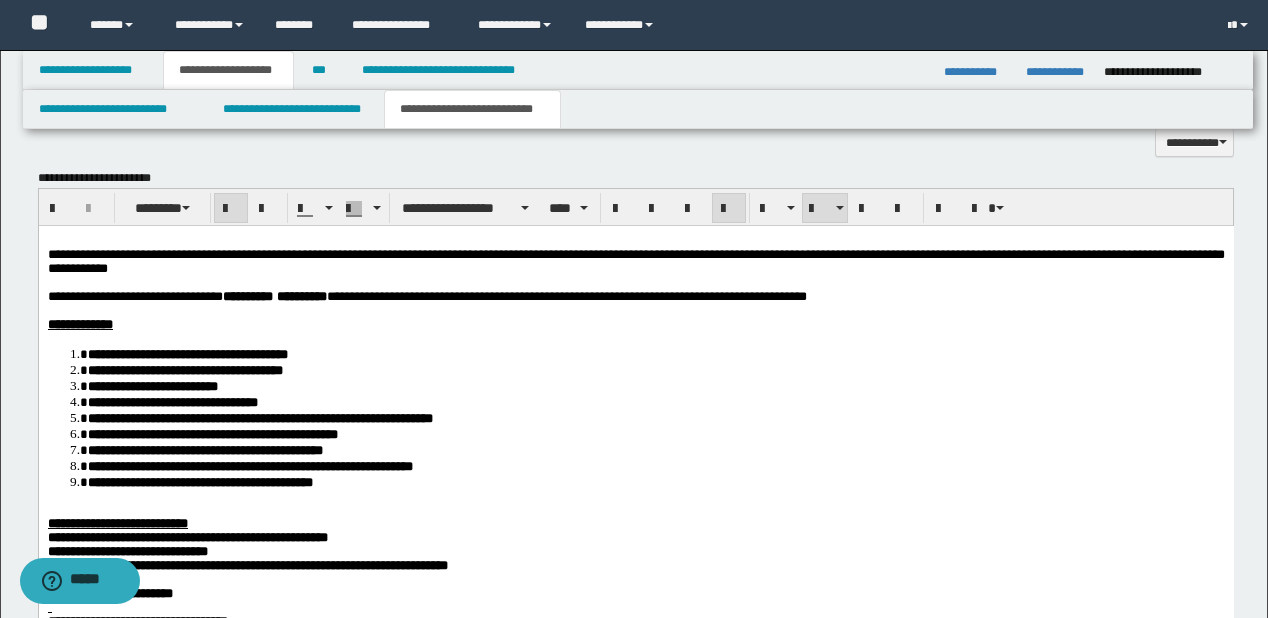 click on "**********" at bounding box center (655, 482) 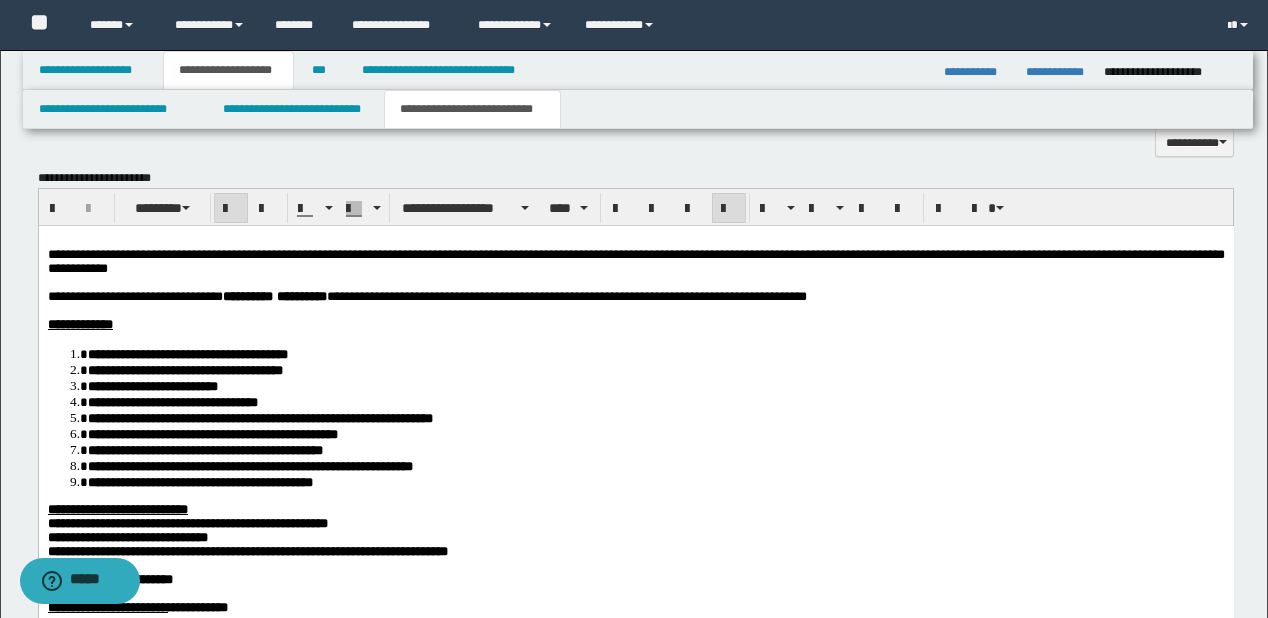 click on "**********" at bounding box center (187, 523) 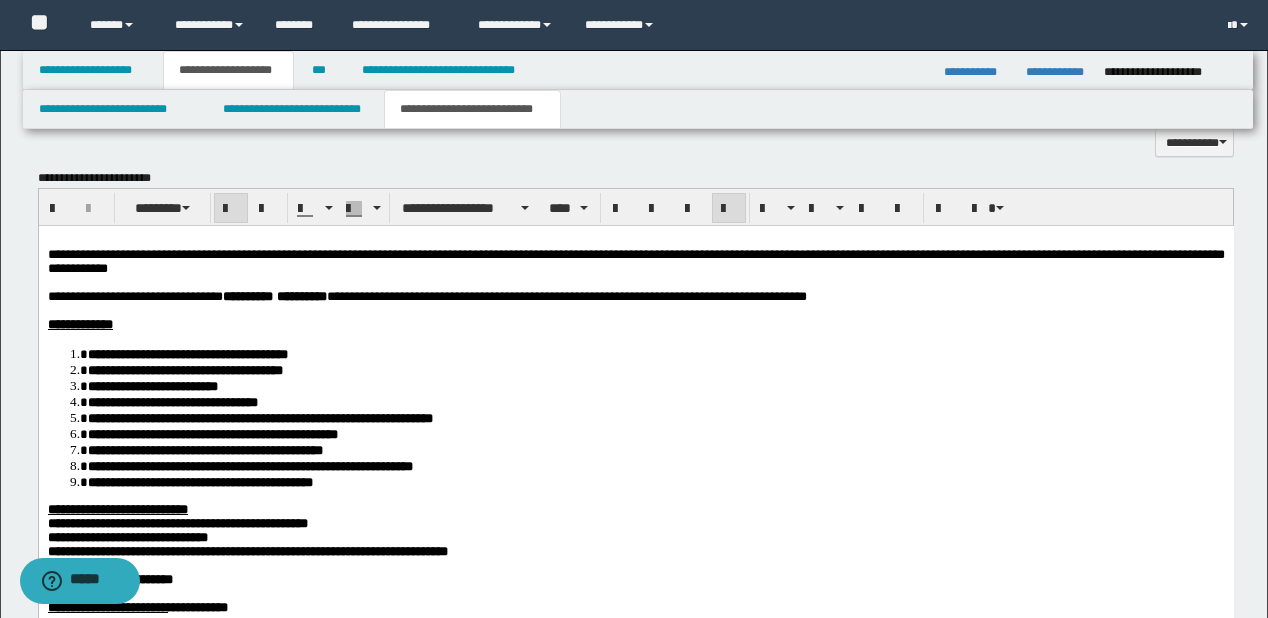 click on "**********" at bounding box center [247, 551] 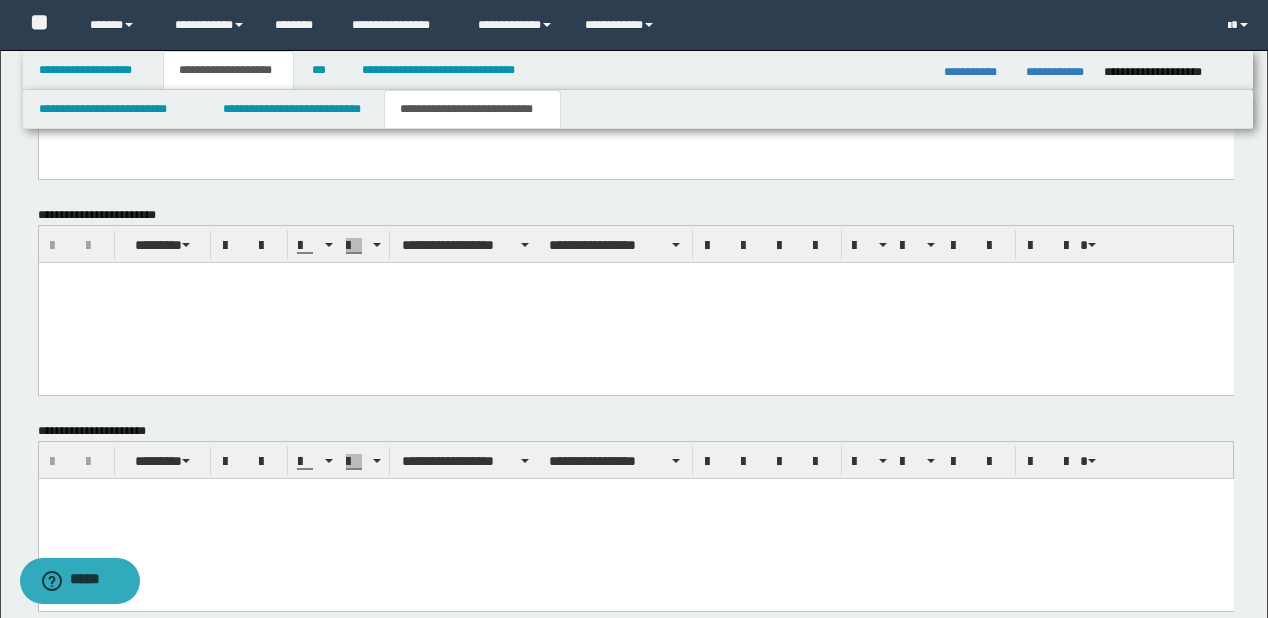 scroll, scrollTop: 1968, scrollLeft: 0, axis: vertical 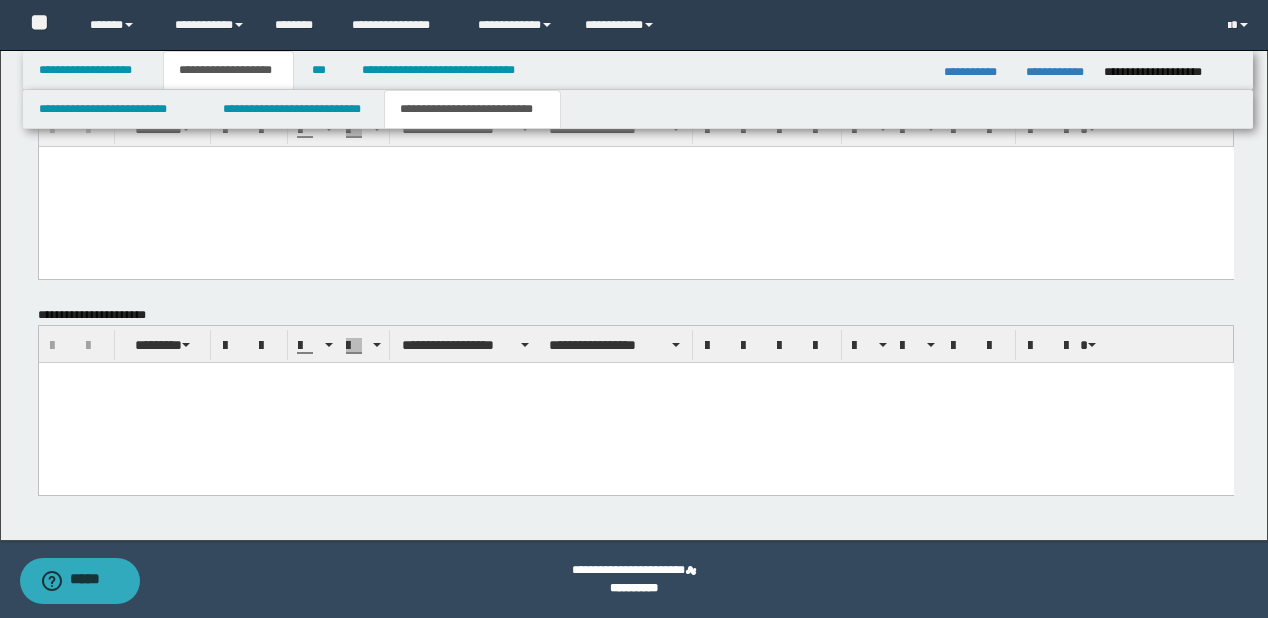 click at bounding box center (635, 402) 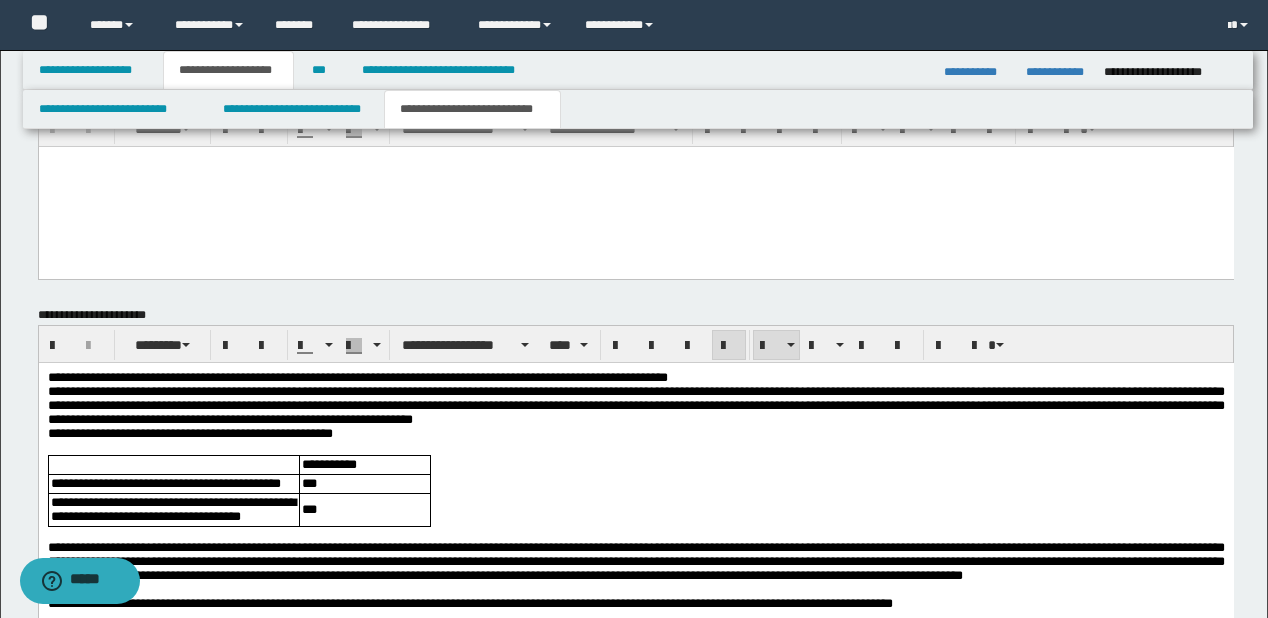 click on "**********" at bounding box center [635, 377] 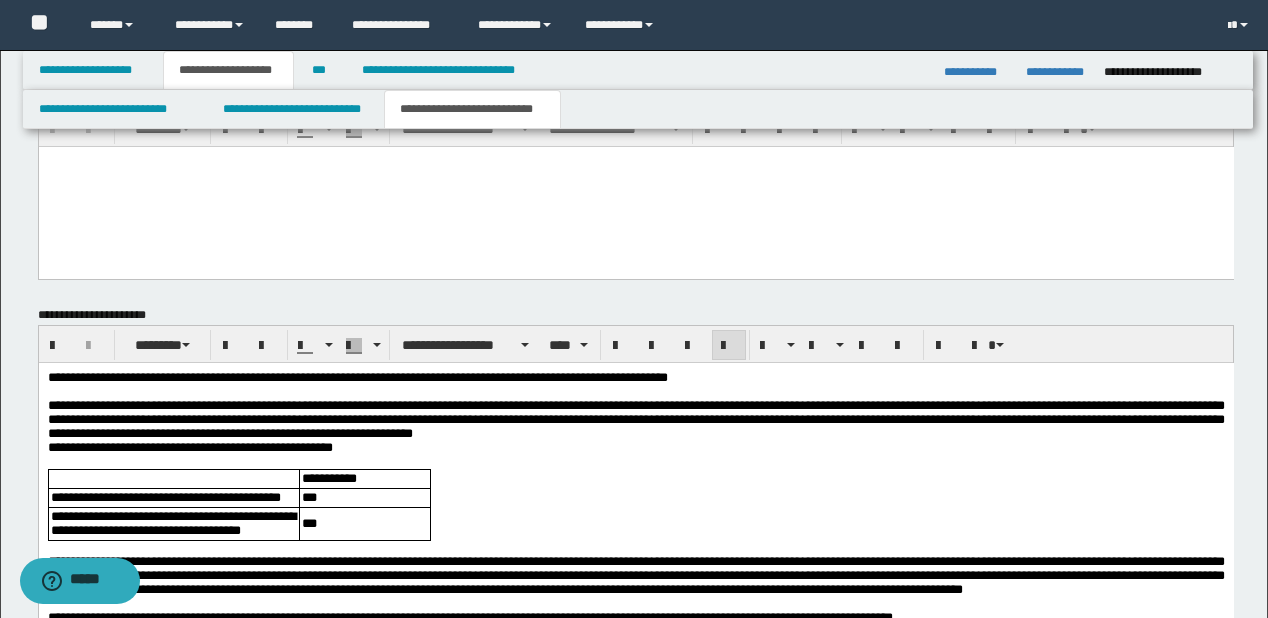 click on "**********" at bounding box center (357, 376) 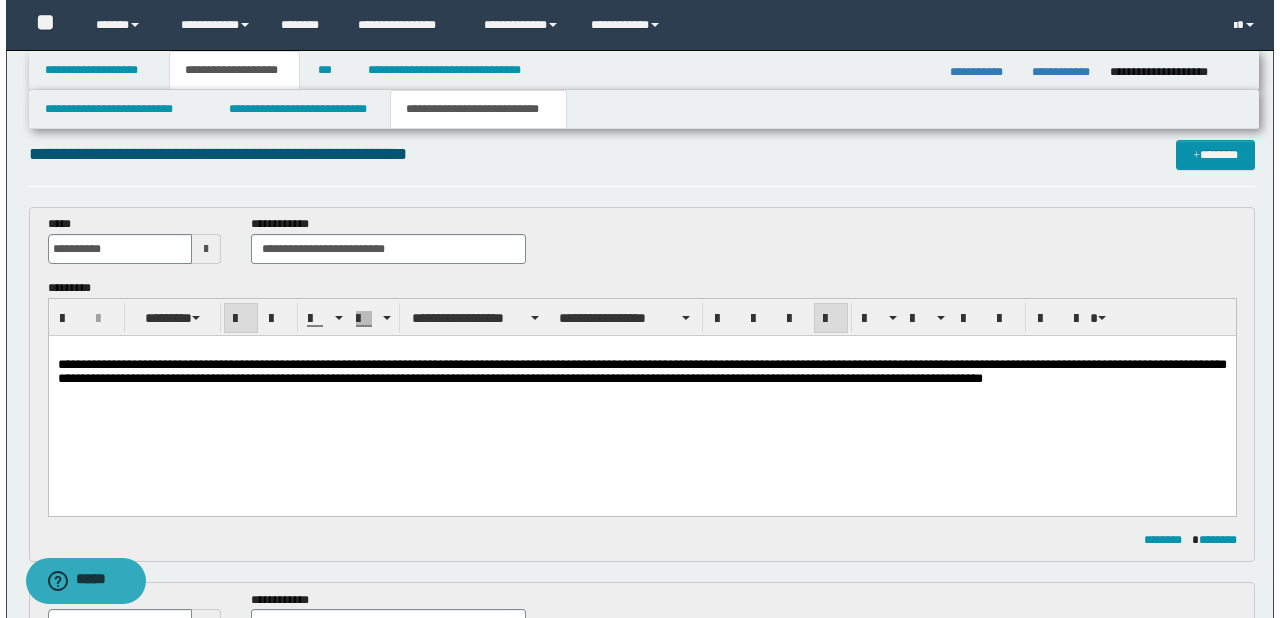 scroll, scrollTop: 0, scrollLeft: 0, axis: both 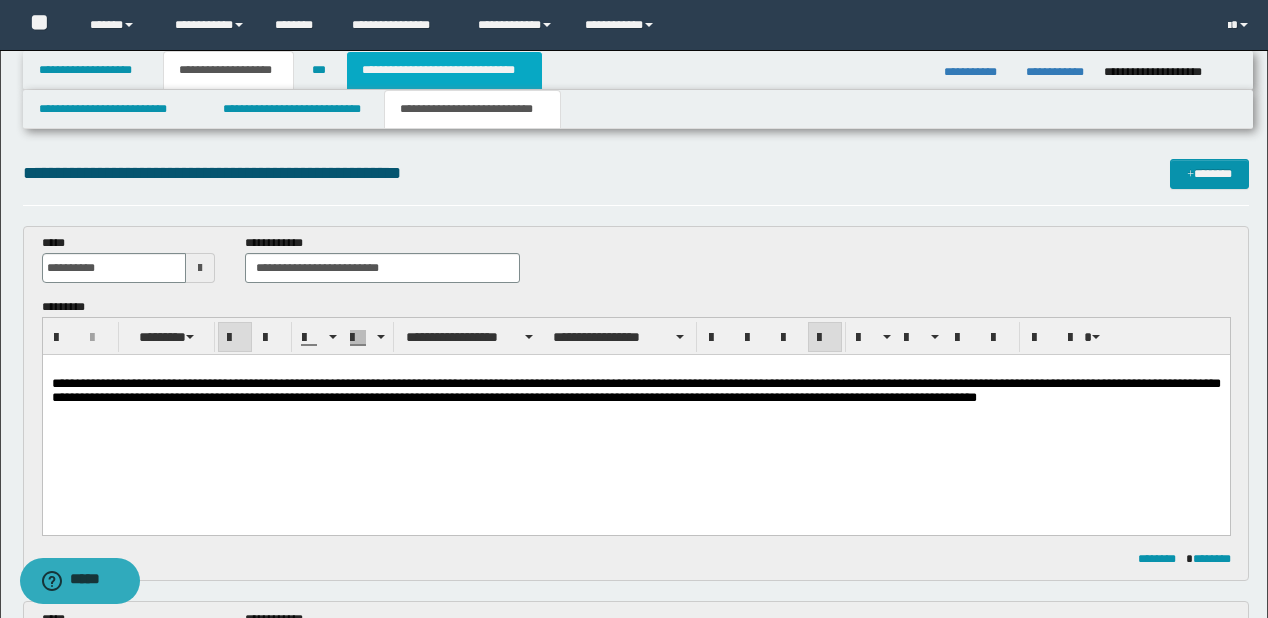 click on "**********" at bounding box center [444, 70] 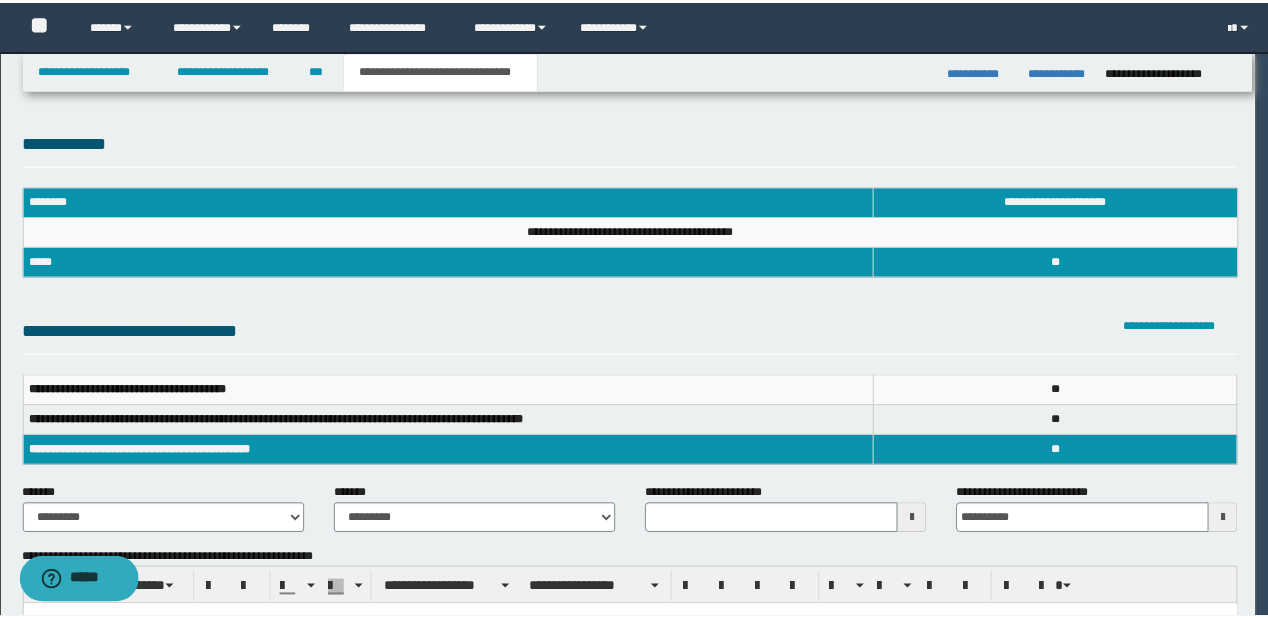 scroll, scrollTop: 0, scrollLeft: 0, axis: both 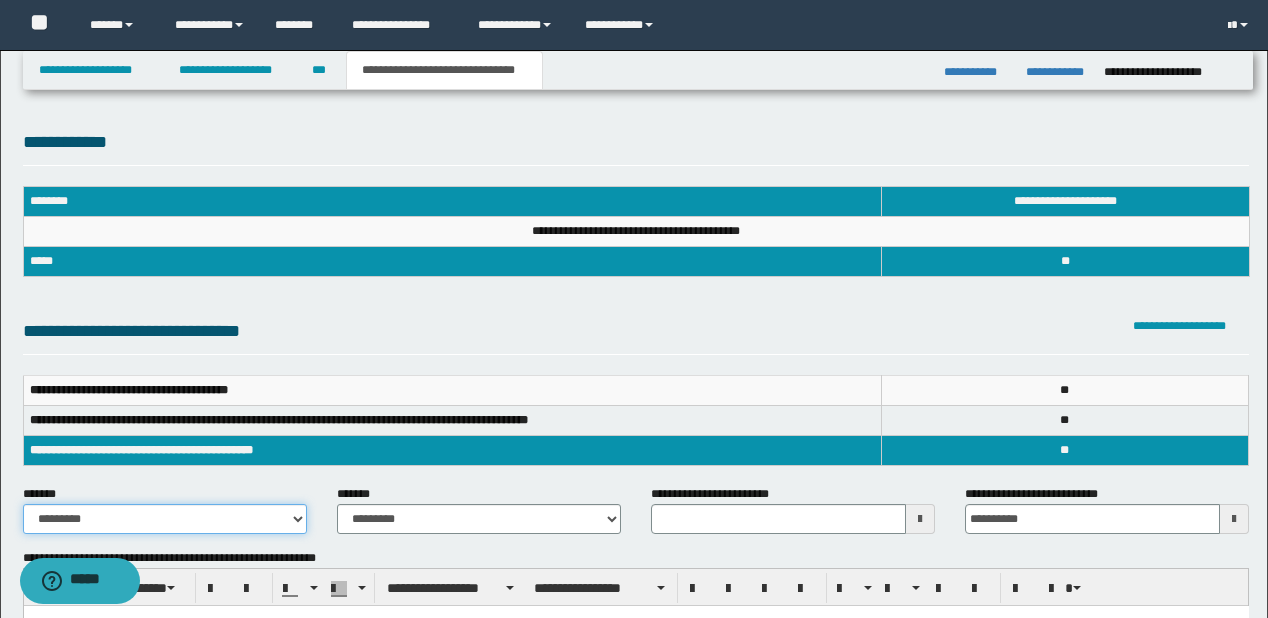 click on "**********" at bounding box center [165, 519] 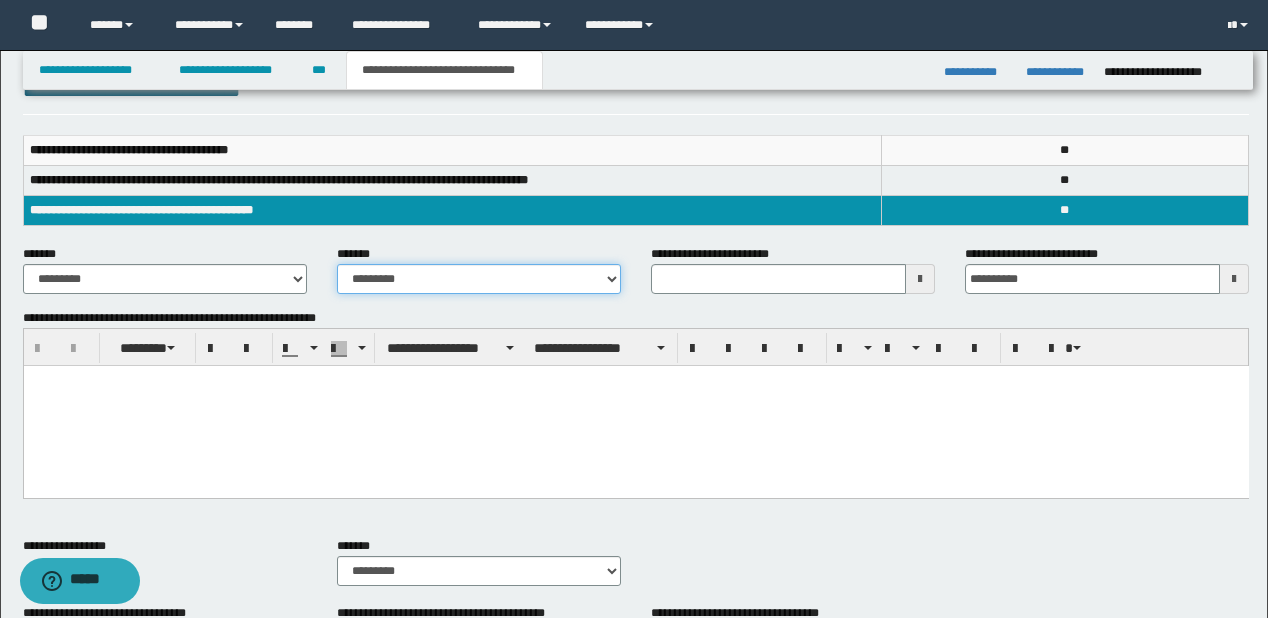 click on "**********" at bounding box center (479, 279) 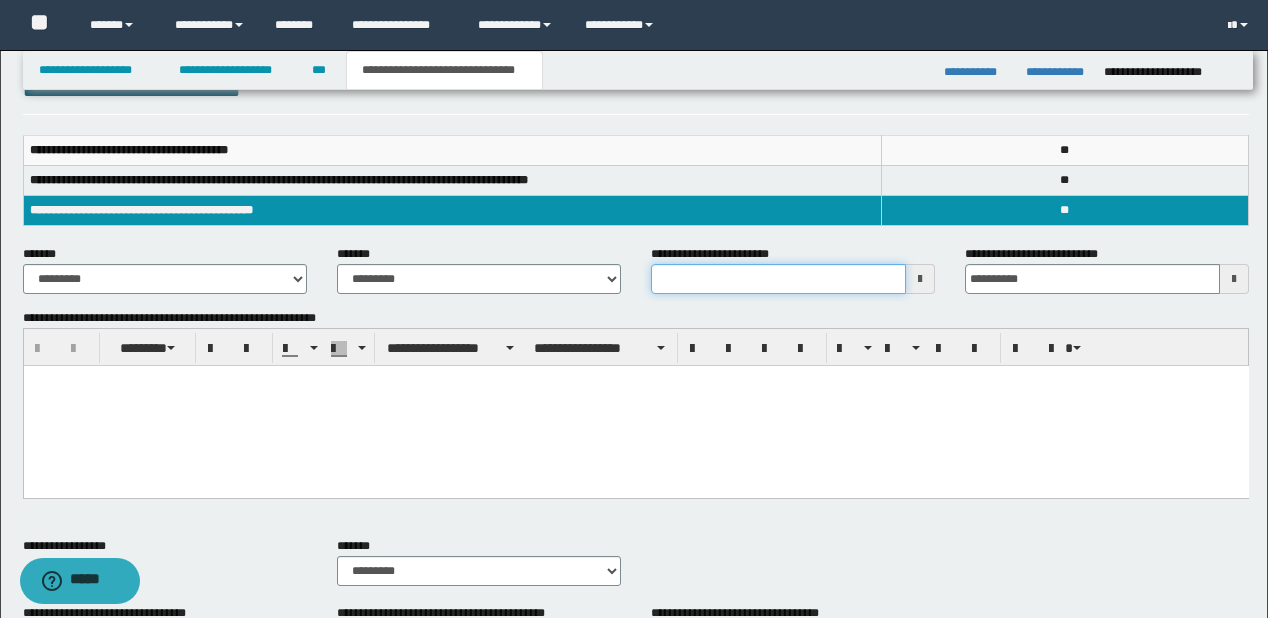 click on "**********" at bounding box center [778, 279] 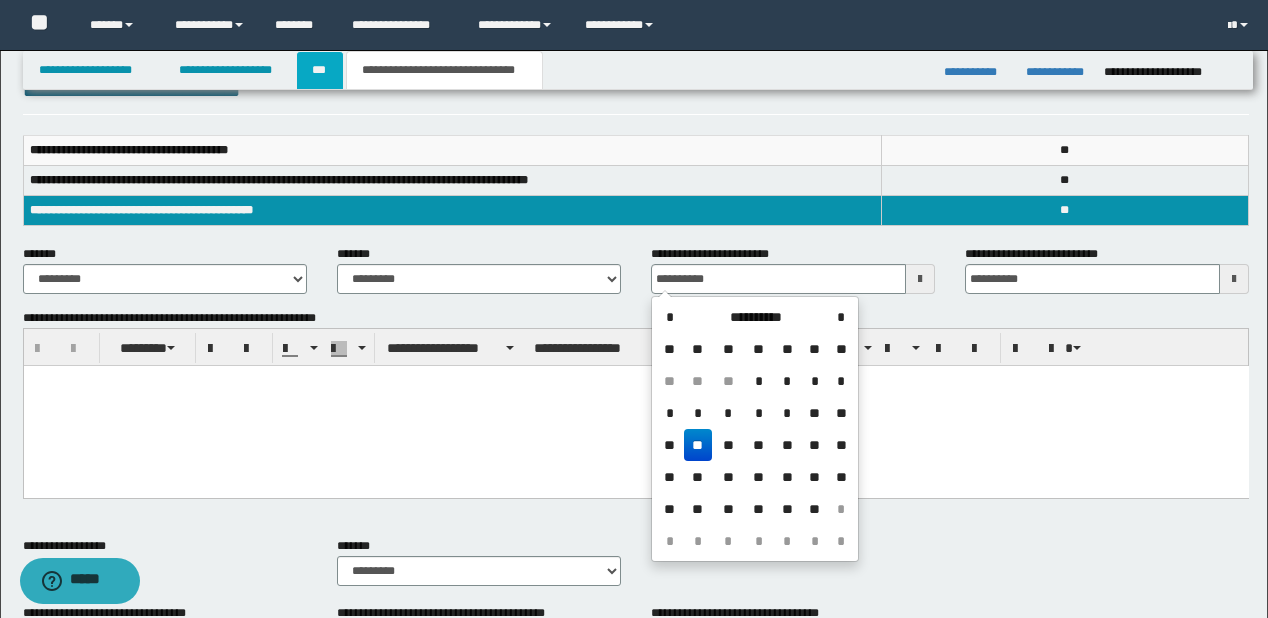 type on "**********" 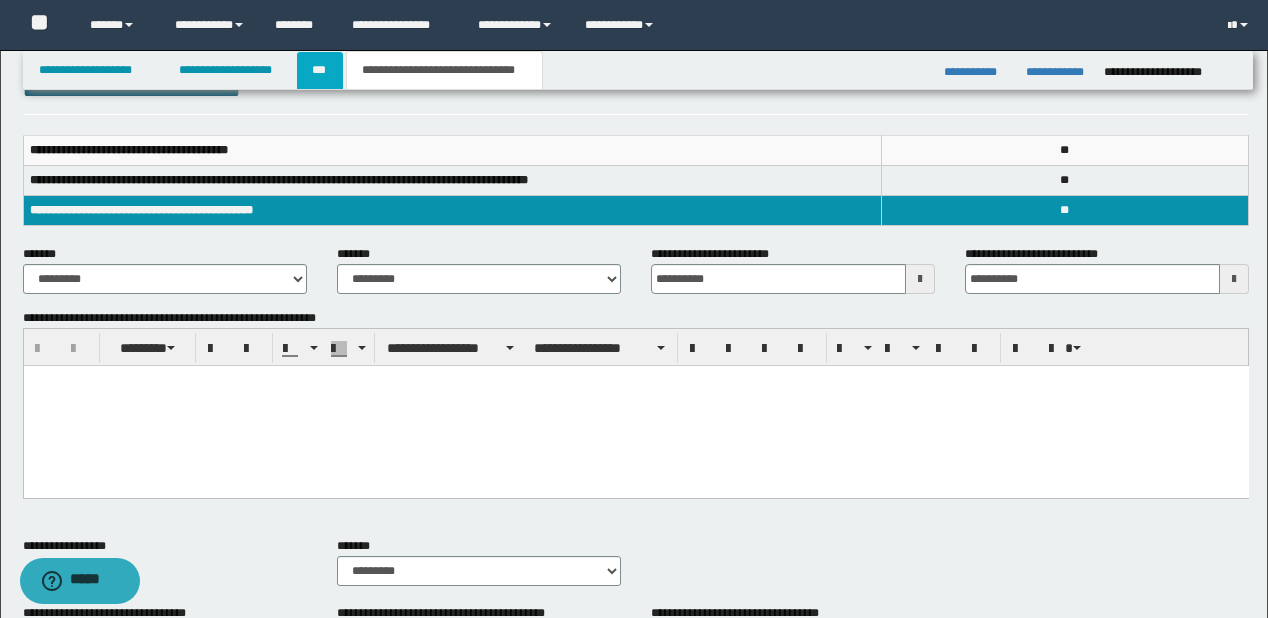 click on "***" at bounding box center (320, 70) 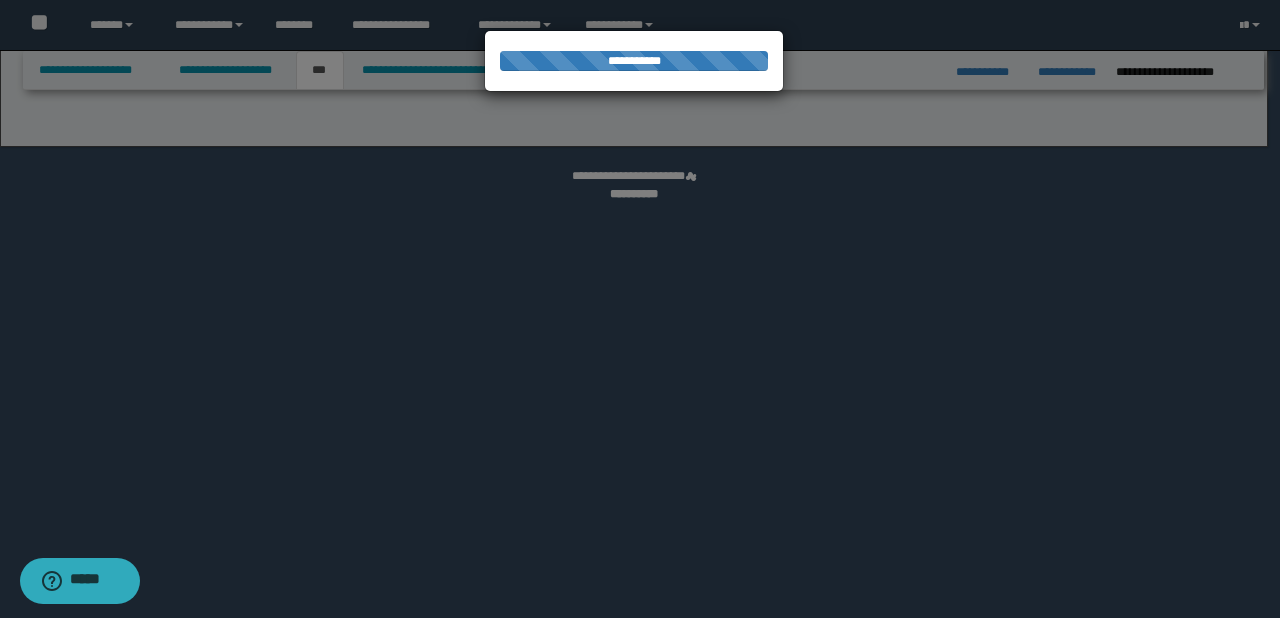 select on "*" 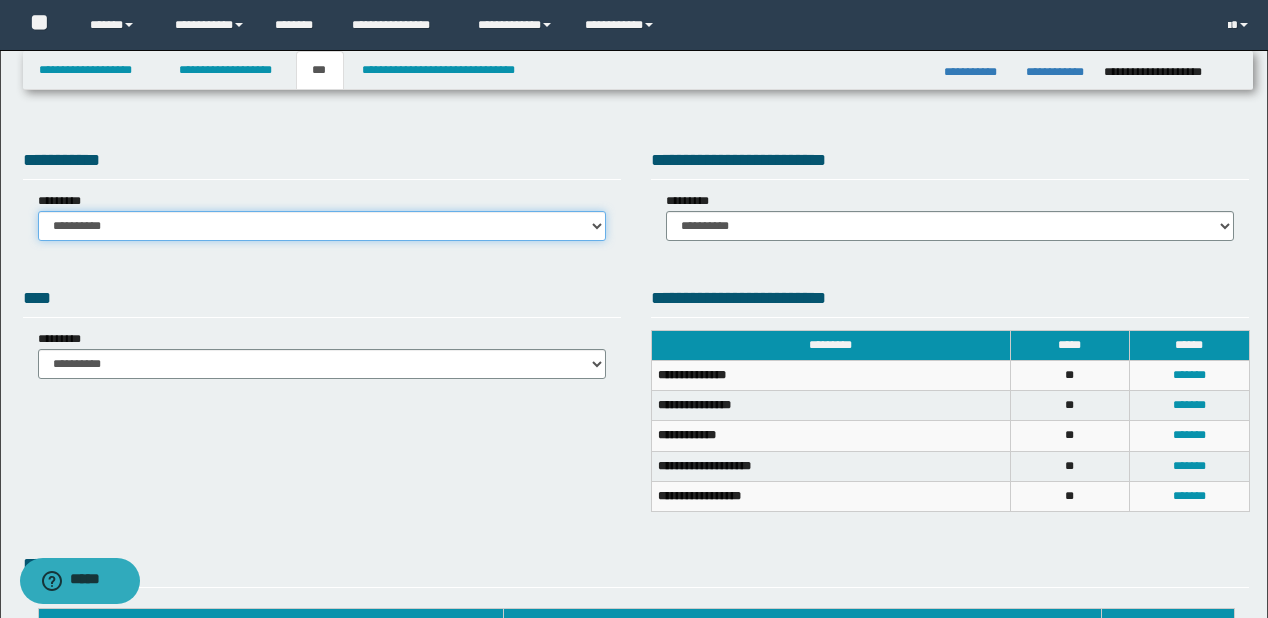 click on "**********" at bounding box center (322, 226) 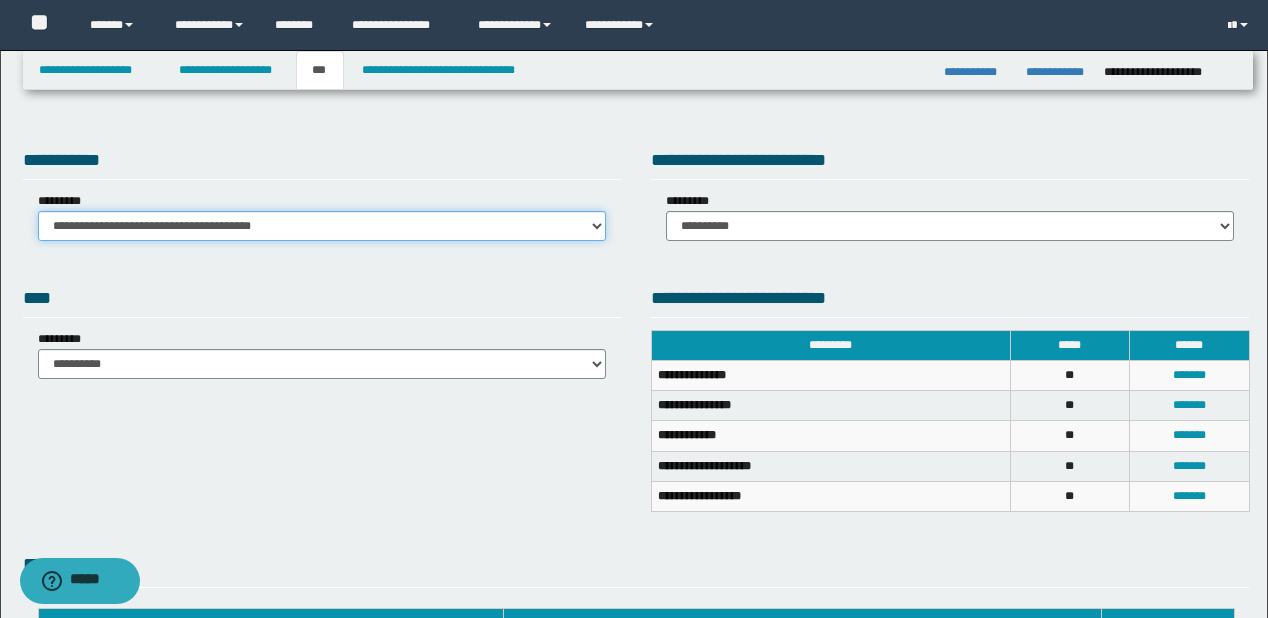 click on "**********" at bounding box center [322, 226] 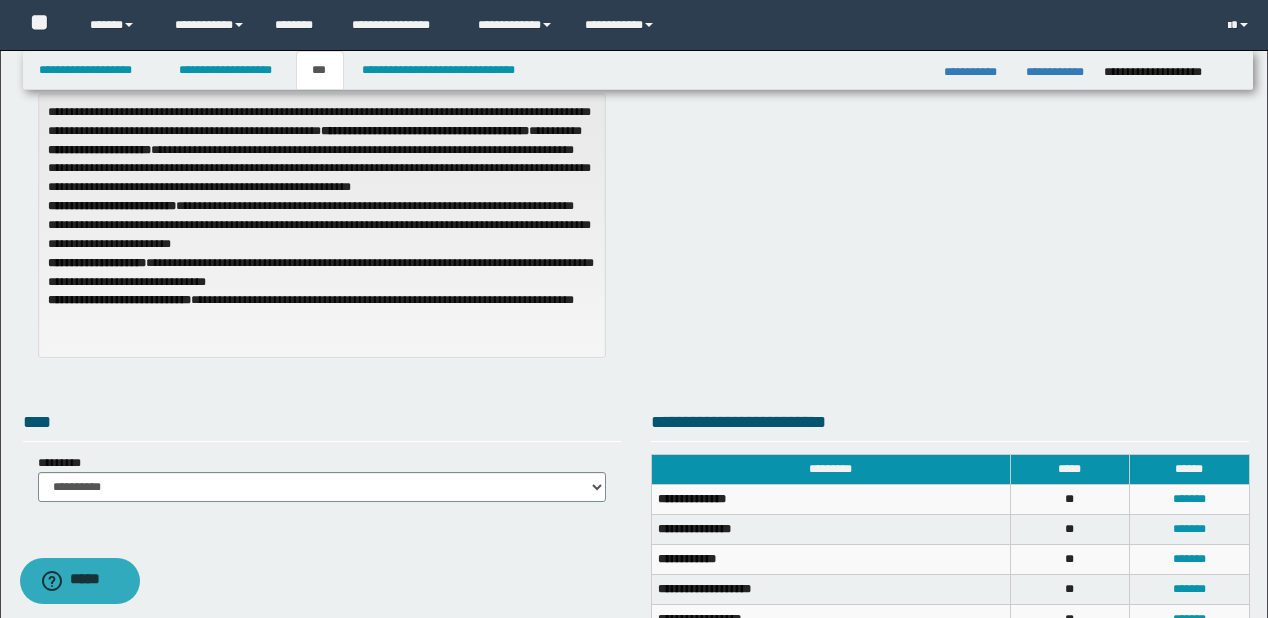 scroll, scrollTop: 0, scrollLeft: 0, axis: both 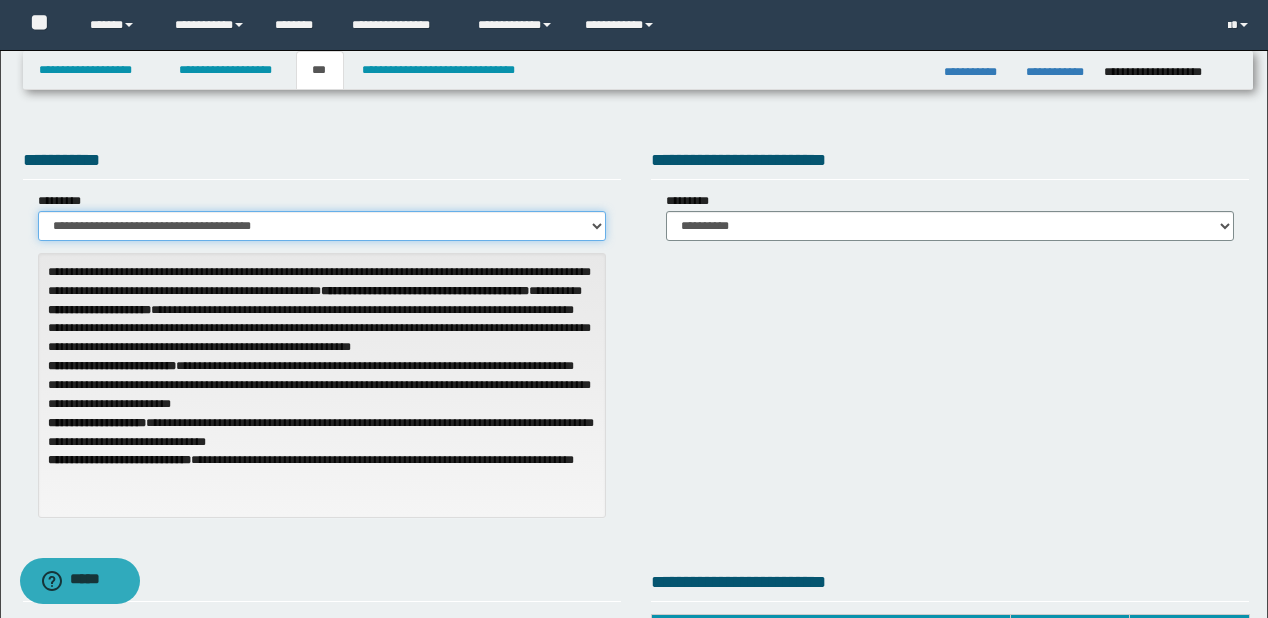 click on "**********" at bounding box center [322, 226] 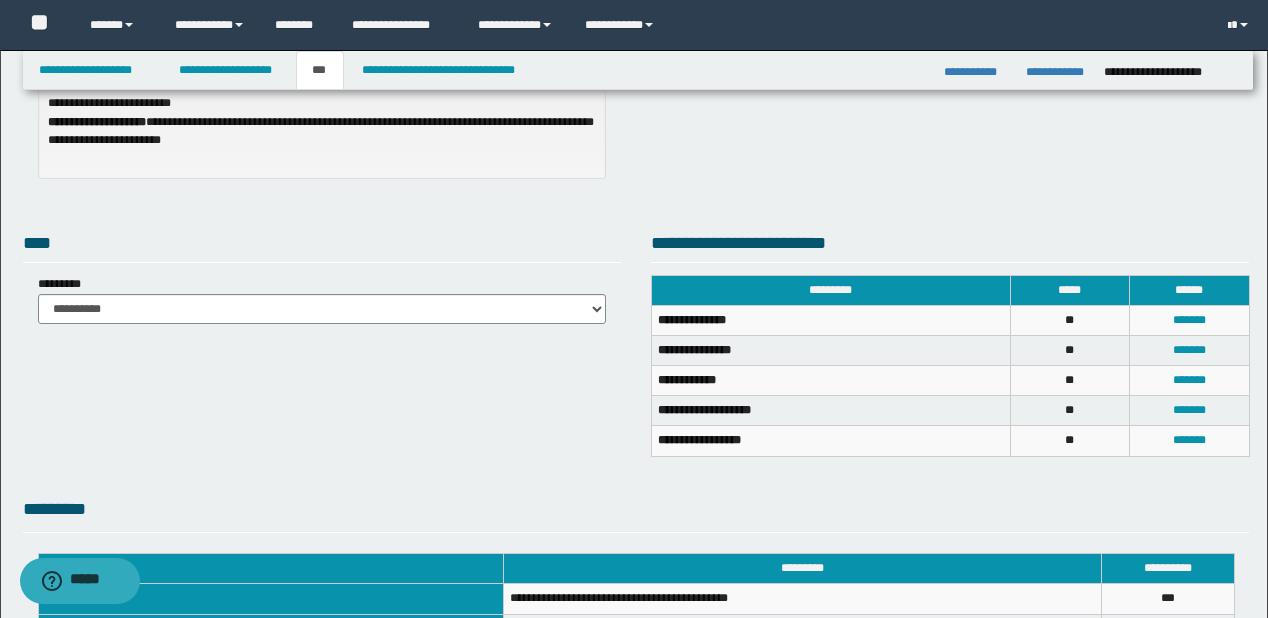 scroll, scrollTop: 560, scrollLeft: 0, axis: vertical 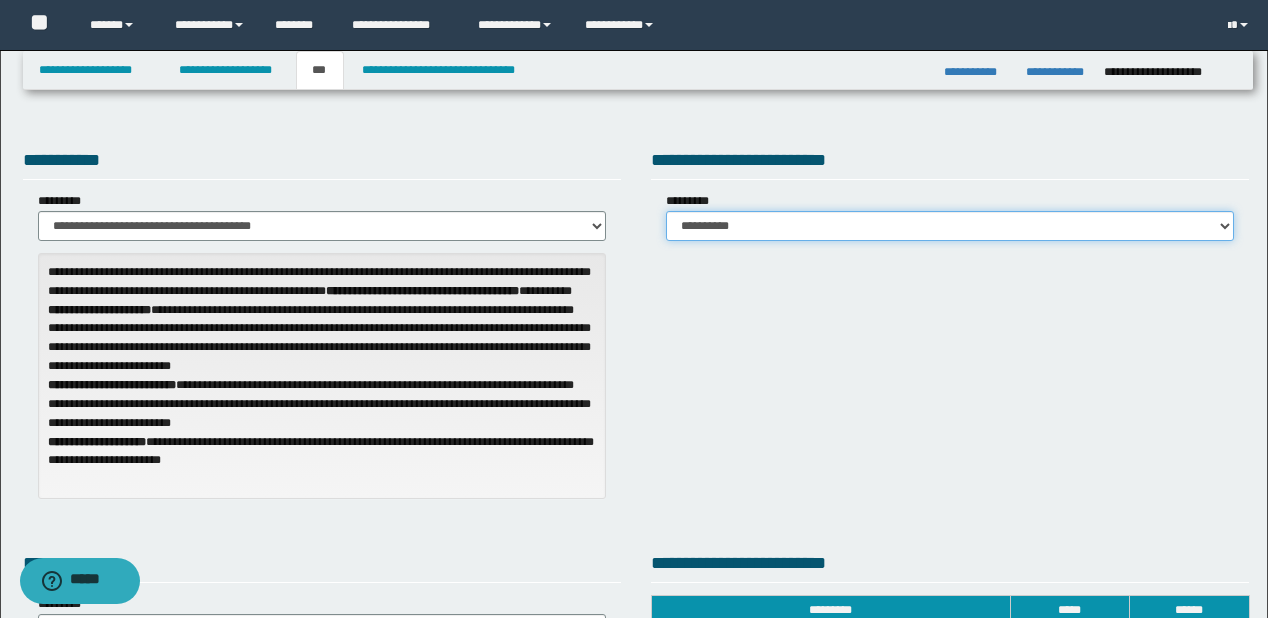 click on "**********" at bounding box center (950, 226) 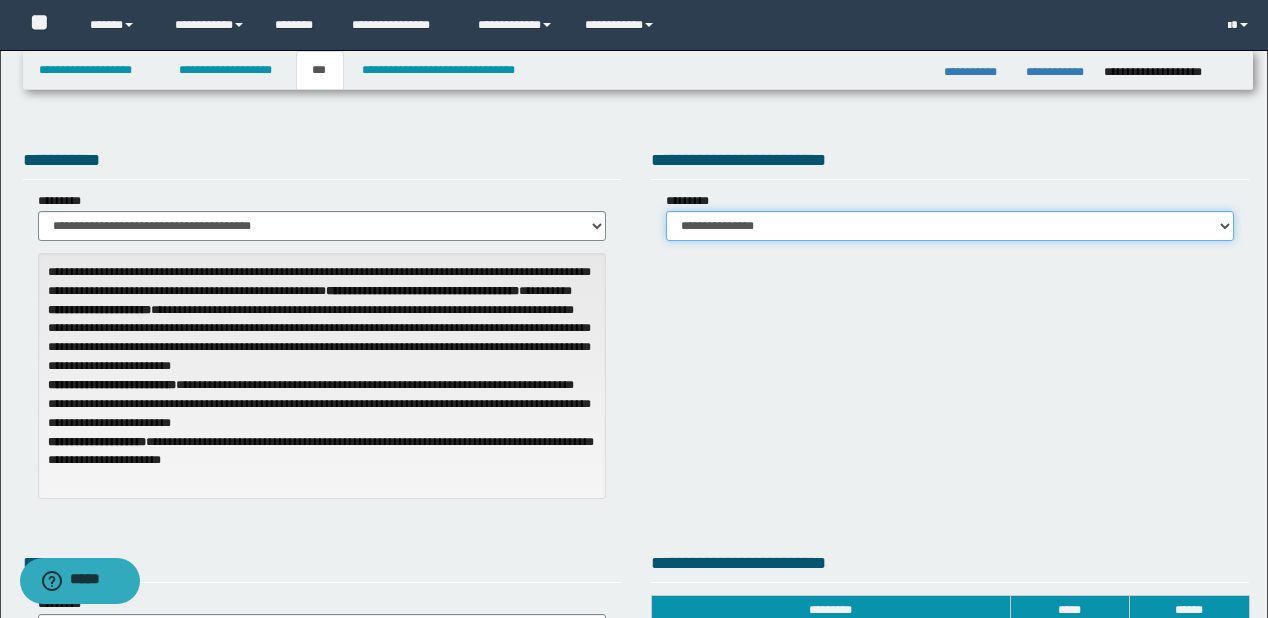 click on "**********" at bounding box center [950, 226] 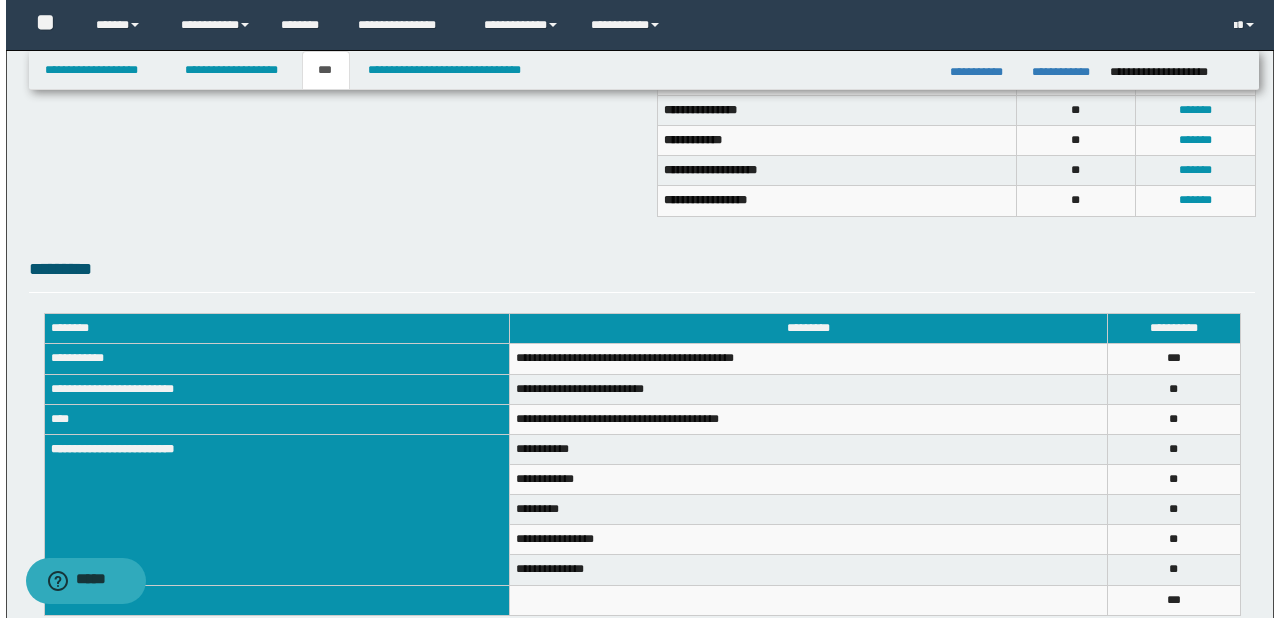 scroll, scrollTop: 400, scrollLeft: 0, axis: vertical 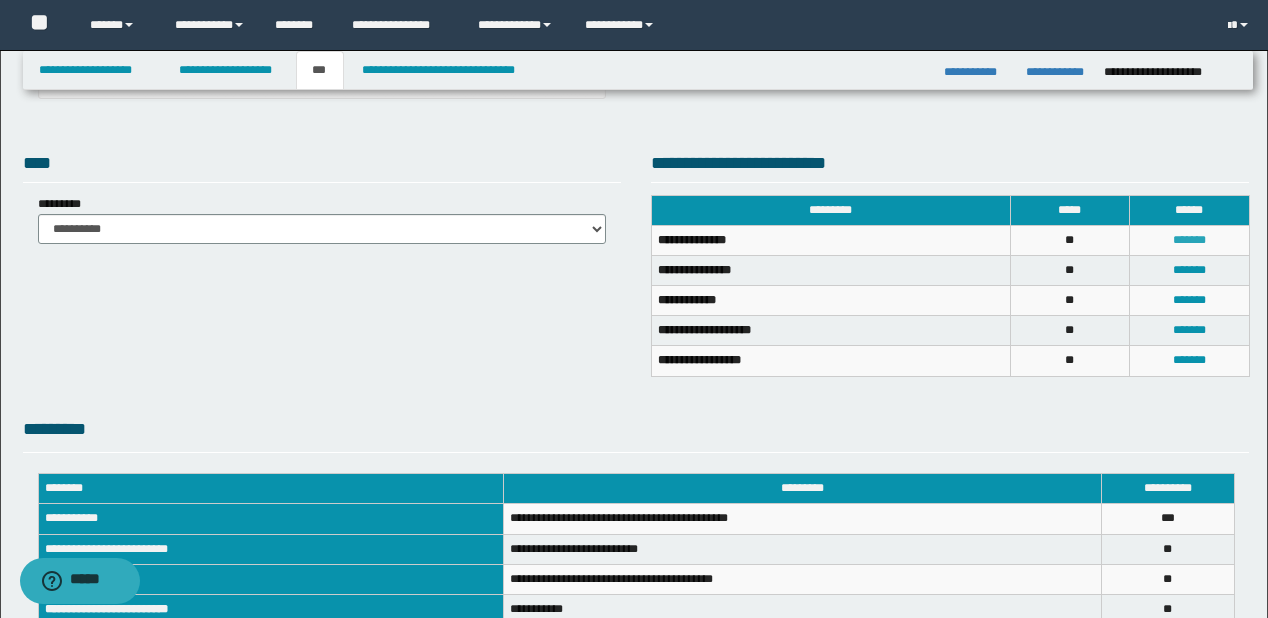 click on "*******" at bounding box center [1189, 240] 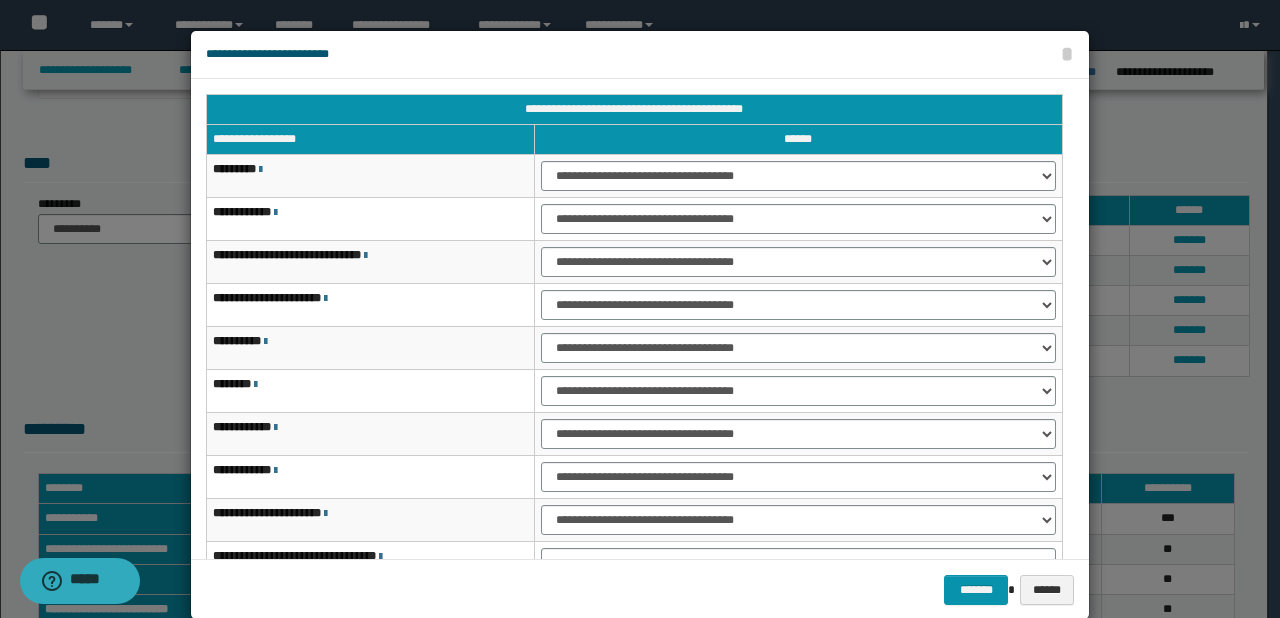 scroll, scrollTop: 118, scrollLeft: 0, axis: vertical 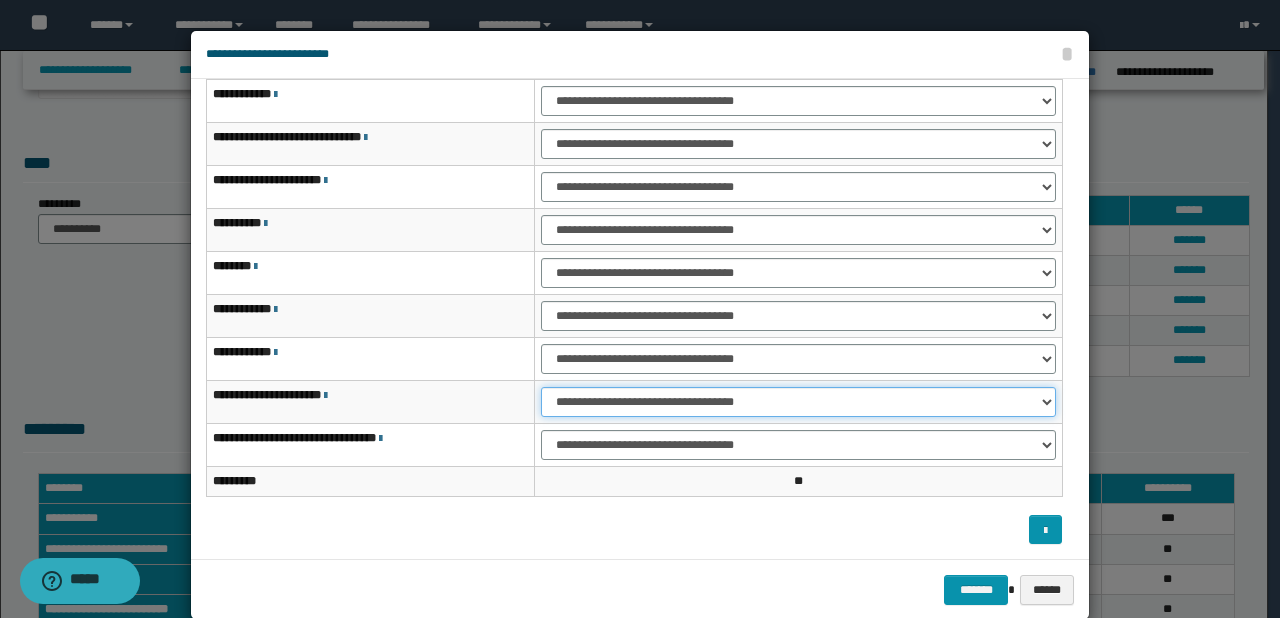 click on "**********" at bounding box center (798, 402) 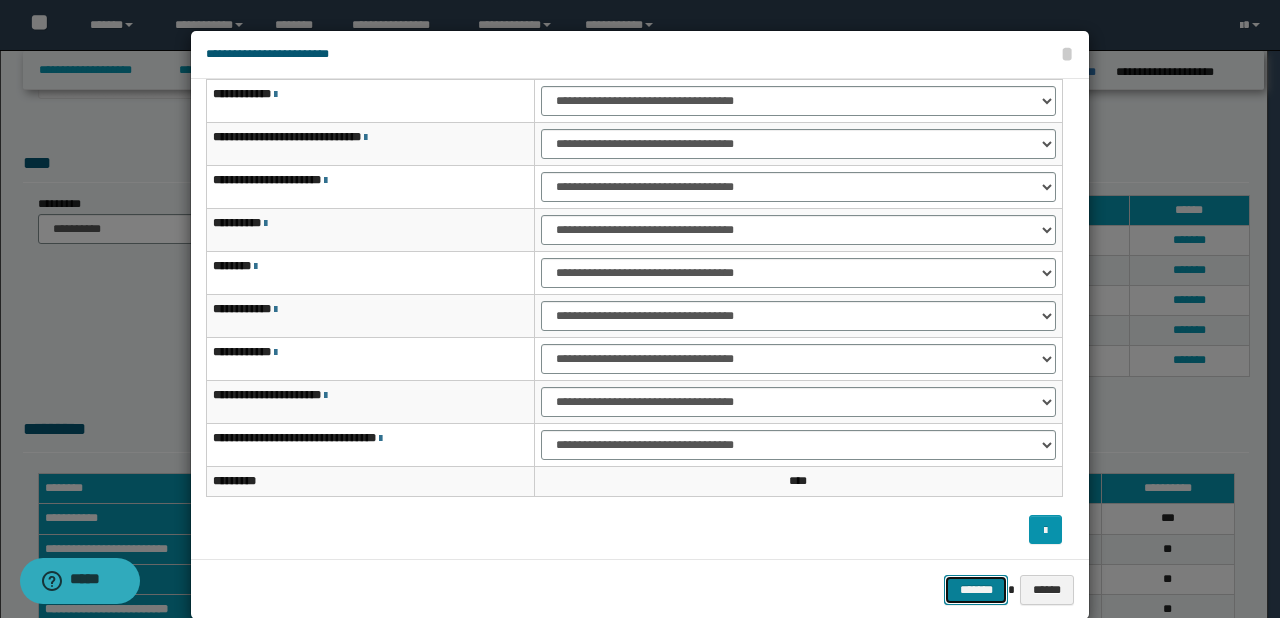 click on "*******" at bounding box center (976, 590) 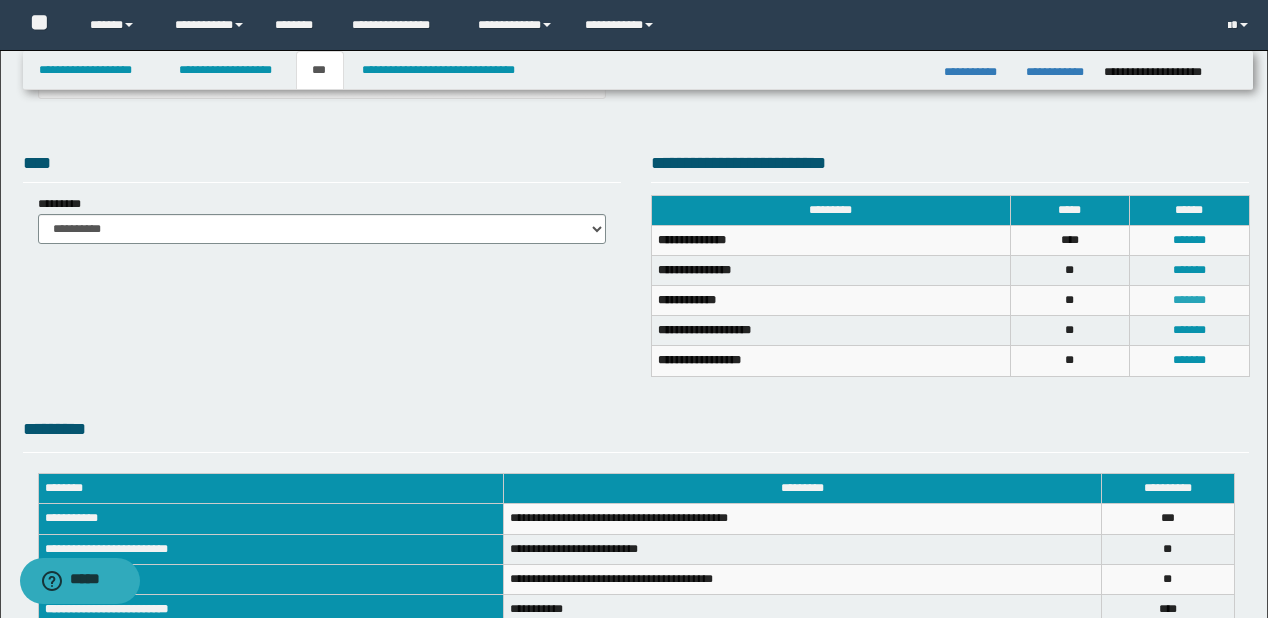click on "*******" at bounding box center (1189, 300) 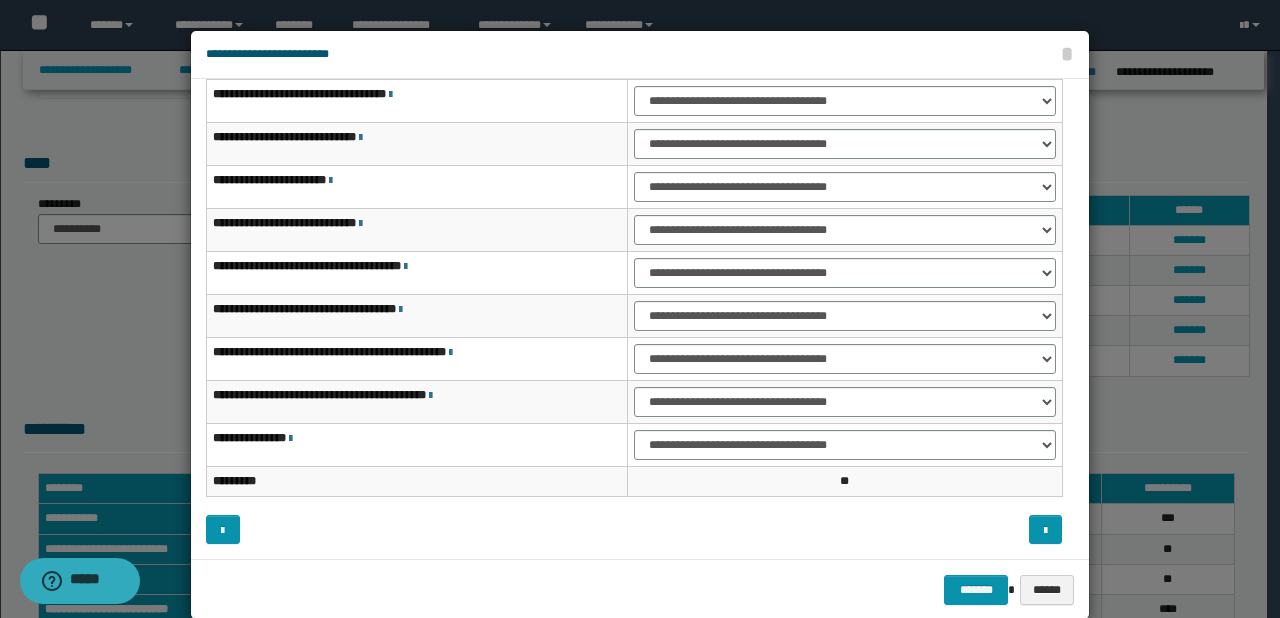 scroll, scrollTop: 0, scrollLeft: 0, axis: both 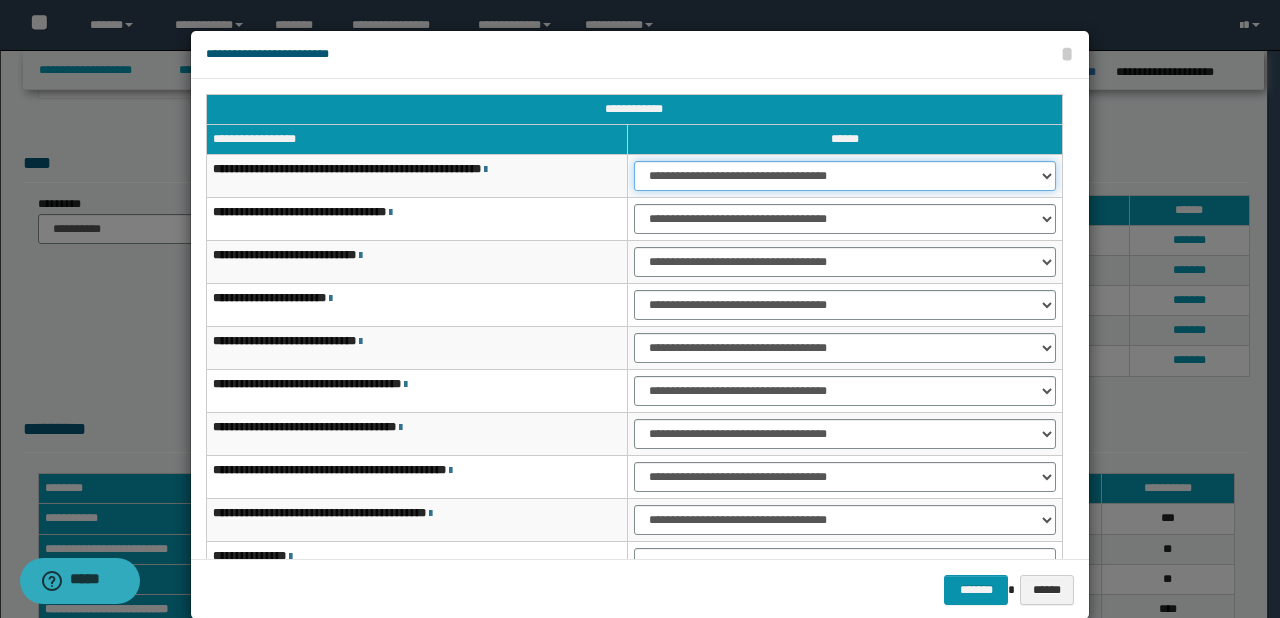 click on "**********" at bounding box center [845, 176] 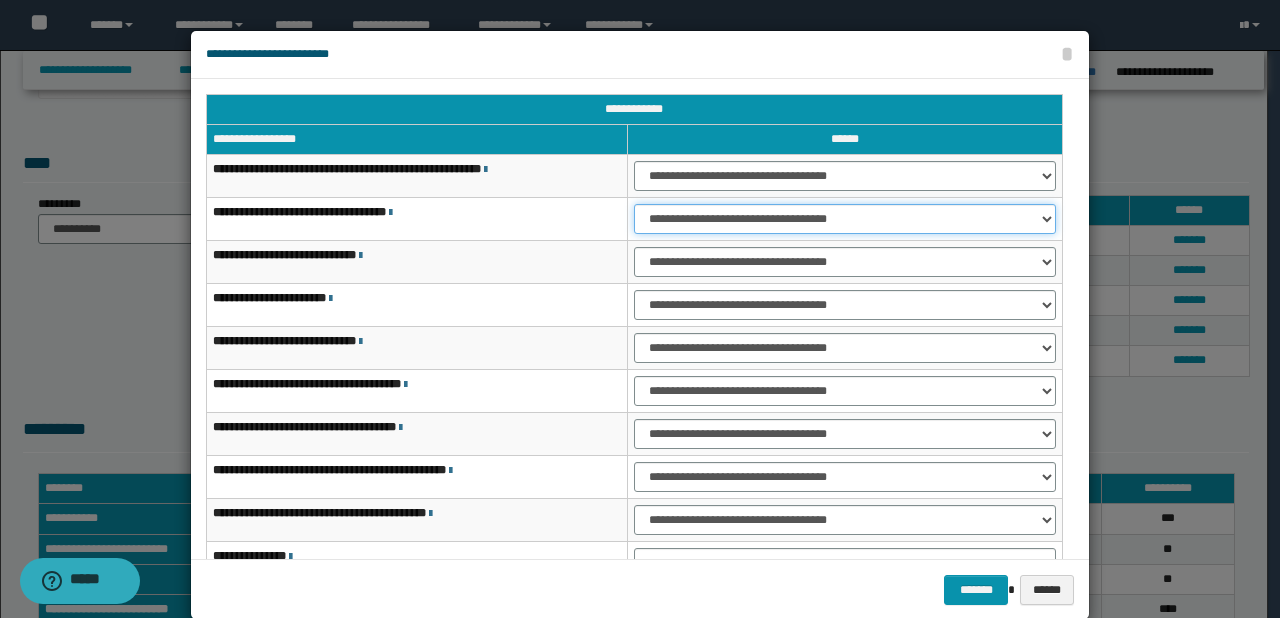 click on "**********" at bounding box center [845, 219] 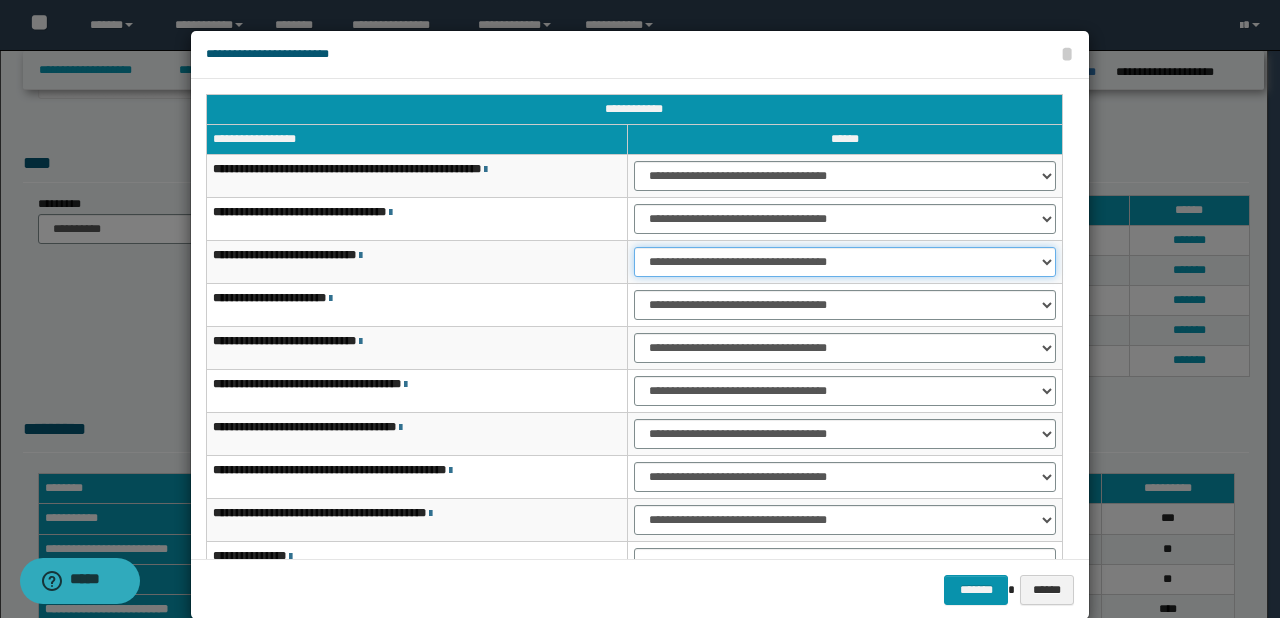 click on "**********" at bounding box center (845, 262) 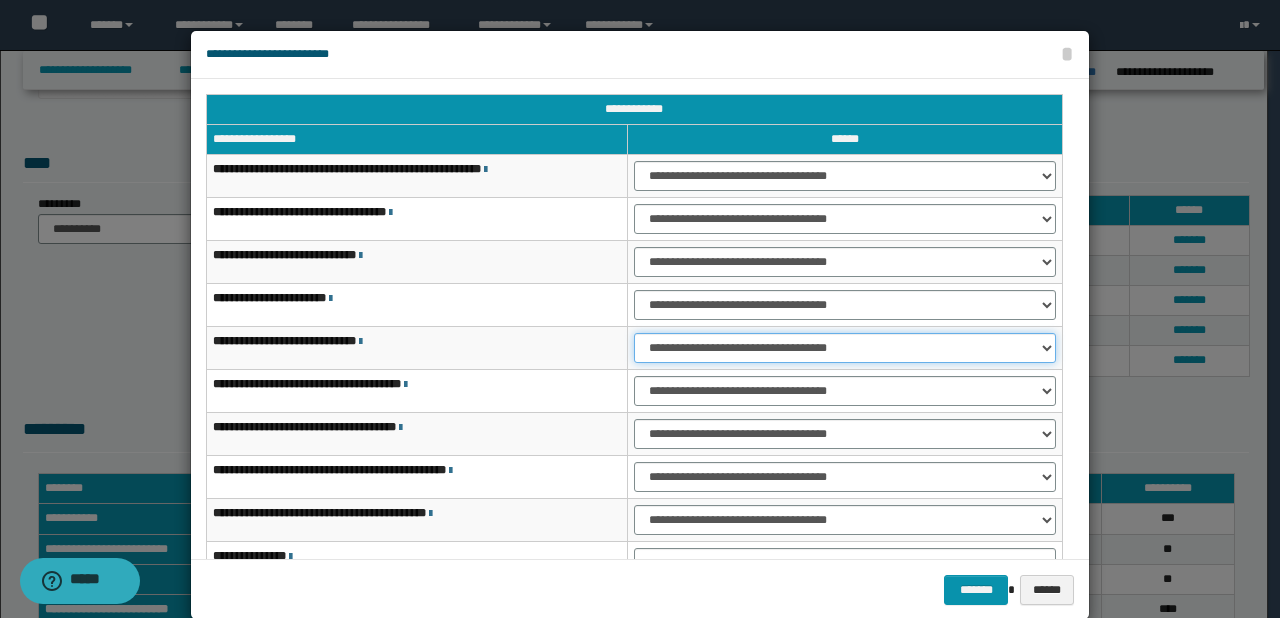 drag, startPoint x: 664, startPoint y: 338, endPoint x: 670, endPoint y: 360, distance: 22.803509 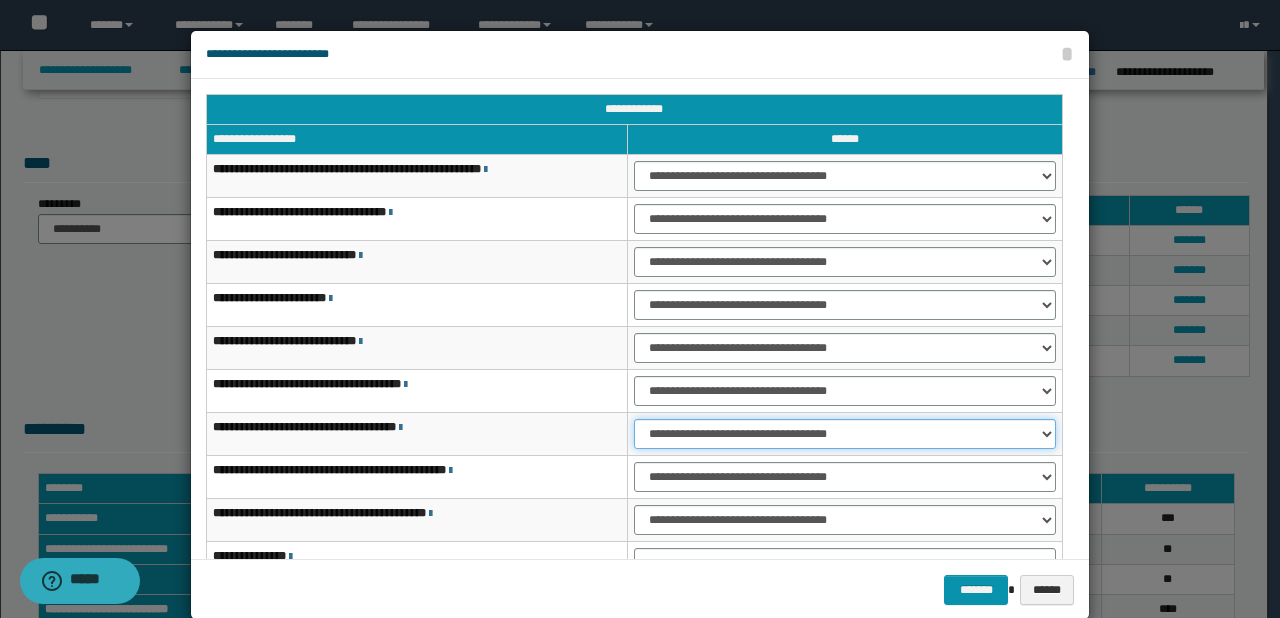 click on "**********" at bounding box center (845, 434) 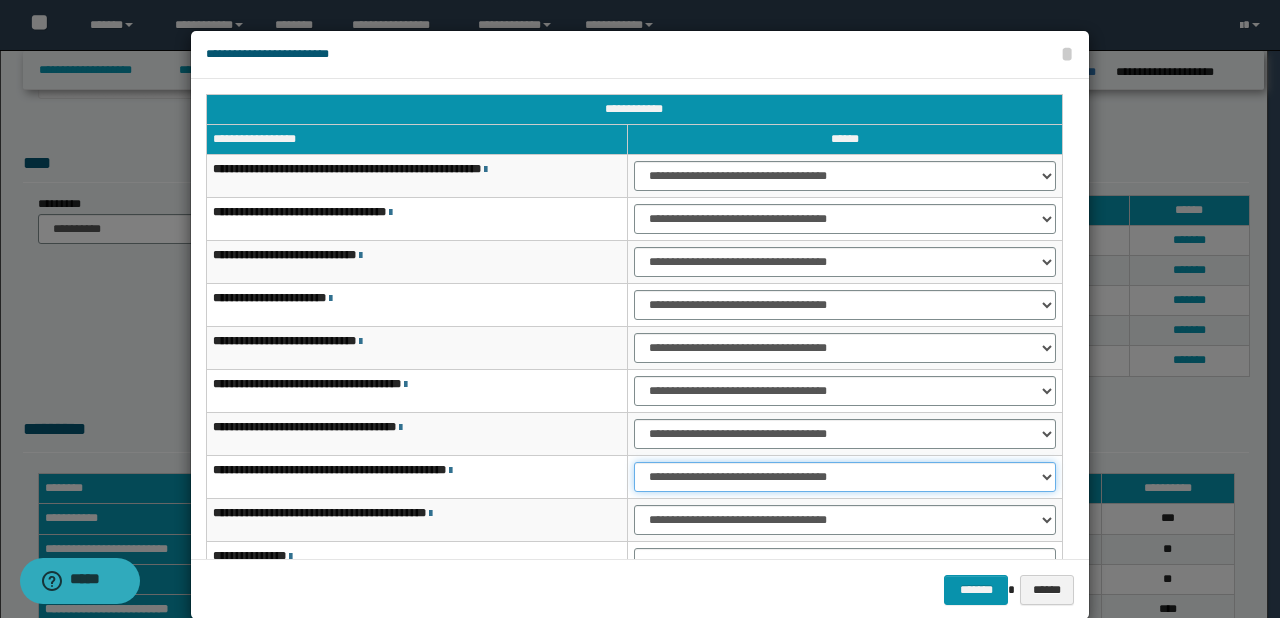 click on "**********" at bounding box center [845, 477] 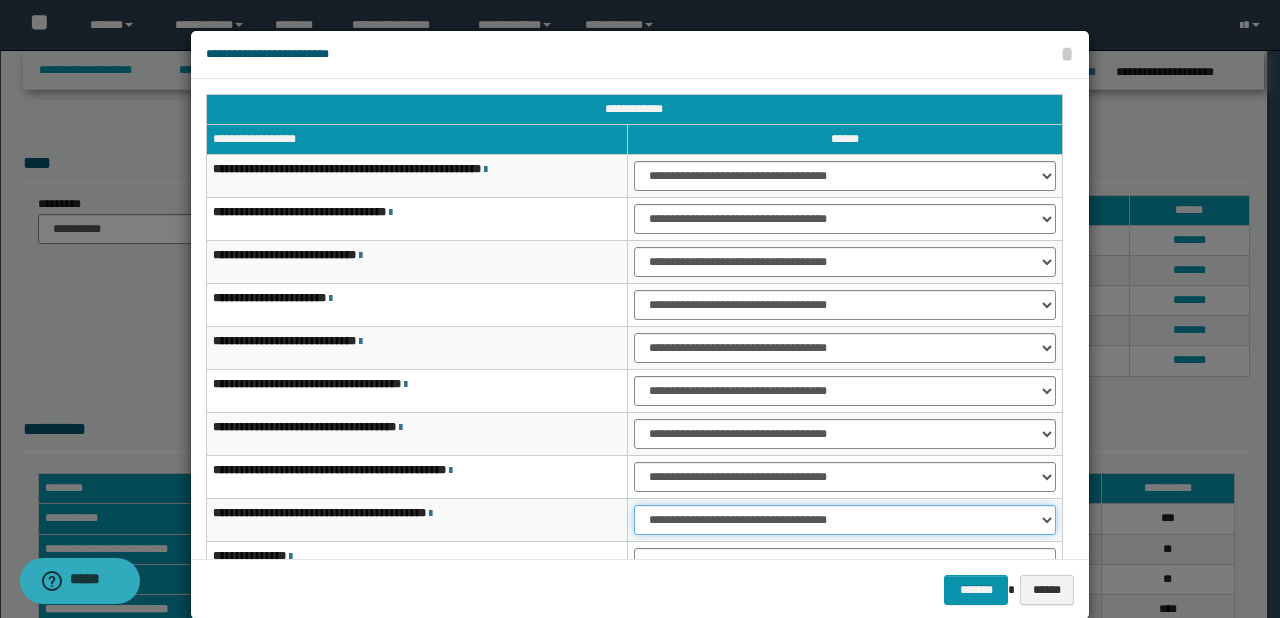 click on "**********" at bounding box center [845, 520] 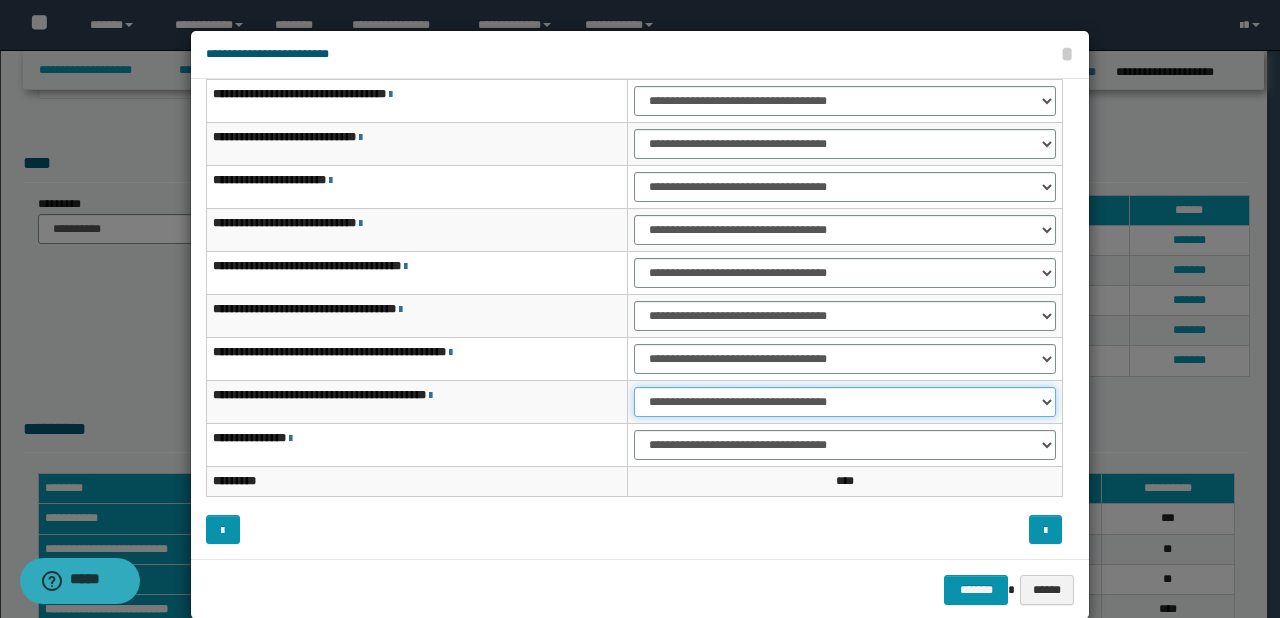 scroll, scrollTop: 32, scrollLeft: 0, axis: vertical 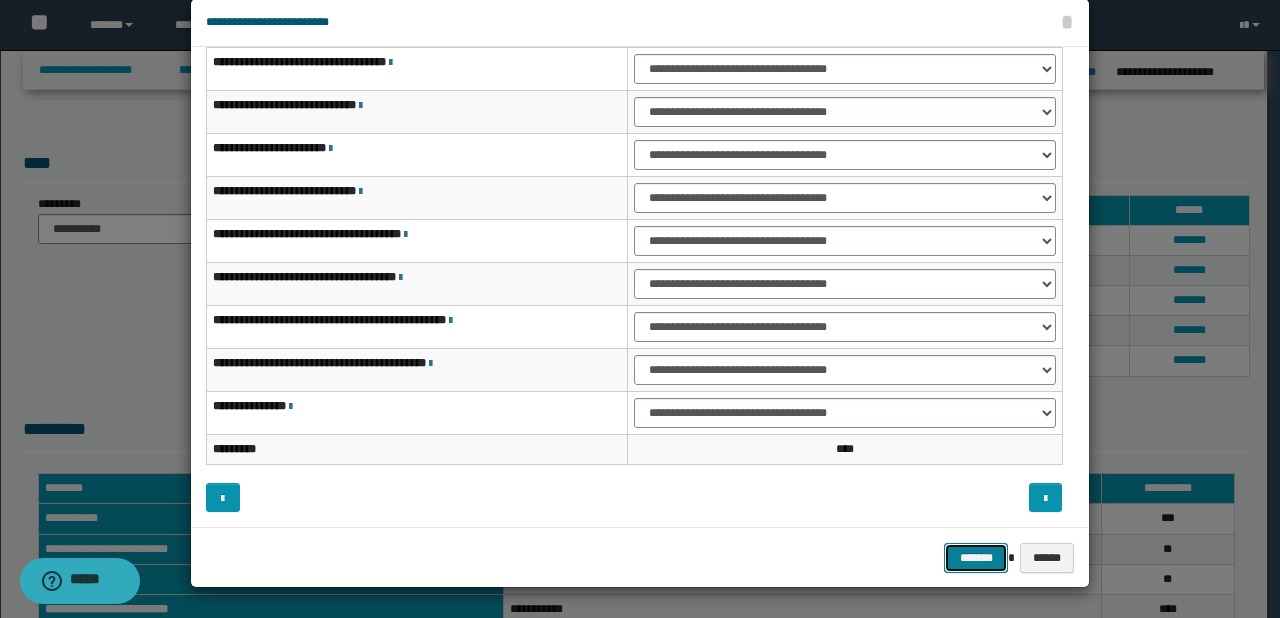 click on "*******" at bounding box center (976, 558) 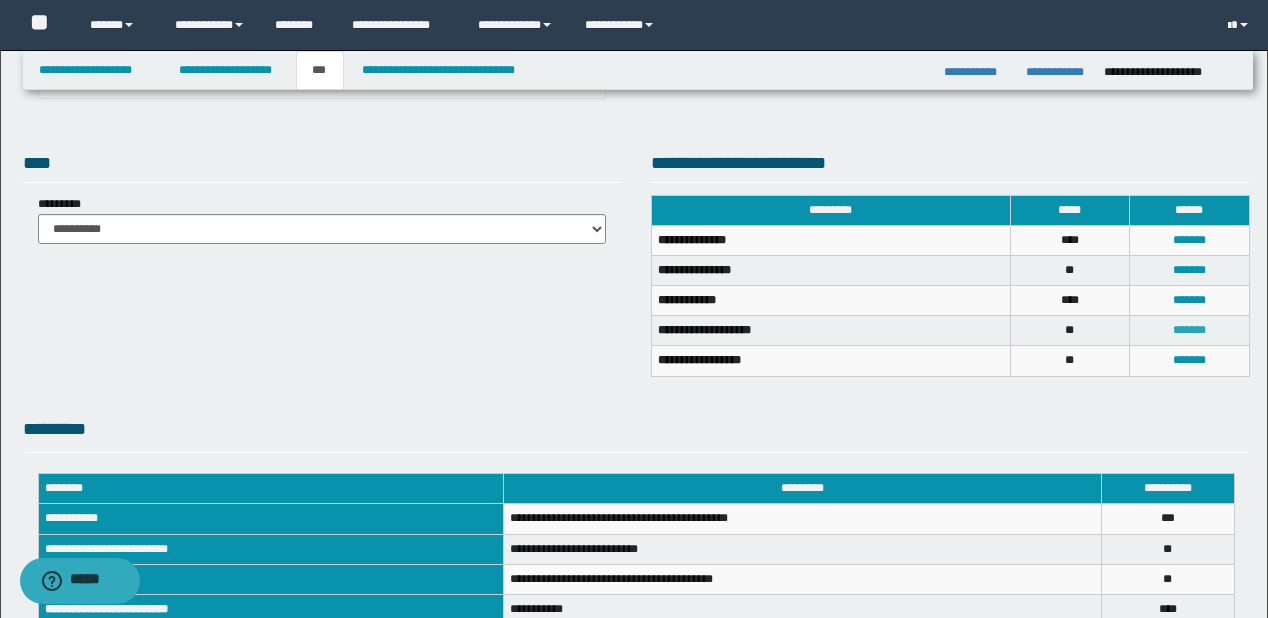 click on "*******" at bounding box center [1189, 330] 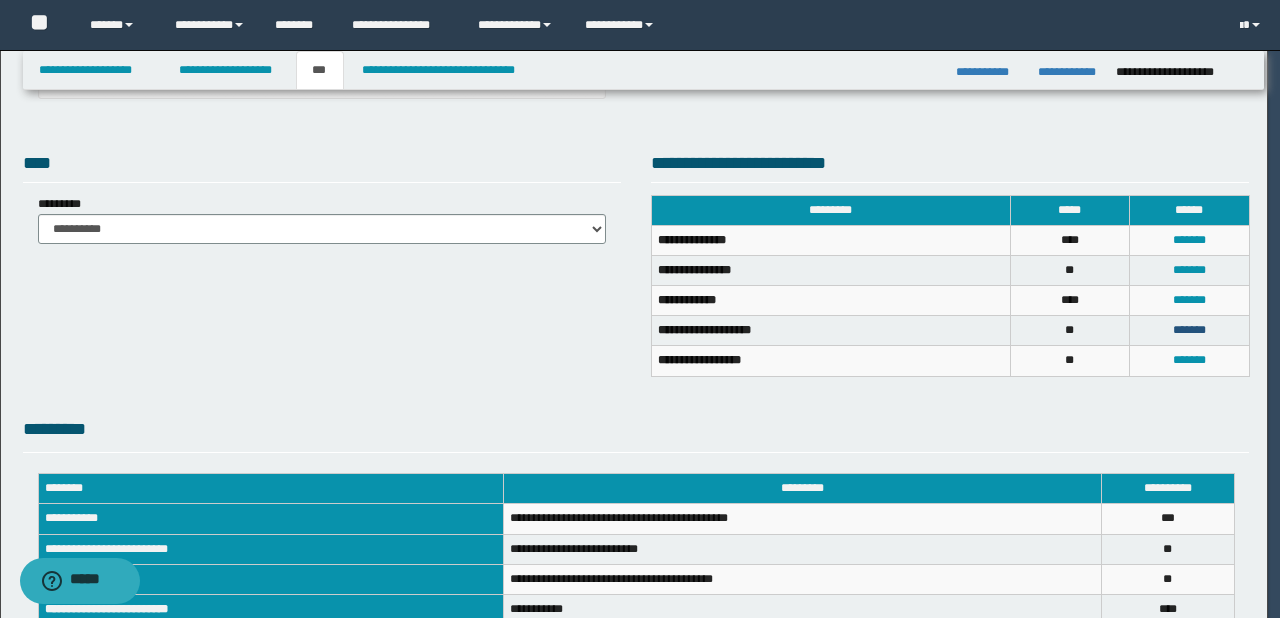 scroll, scrollTop: 0, scrollLeft: 0, axis: both 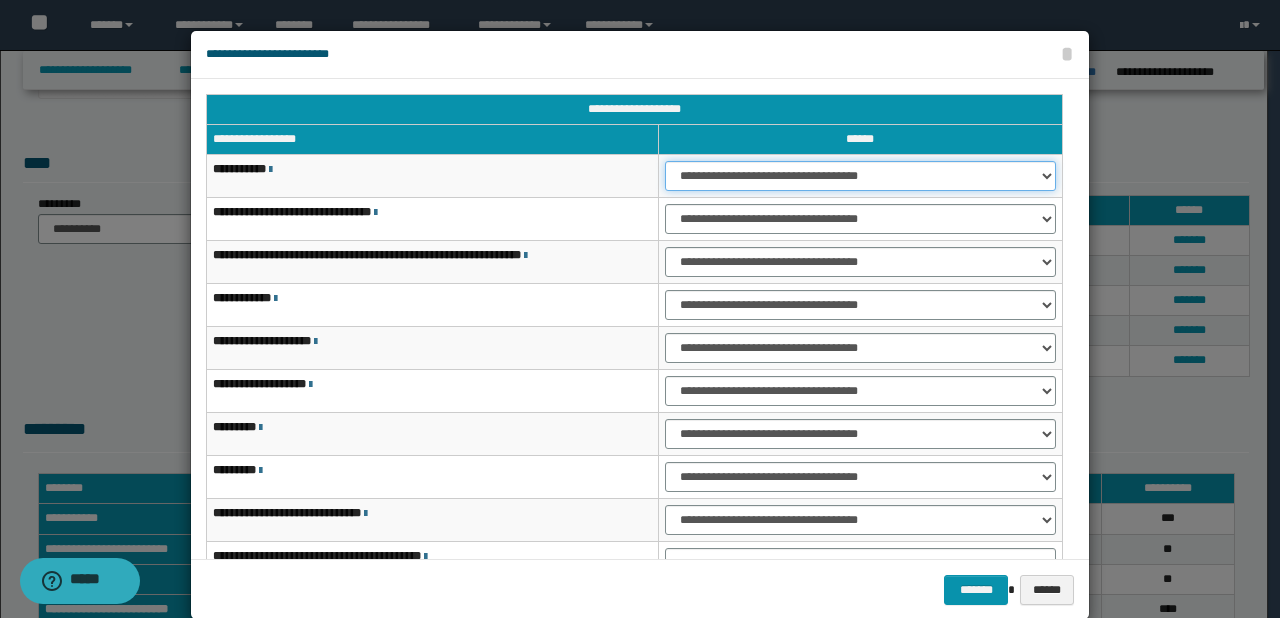 click on "**********" at bounding box center [860, 176] 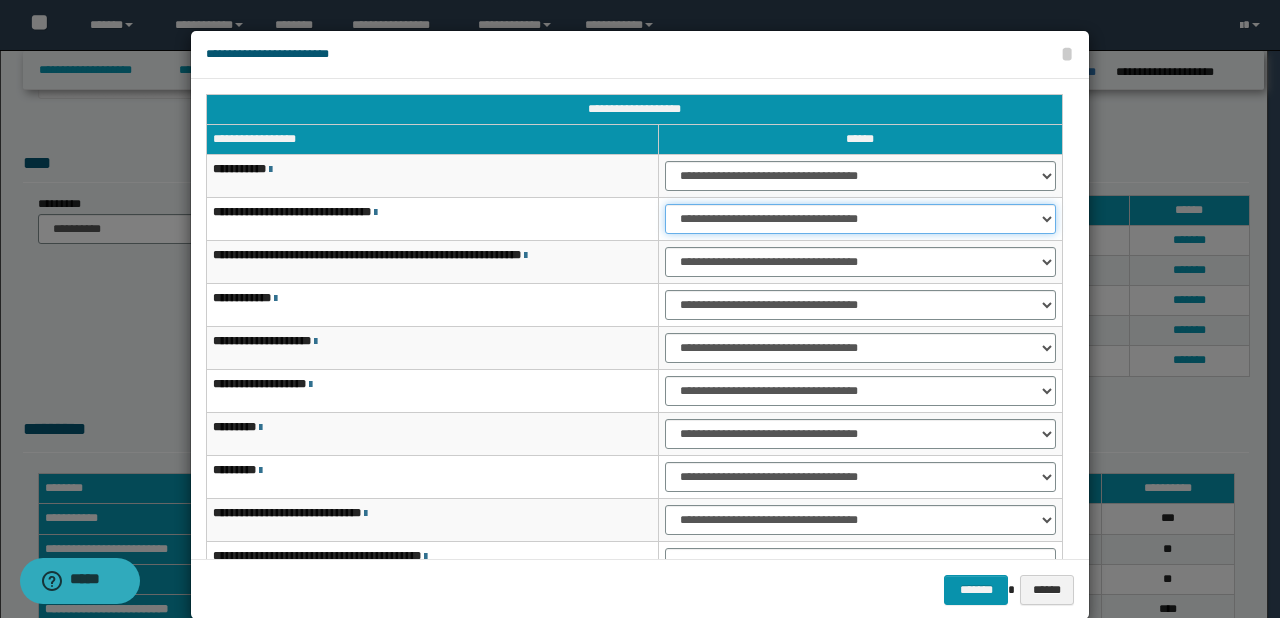 click on "**********" at bounding box center [860, 219] 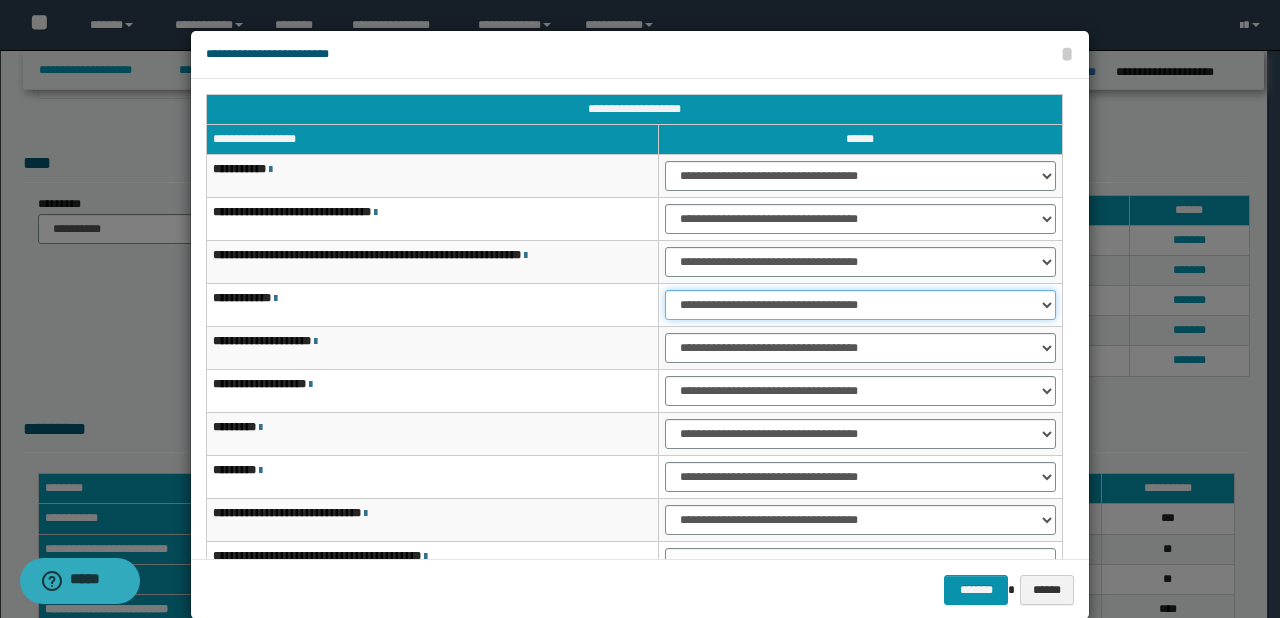 click on "**********" at bounding box center [860, 305] 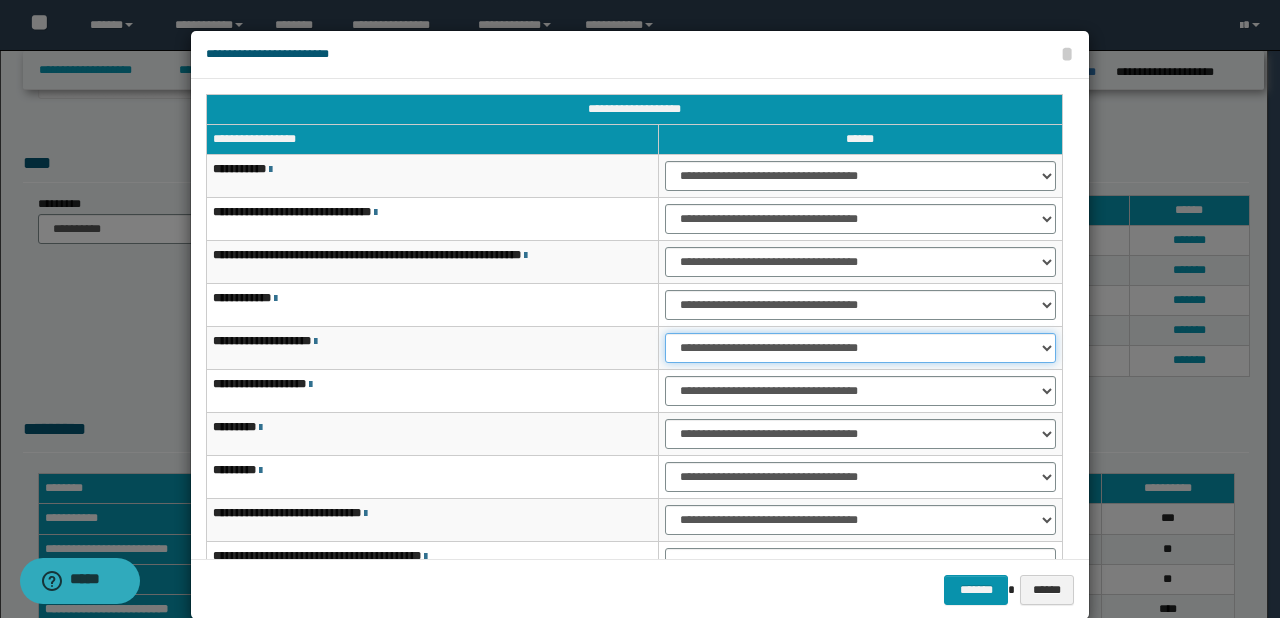 click on "**********" at bounding box center [860, 348] 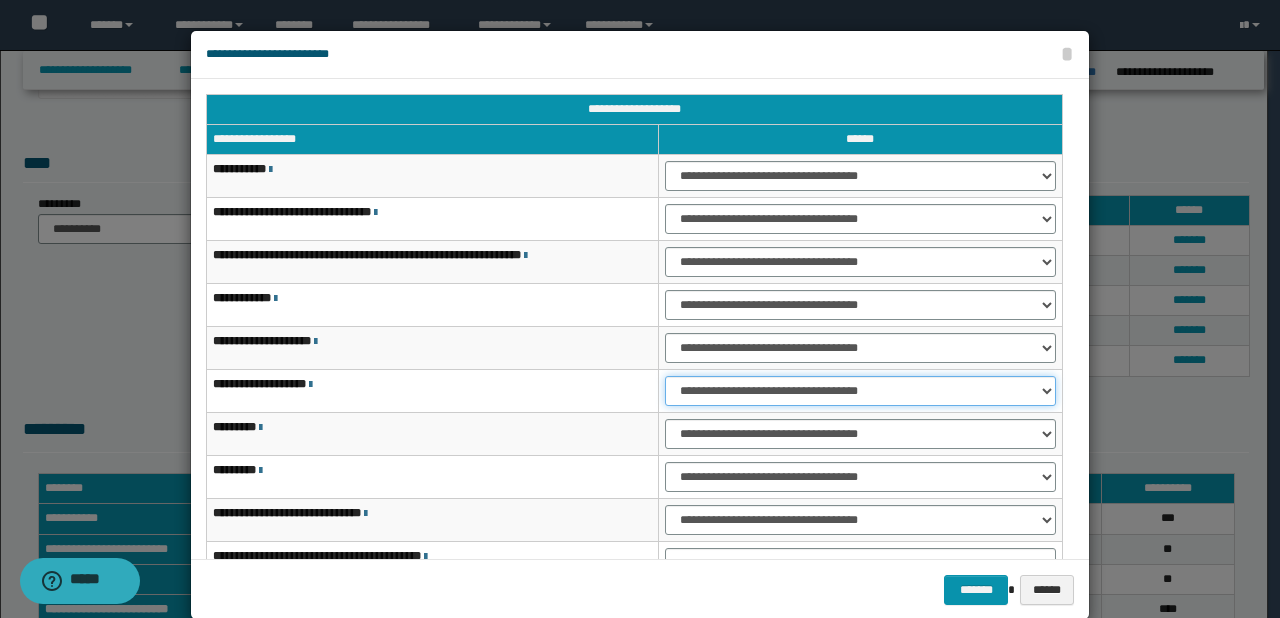 click on "**********" at bounding box center (860, 391) 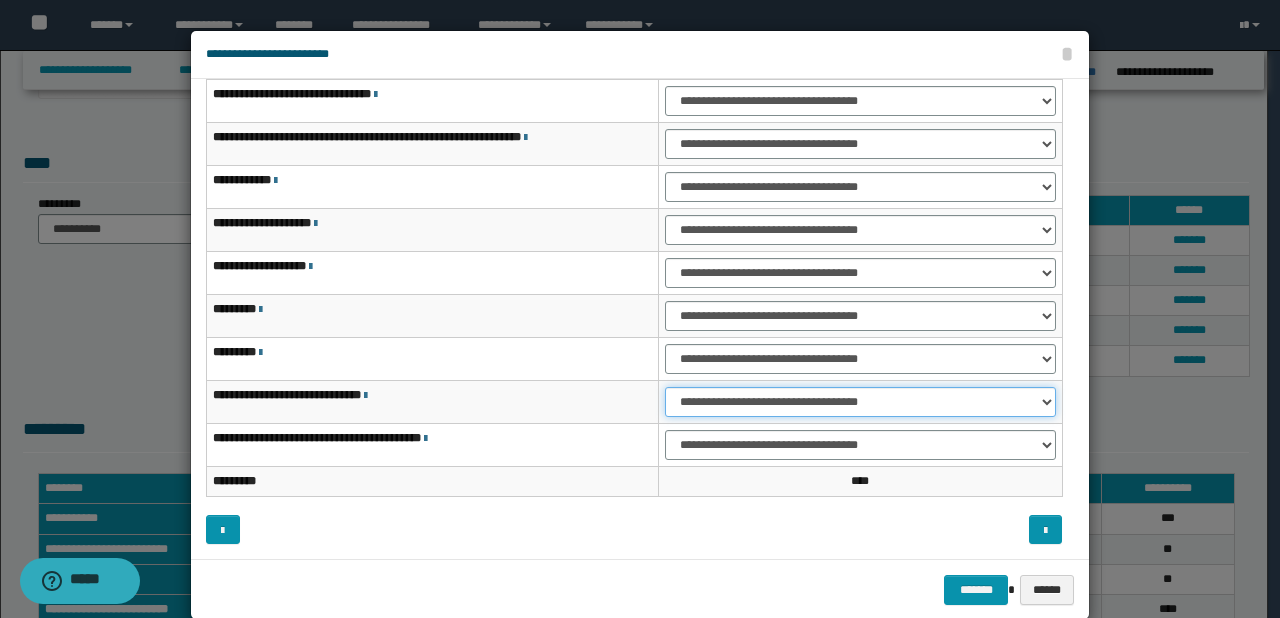 click on "**********" at bounding box center (860, 402) 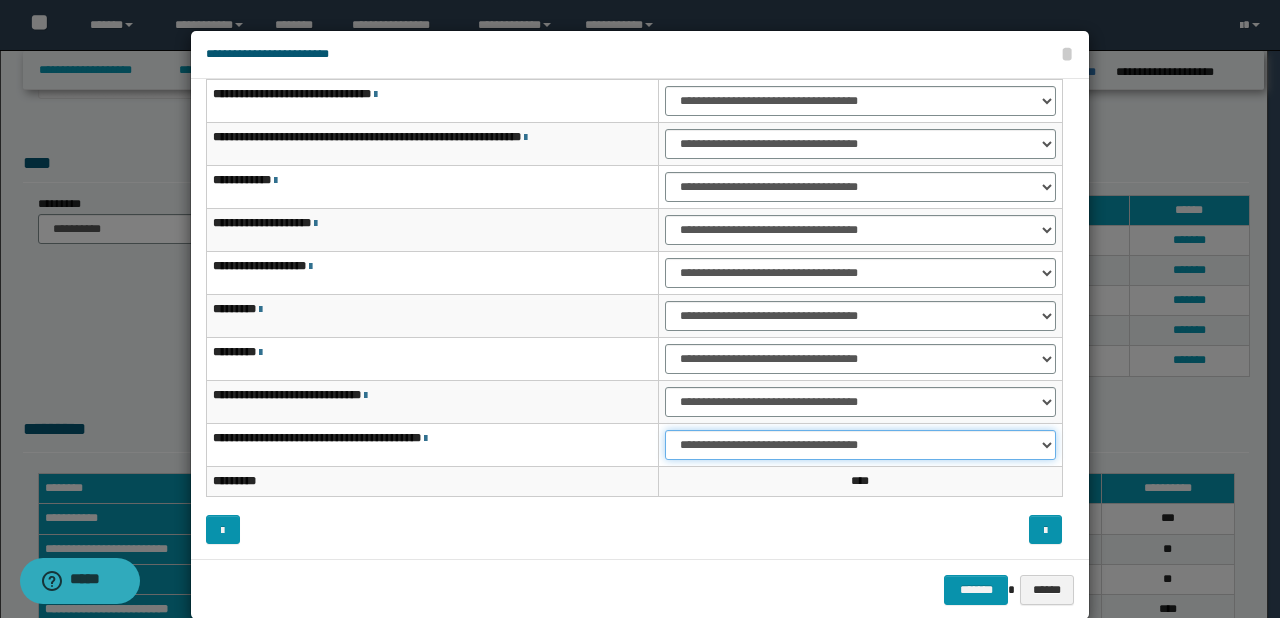 click on "**********" at bounding box center [860, 445] 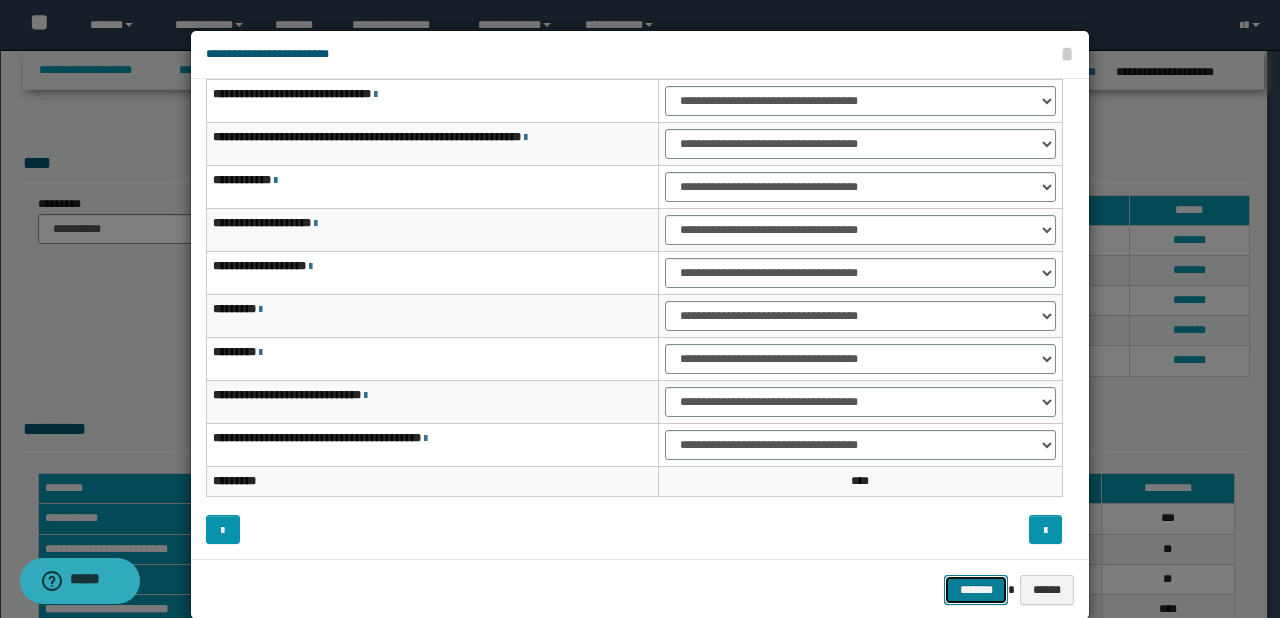 click on "*******" at bounding box center (976, 590) 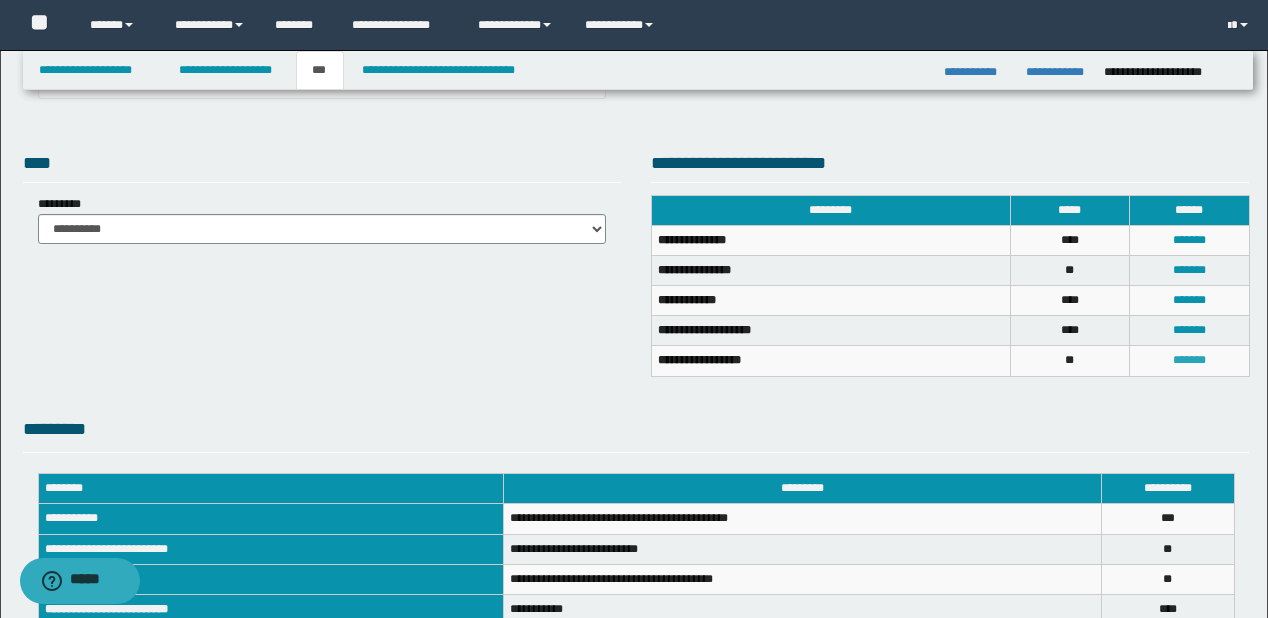 click on "*******" at bounding box center [1189, 360] 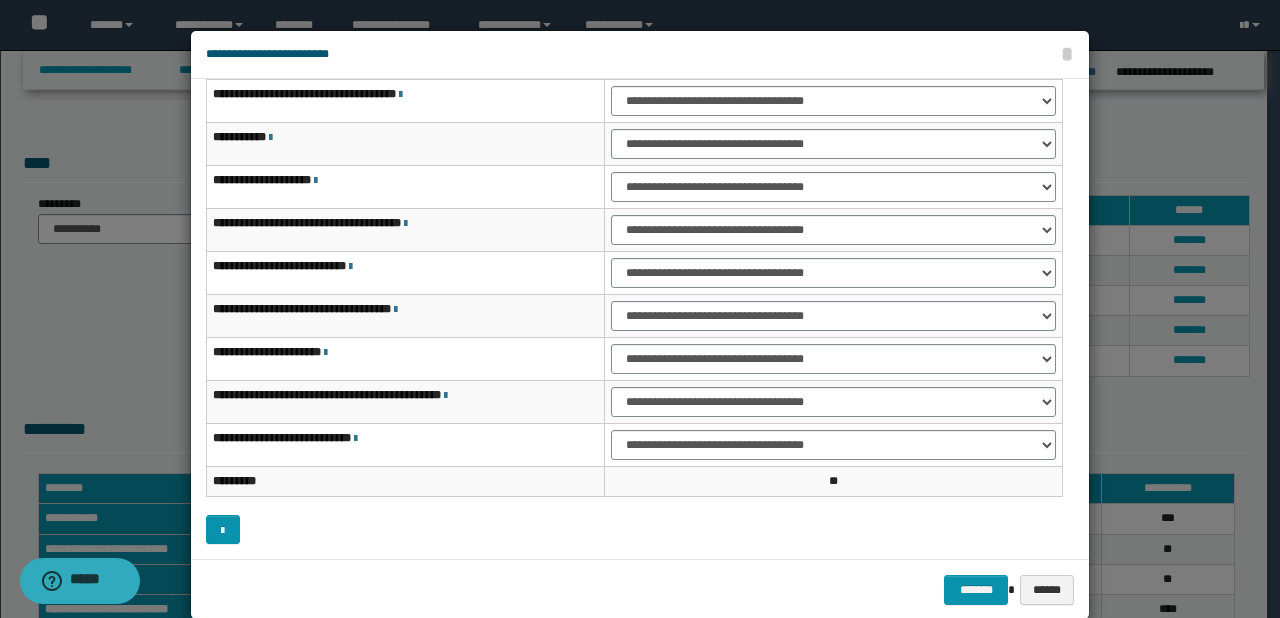 scroll, scrollTop: 0, scrollLeft: 0, axis: both 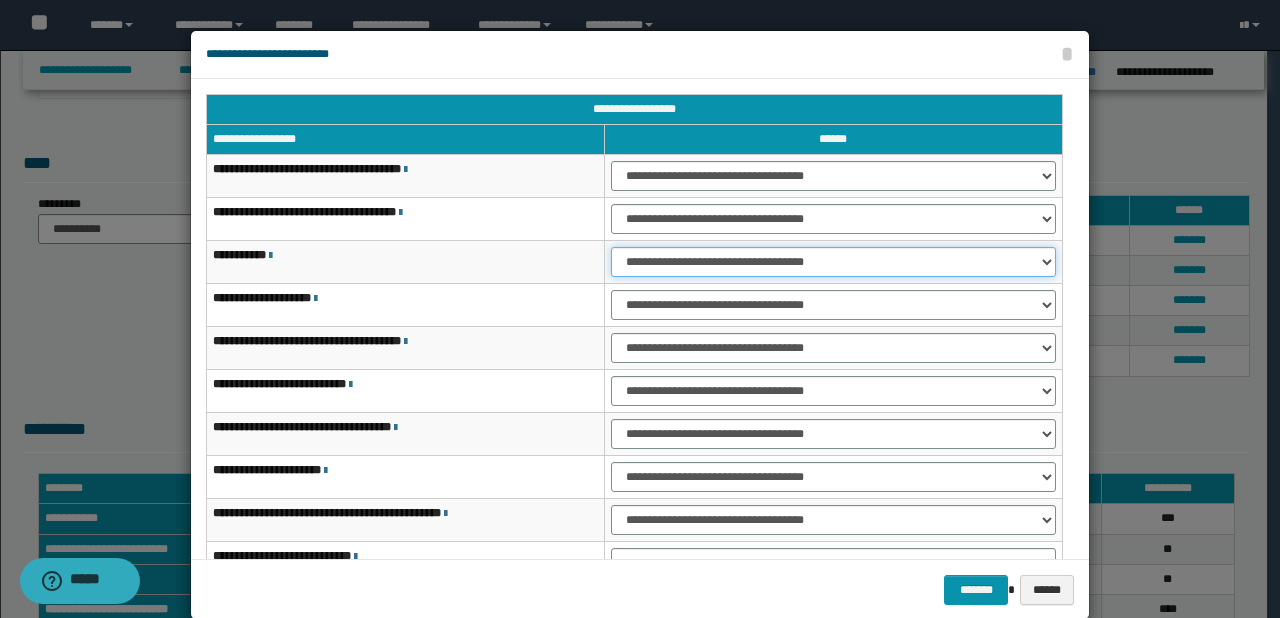 drag, startPoint x: 640, startPoint y: 252, endPoint x: 652, endPoint y: 272, distance: 23.323807 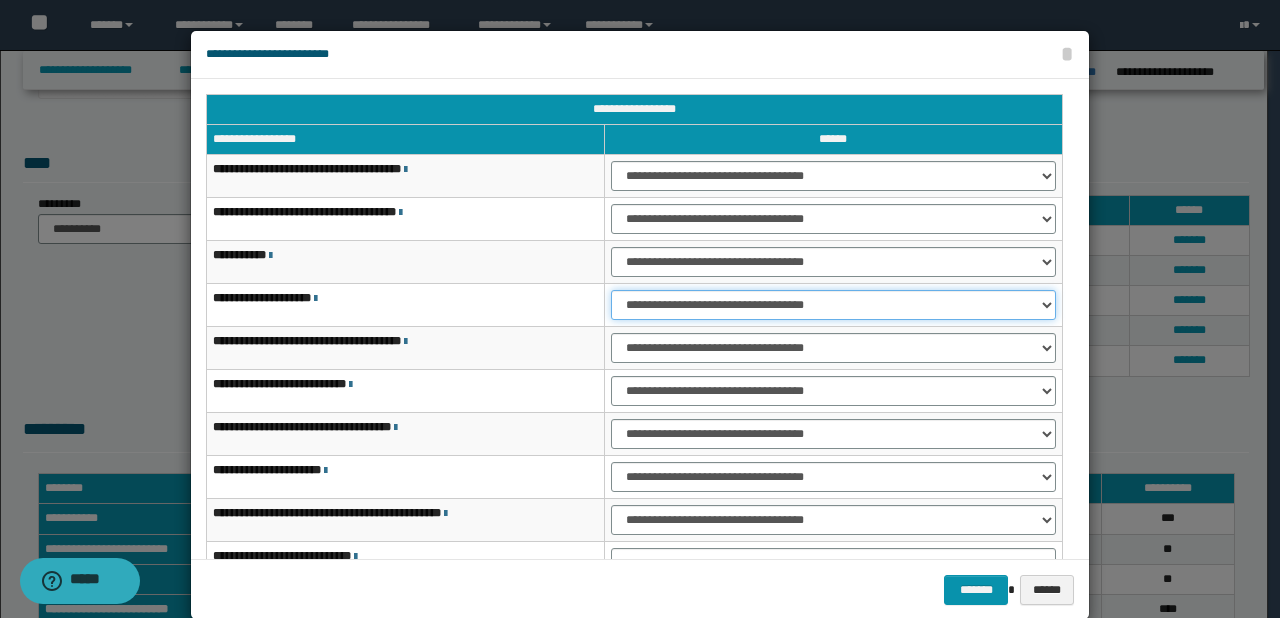 click on "**********" at bounding box center (833, 305) 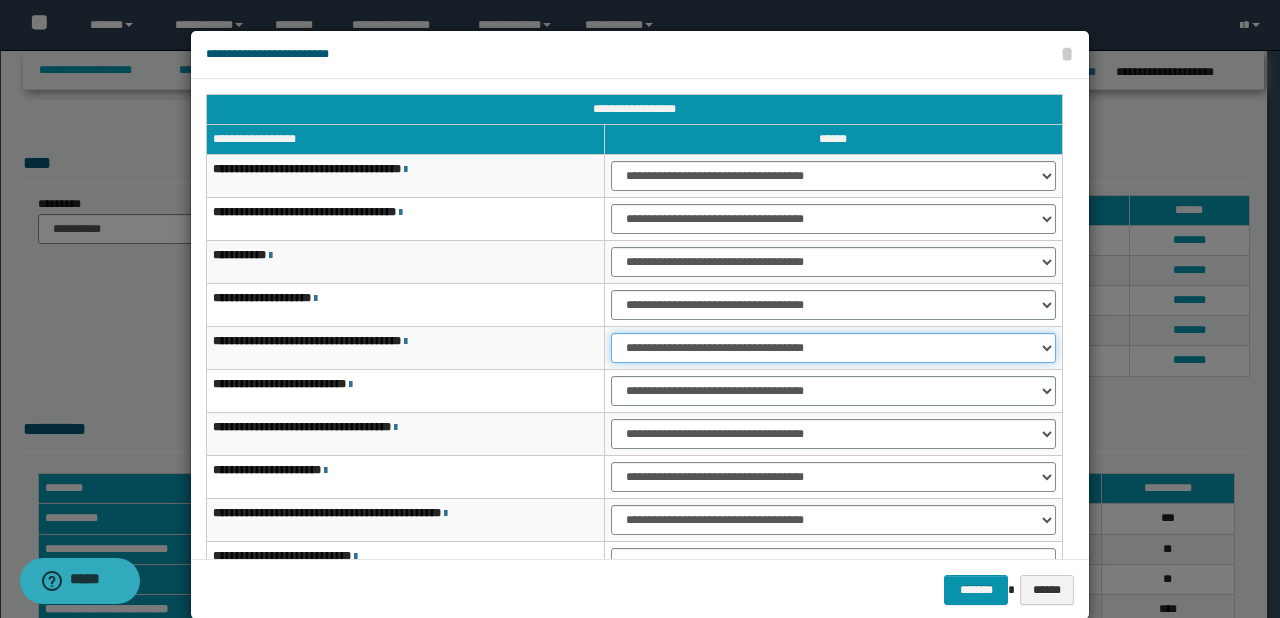 click on "**********" at bounding box center [833, 348] 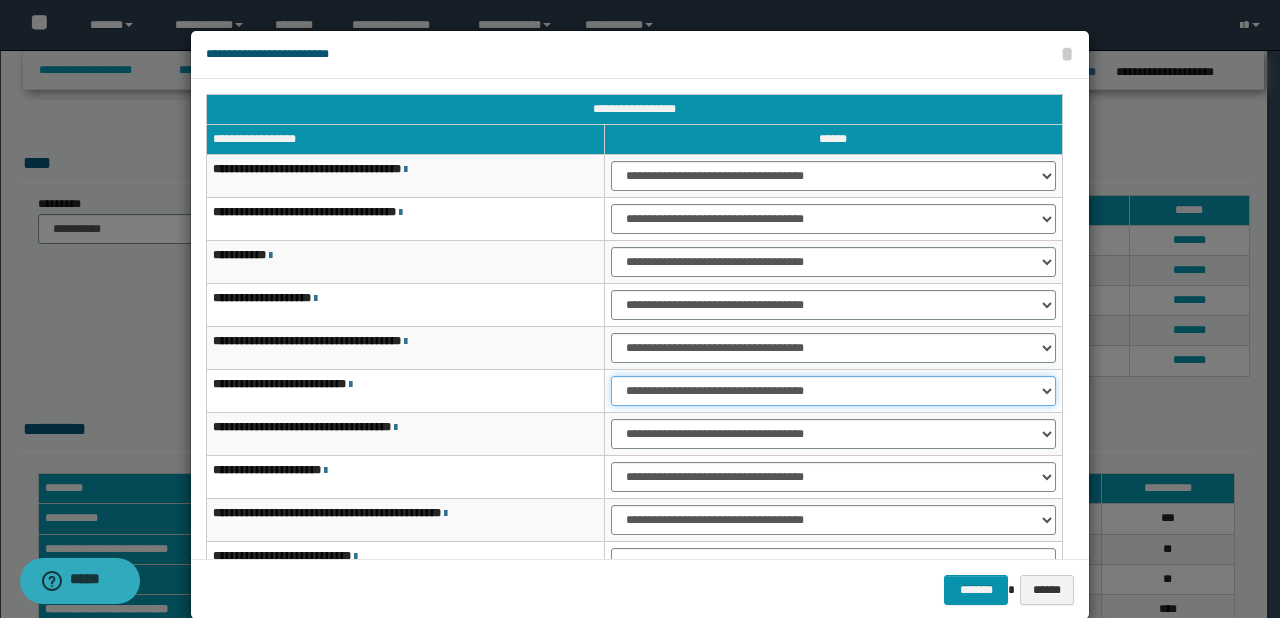 drag, startPoint x: 653, startPoint y: 378, endPoint x: 658, endPoint y: 401, distance: 23.537205 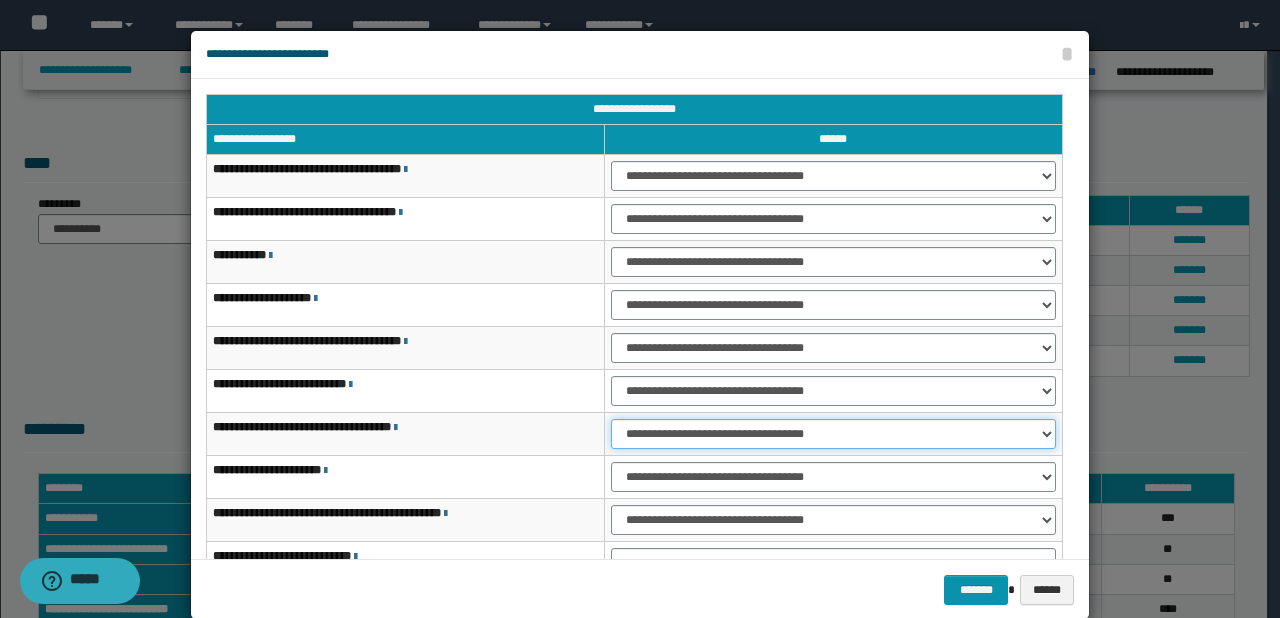 click on "**********" at bounding box center (833, 434) 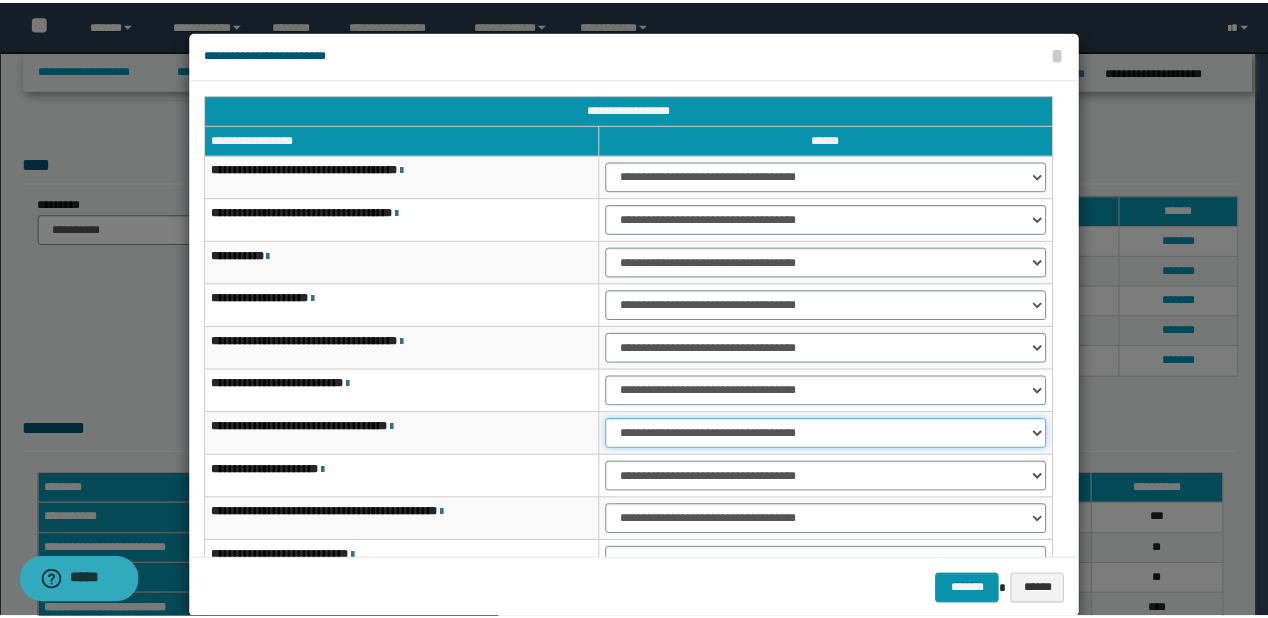 scroll, scrollTop: 118, scrollLeft: 0, axis: vertical 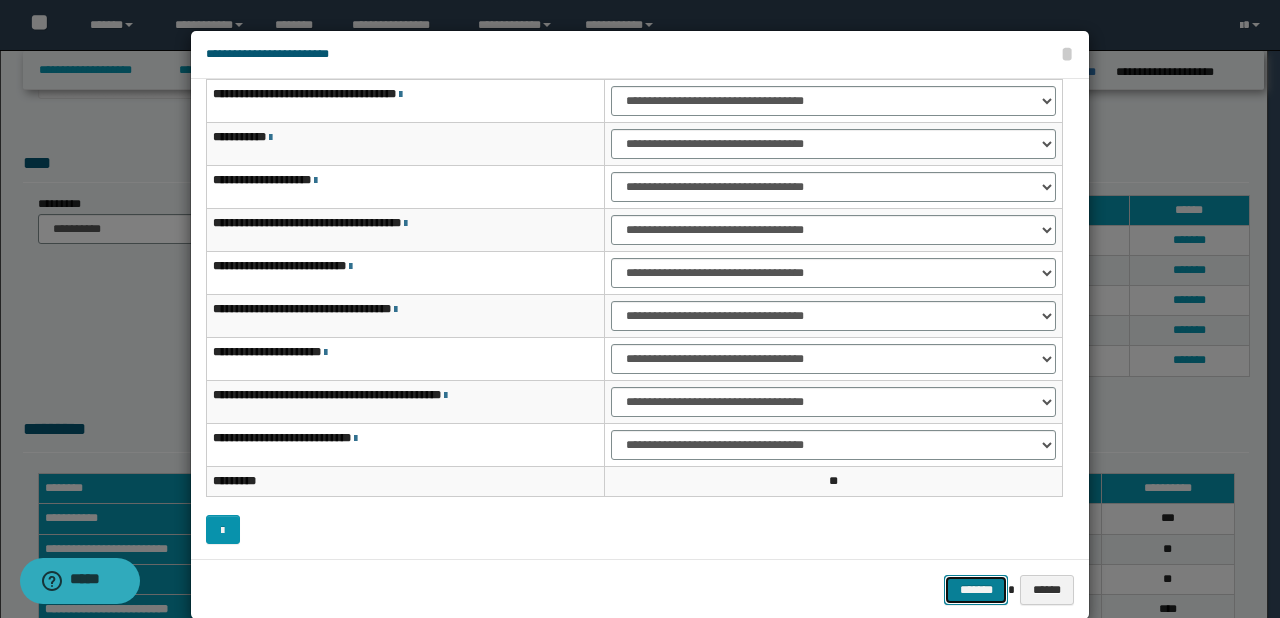 click on "*******" at bounding box center (976, 590) 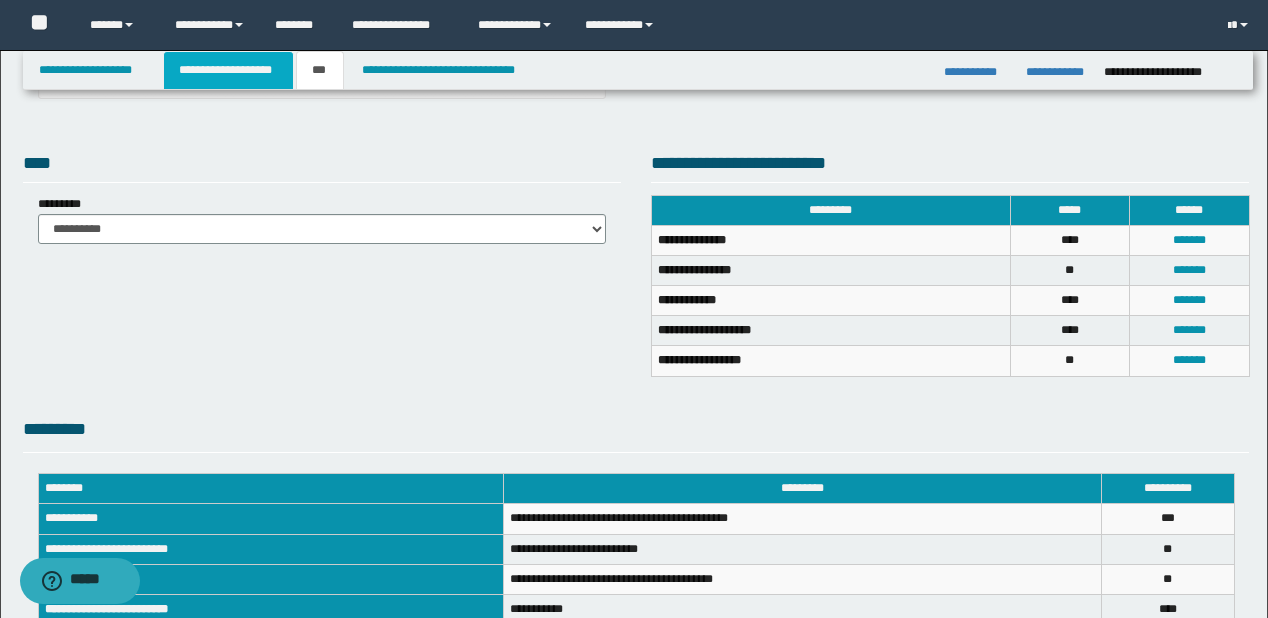 click on "**********" at bounding box center [228, 70] 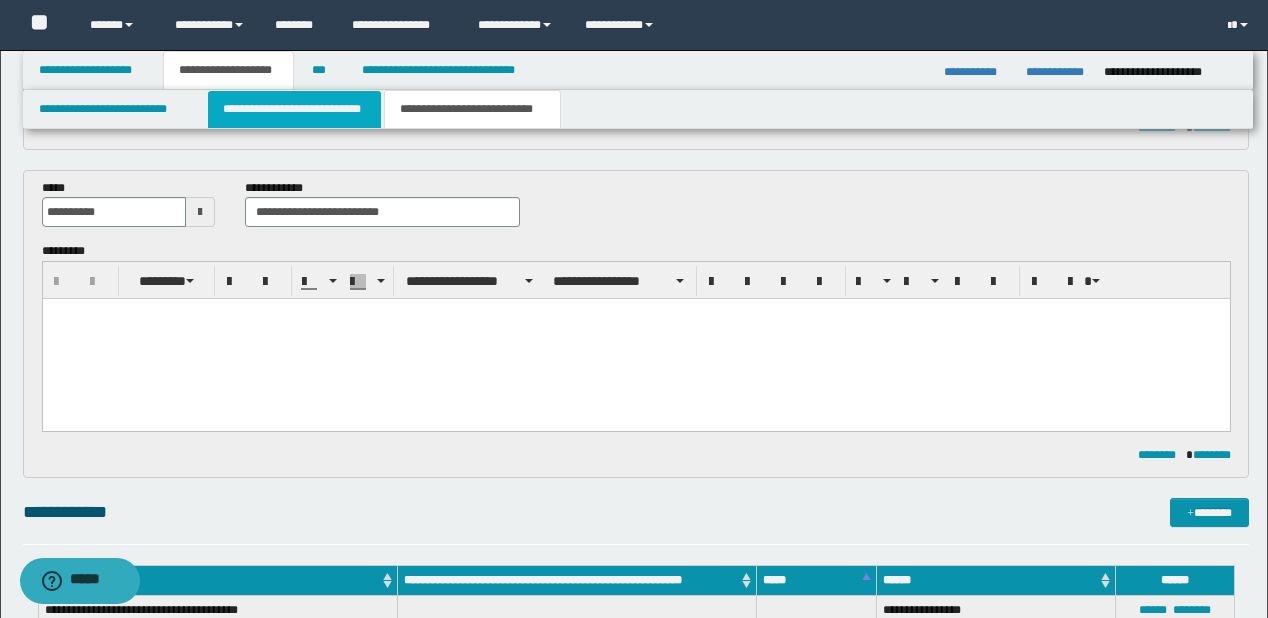 click on "**********" at bounding box center (294, 109) 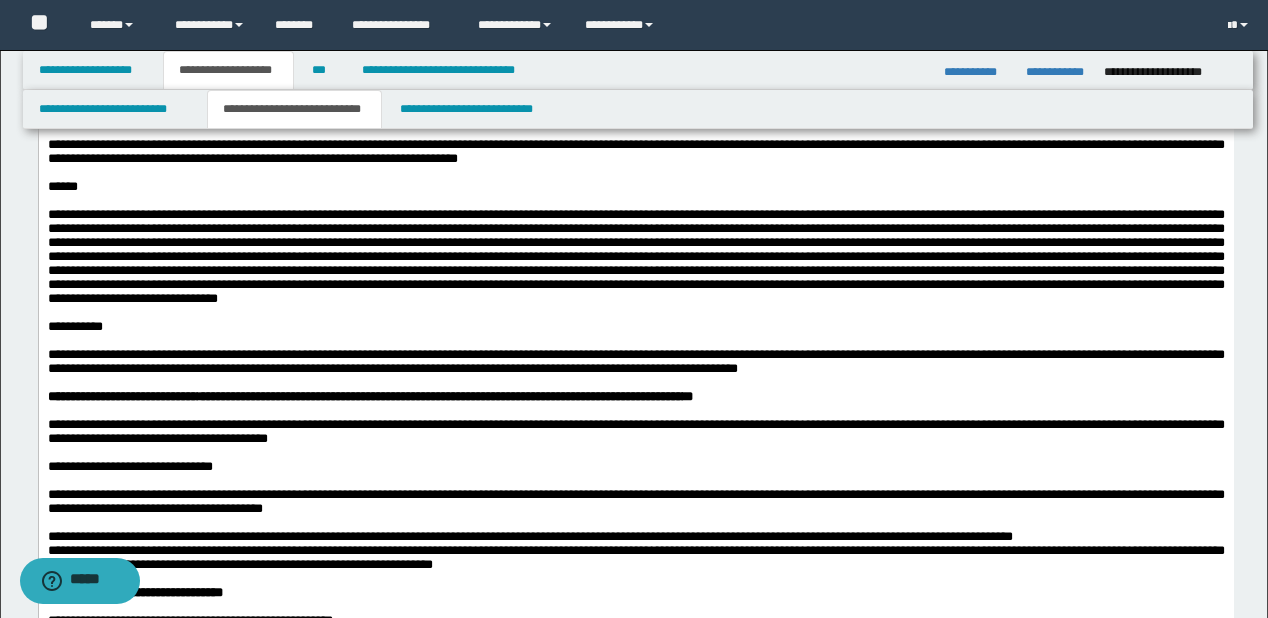 scroll, scrollTop: 1311, scrollLeft: 0, axis: vertical 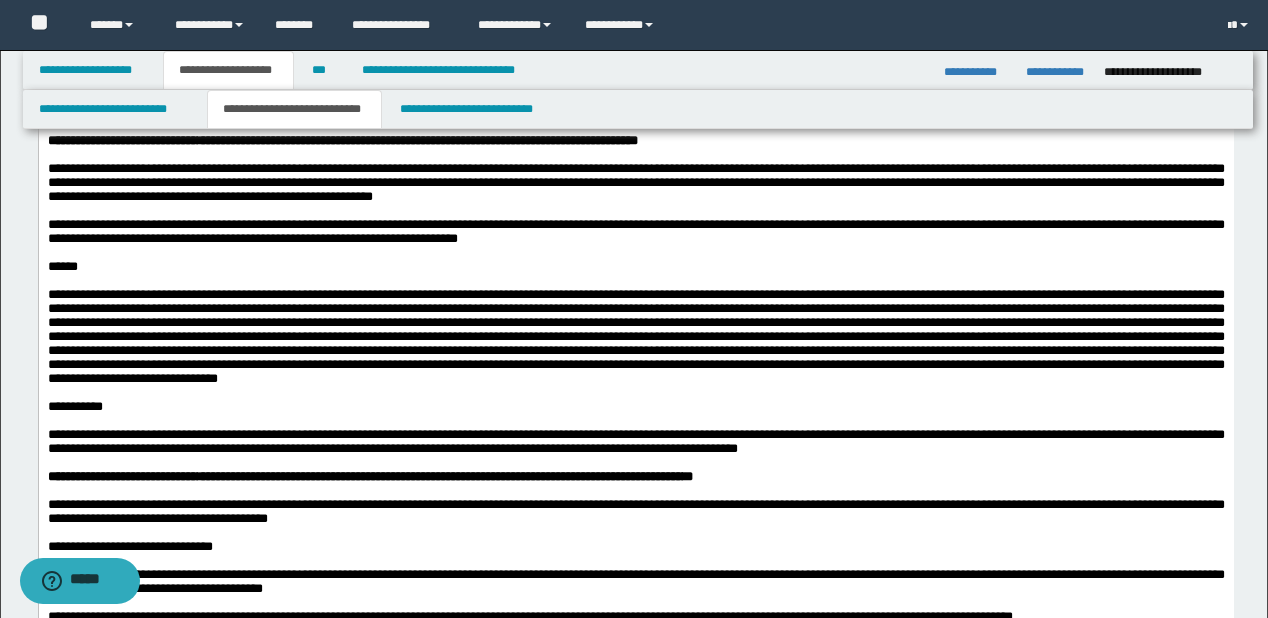 drag, startPoint x: 287, startPoint y: 411, endPoint x: 277, endPoint y: 368, distance: 44.14748 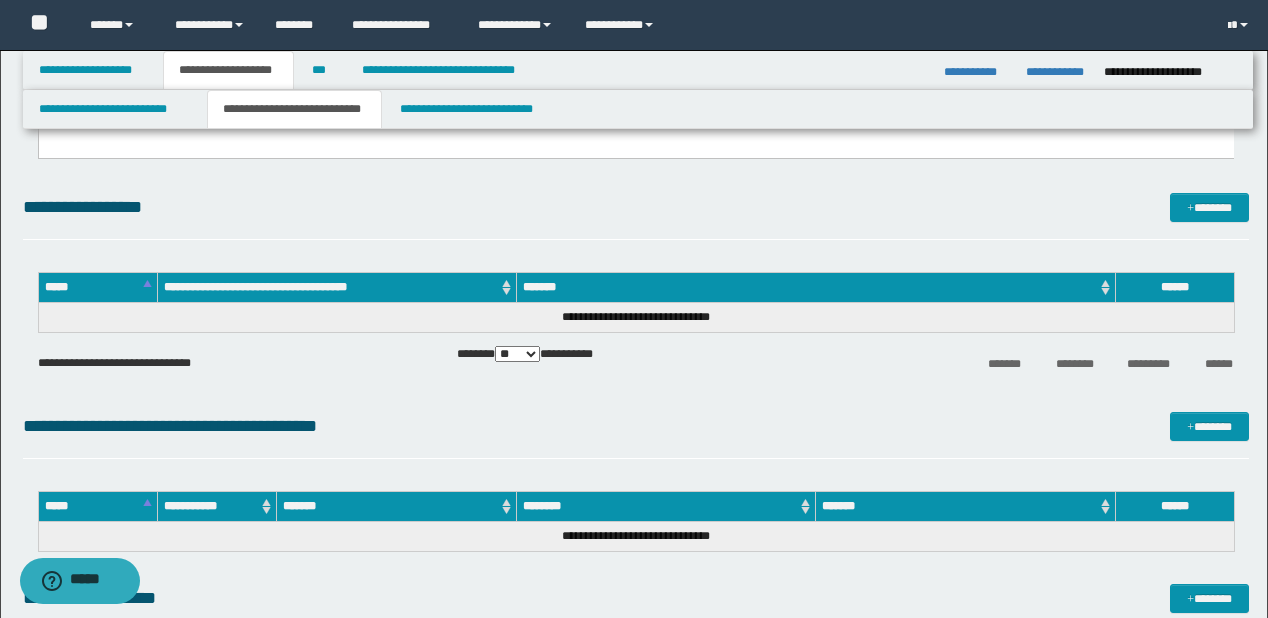 scroll, scrollTop: 2591, scrollLeft: 0, axis: vertical 